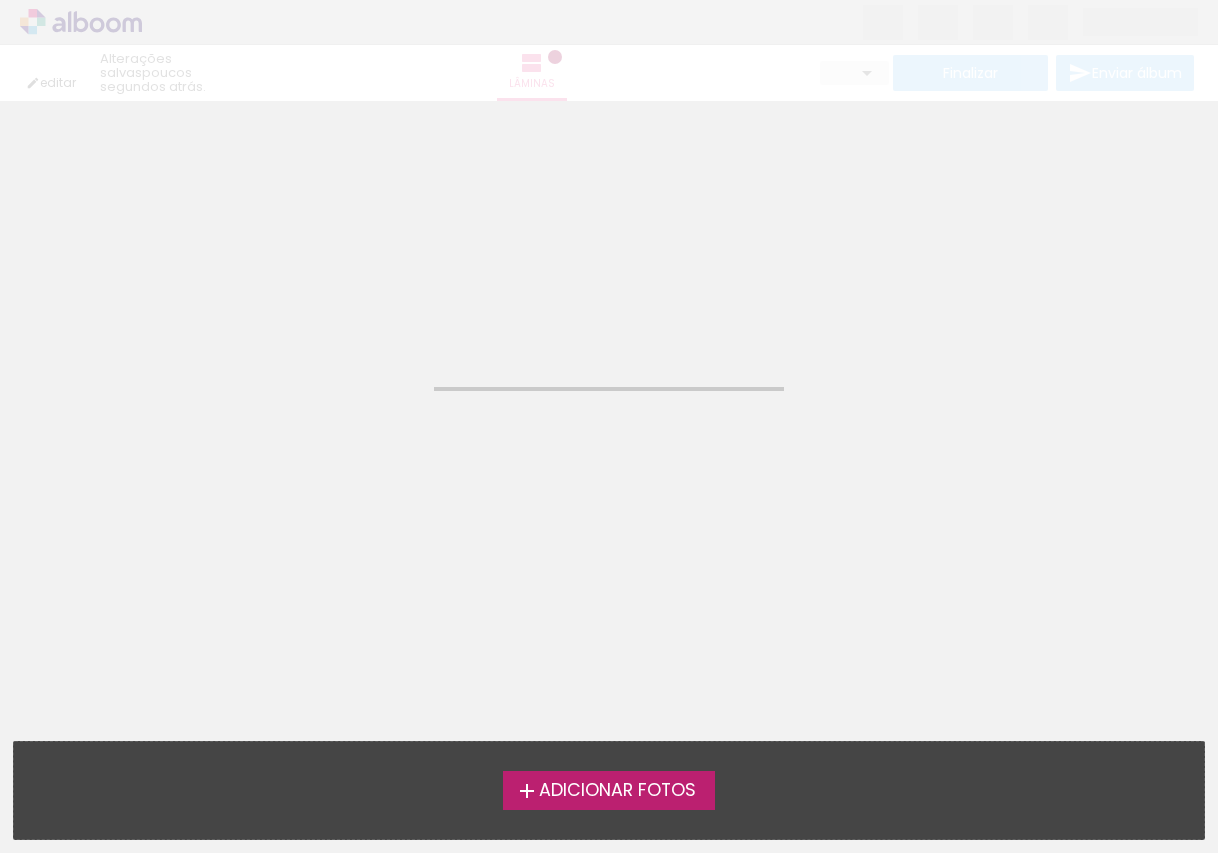 scroll, scrollTop: 0, scrollLeft: 0, axis: both 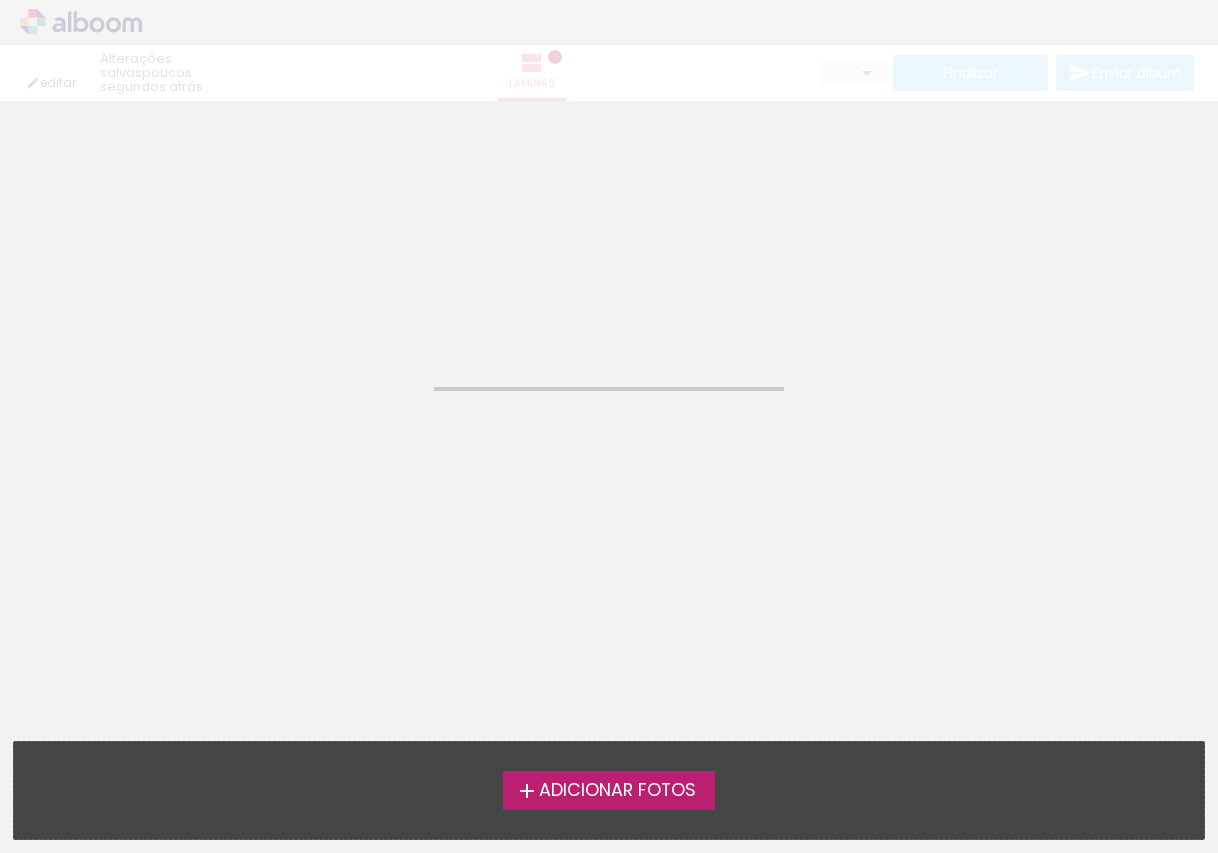 click on "editar poucos segundos atrás. Lâminas   Finalizar  Enviar álbum" at bounding box center (609, 50) 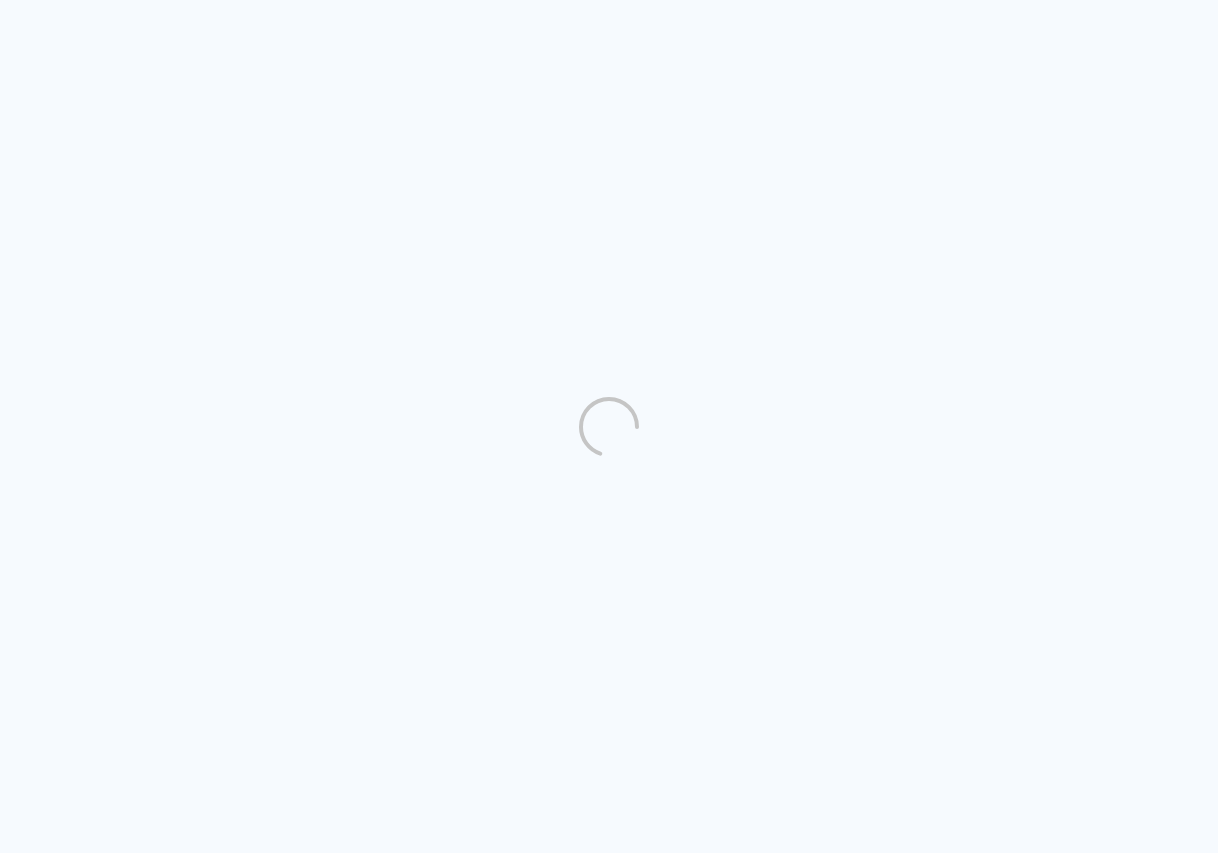 scroll, scrollTop: 0, scrollLeft: 0, axis: both 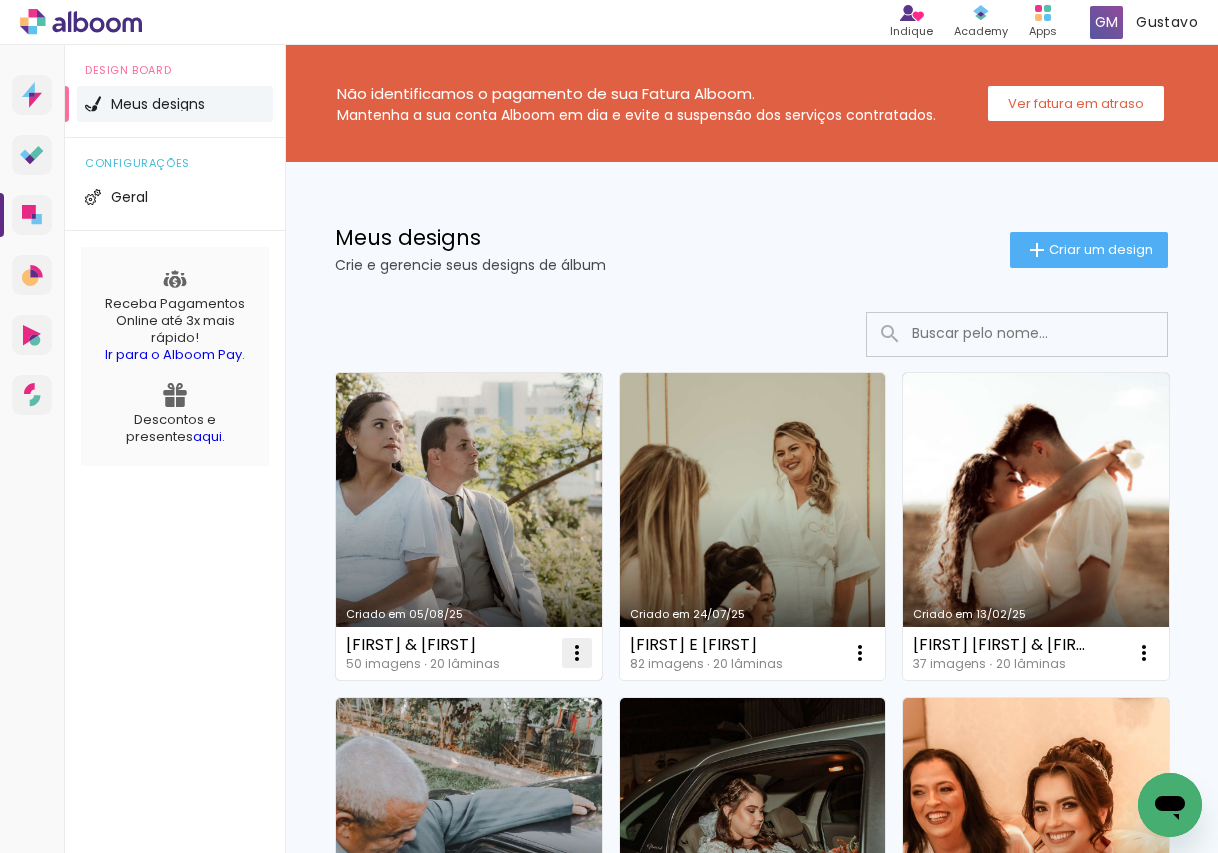 click at bounding box center [577, 653] 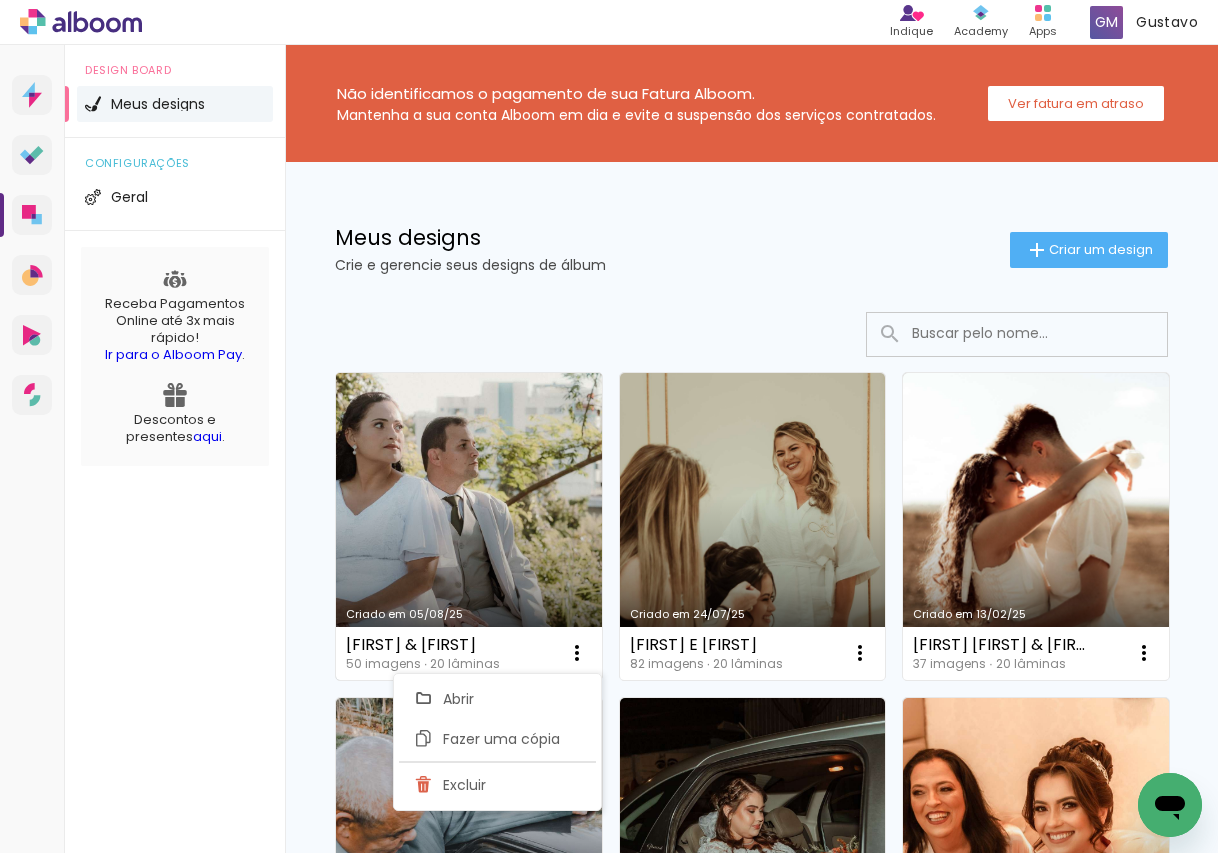 click on "Criado em 05/08/25" at bounding box center [469, 526] 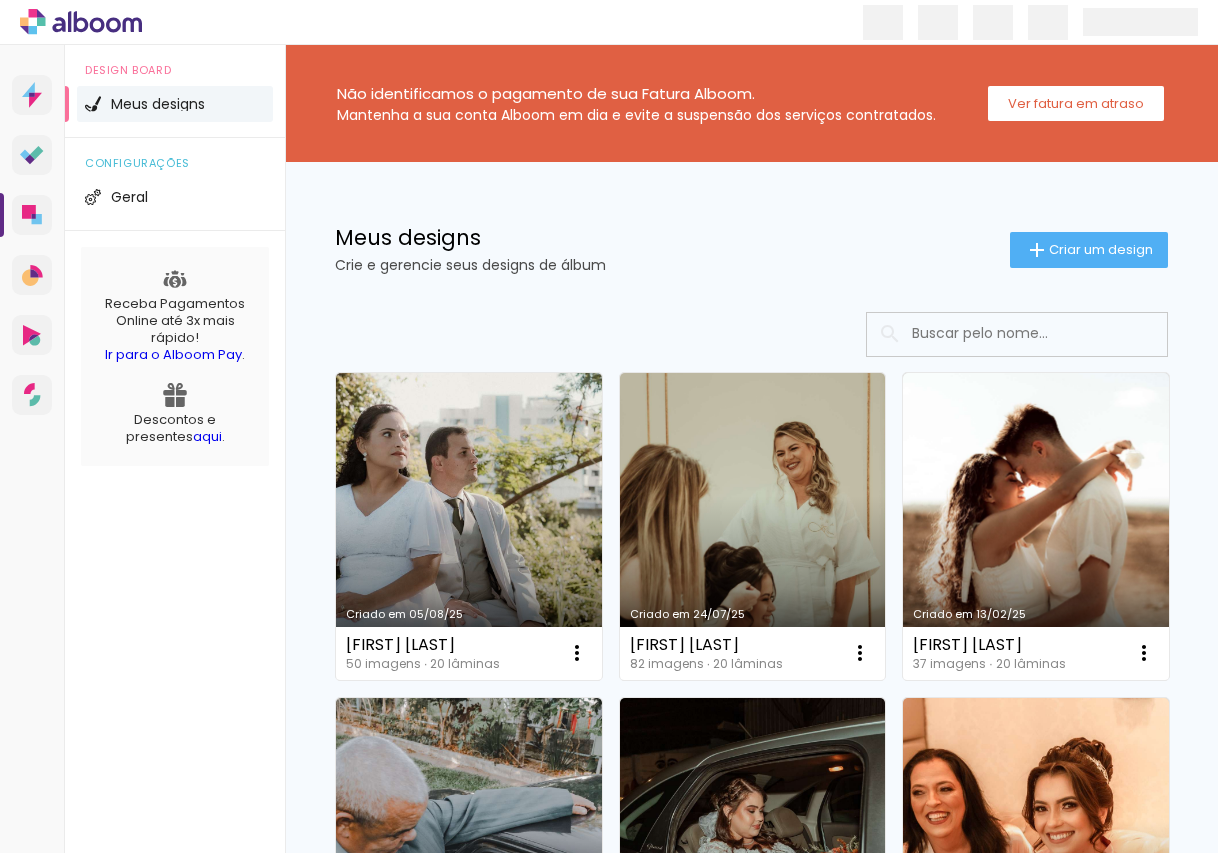 scroll, scrollTop: 0, scrollLeft: 0, axis: both 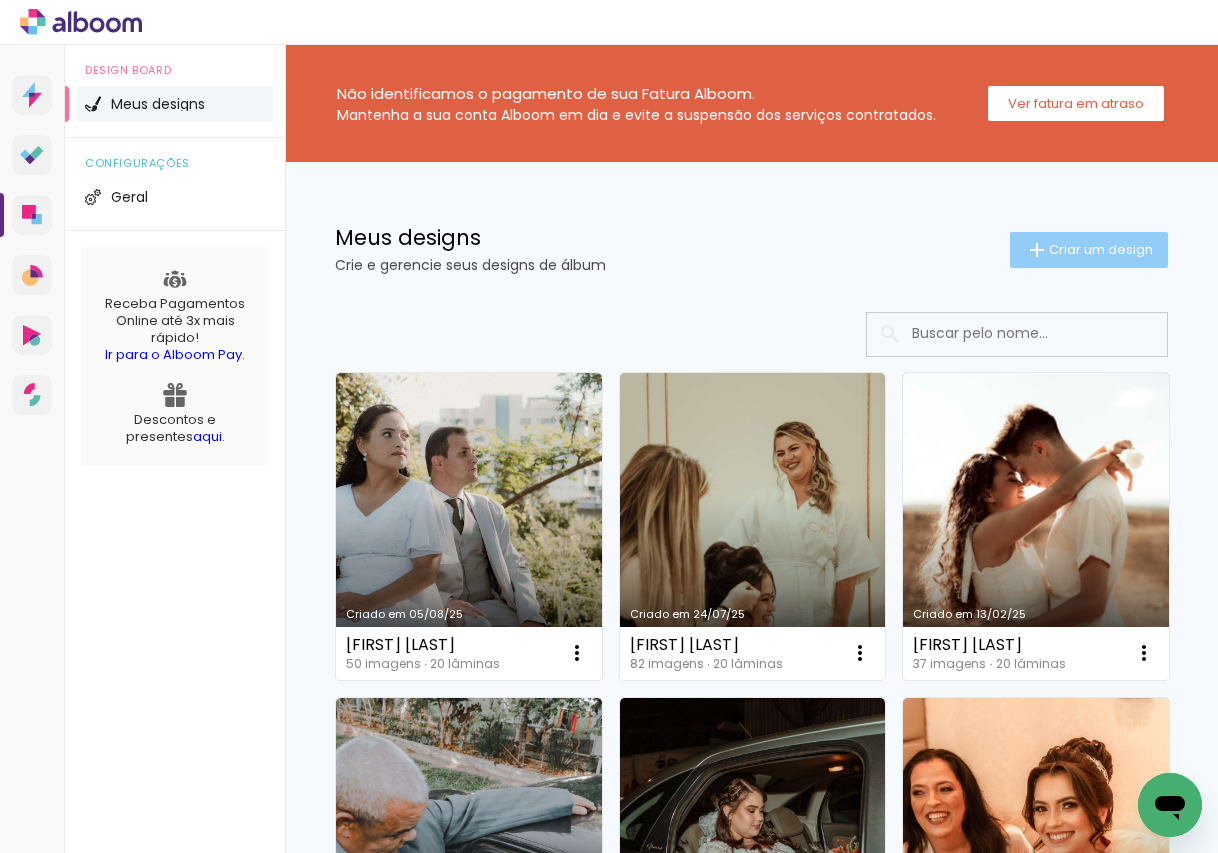 click on "Criar um design" 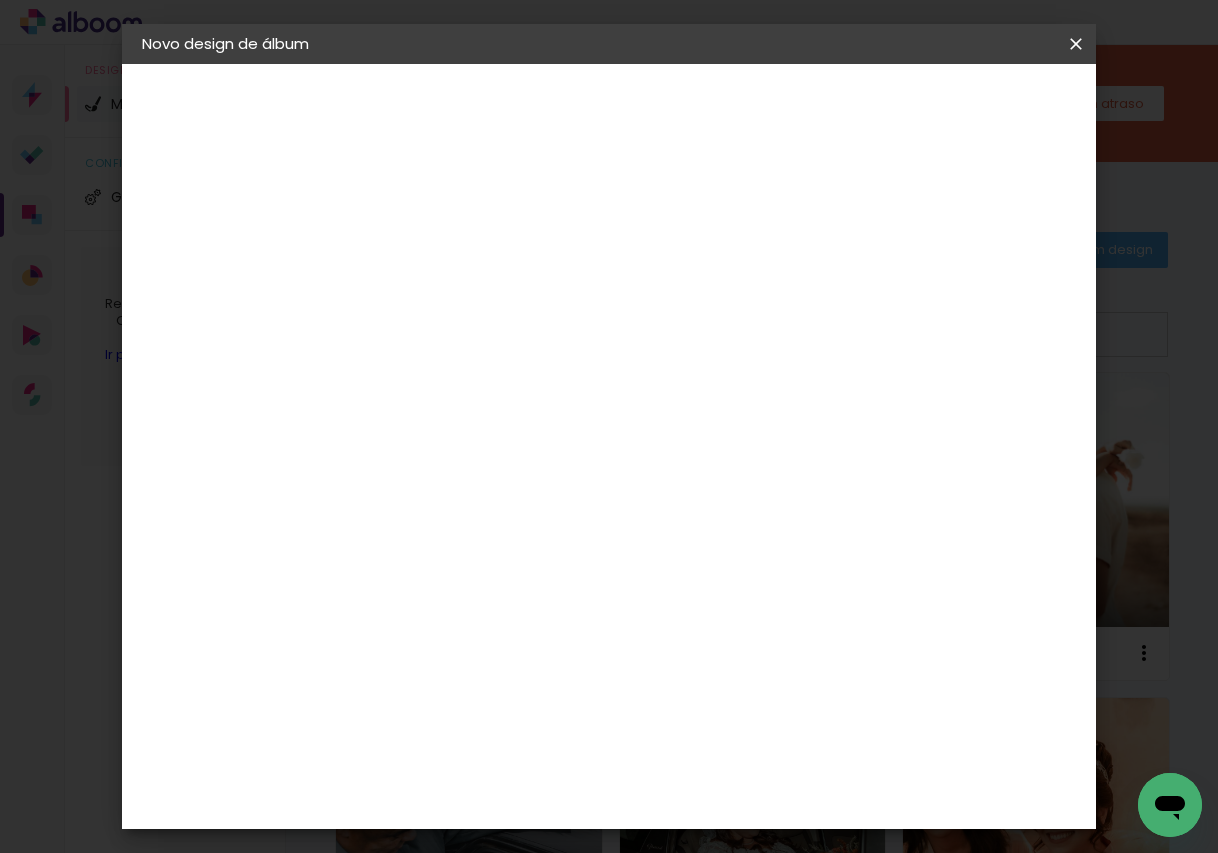 click at bounding box center [469, 268] 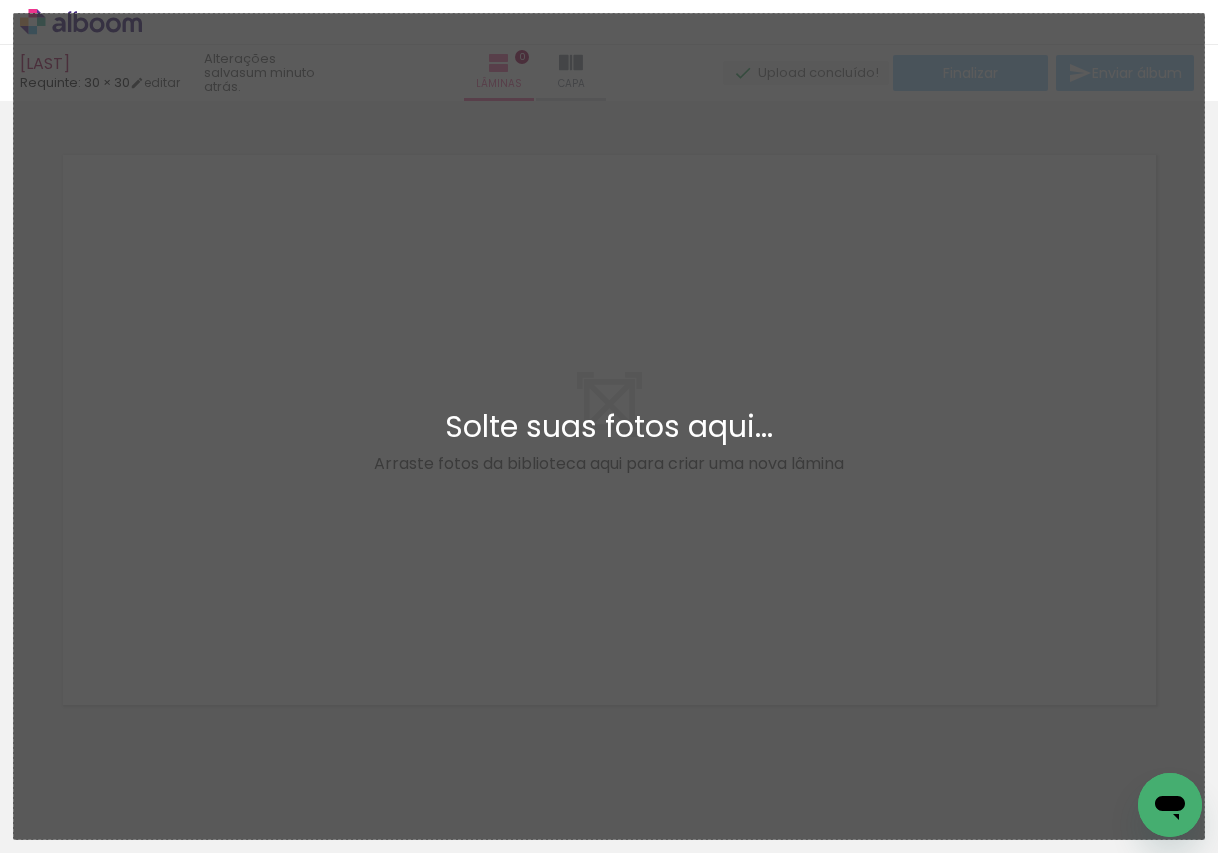 scroll, scrollTop: 26, scrollLeft: 0, axis: vertical 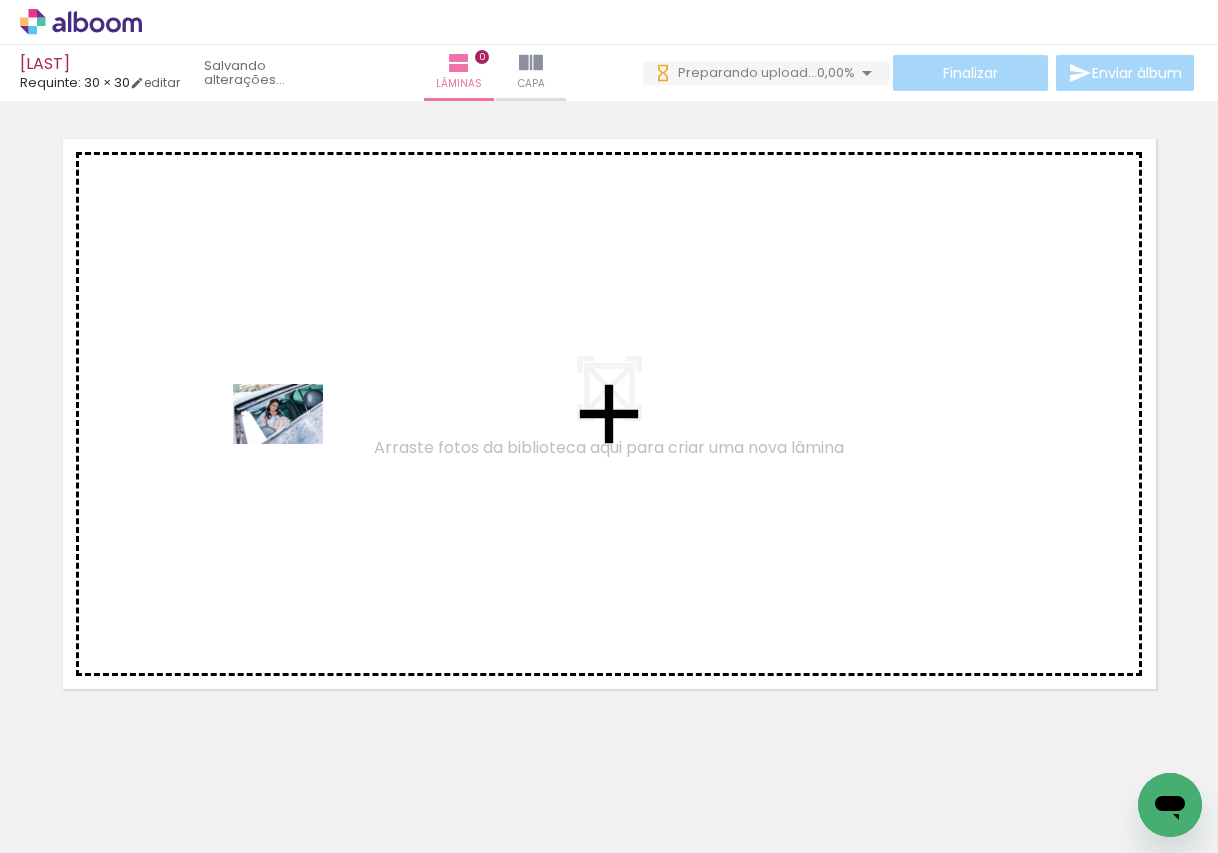 drag, startPoint x: 192, startPoint y: 801, endPoint x: 293, endPoint y: 444, distance: 371.01212 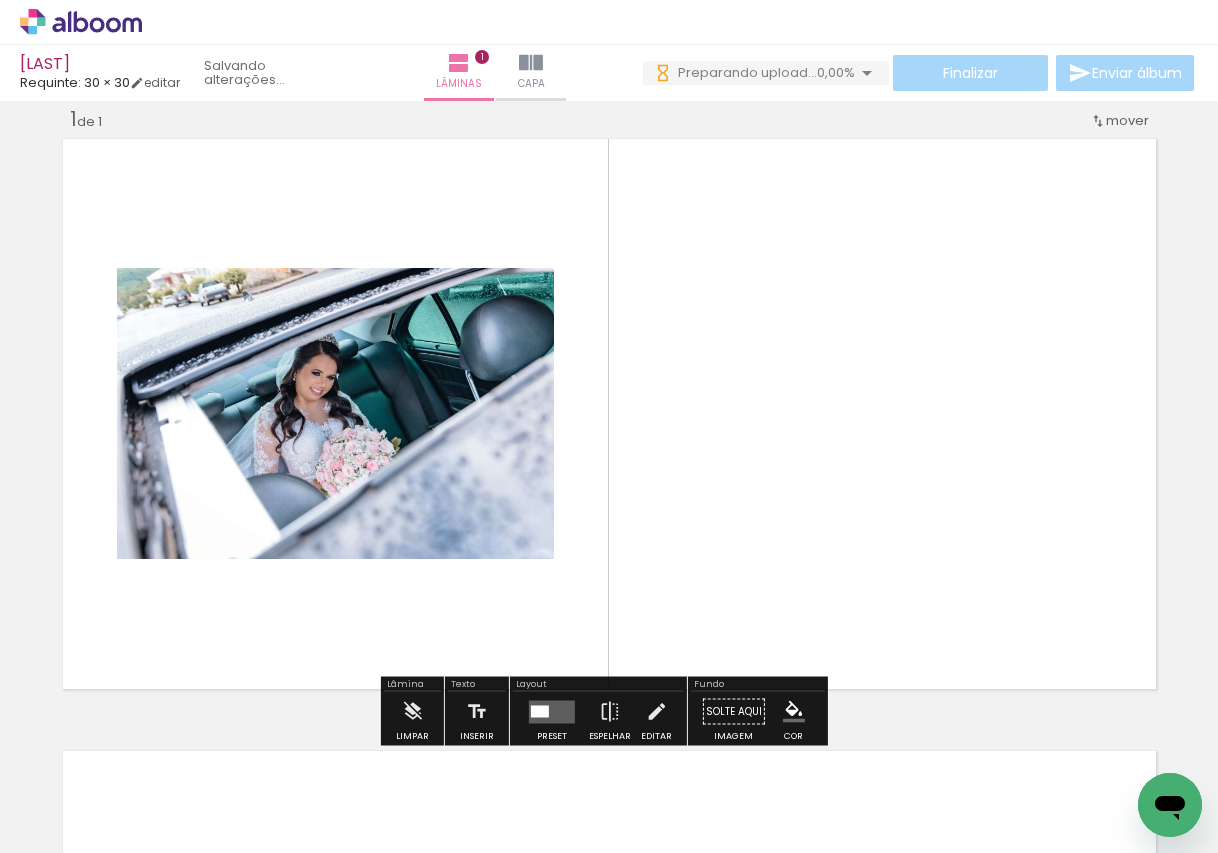 scroll, scrollTop: 26, scrollLeft: 0, axis: vertical 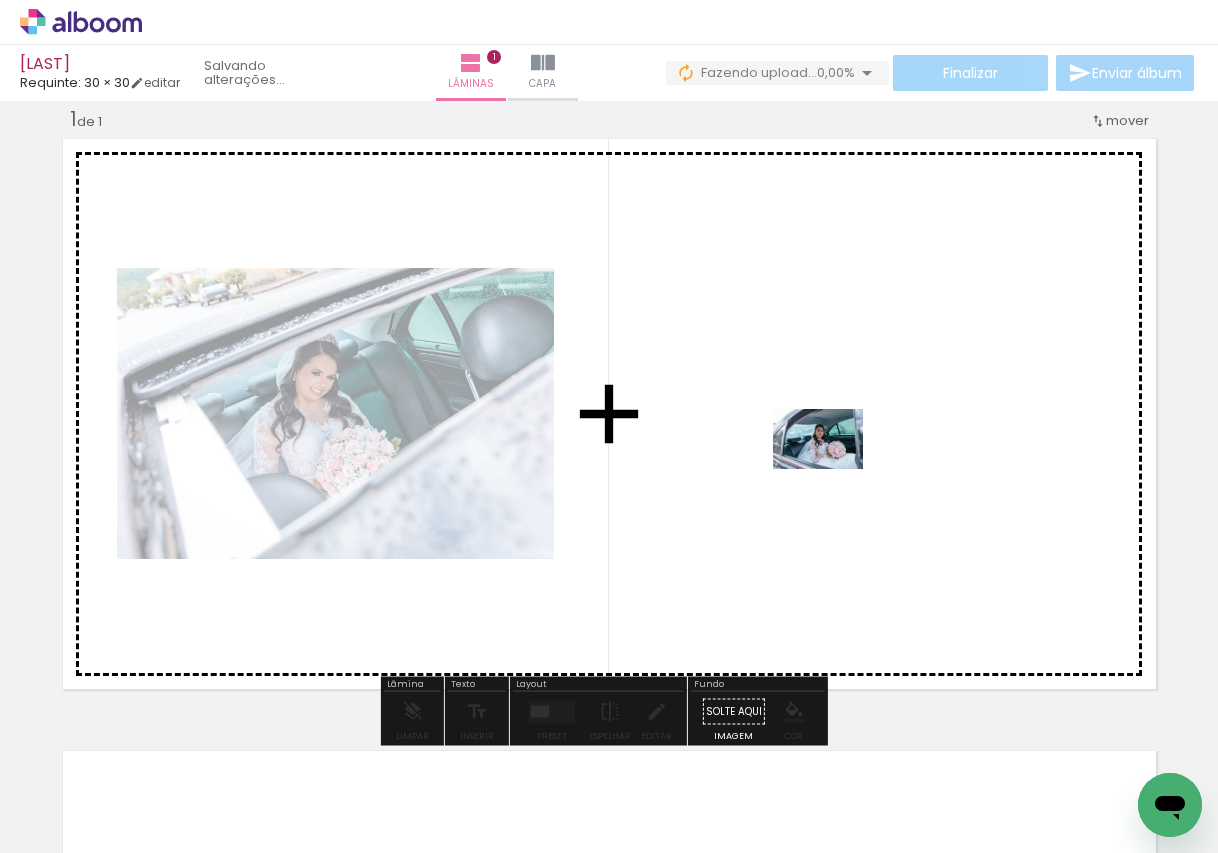 drag, startPoint x: 312, startPoint y: 809, endPoint x: 833, endPoint y: 469, distance: 622.1262 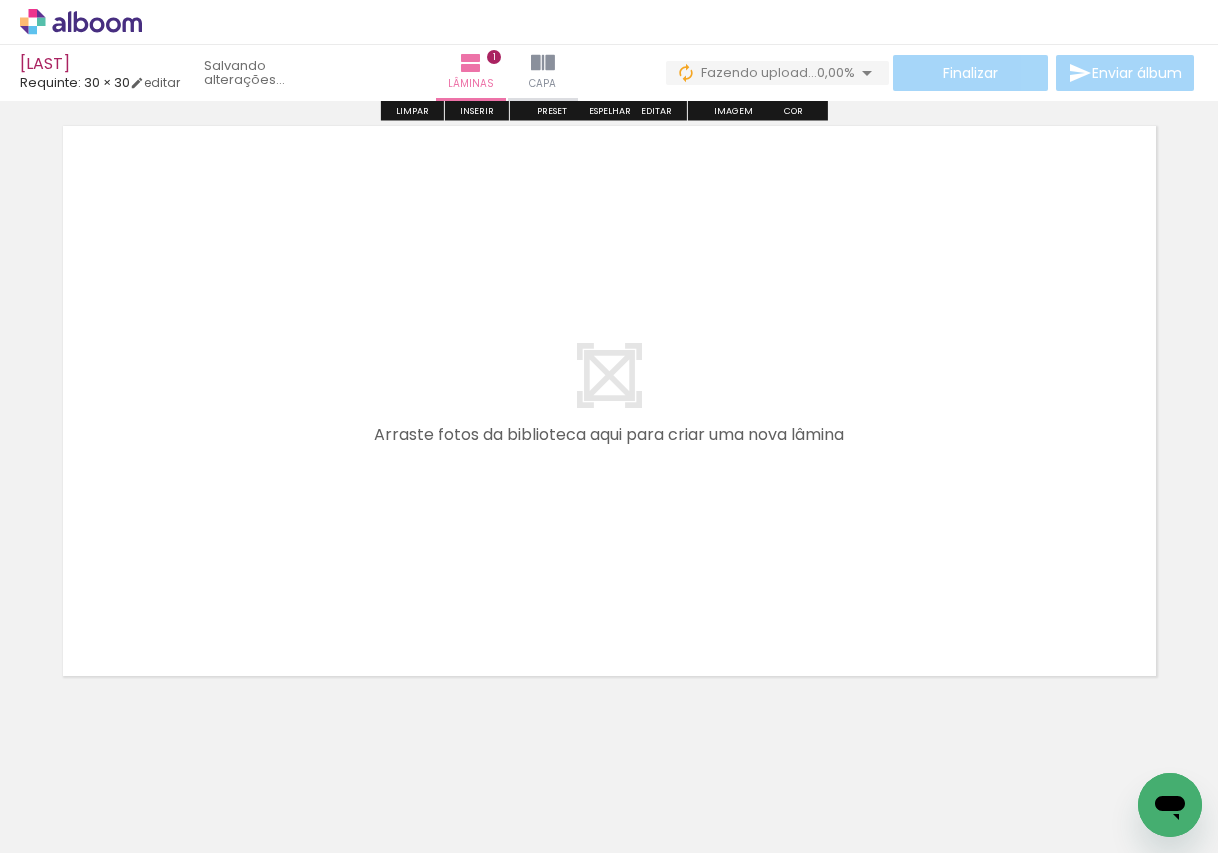 scroll, scrollTop: 675, scrollLeft: 0, axis: vertical 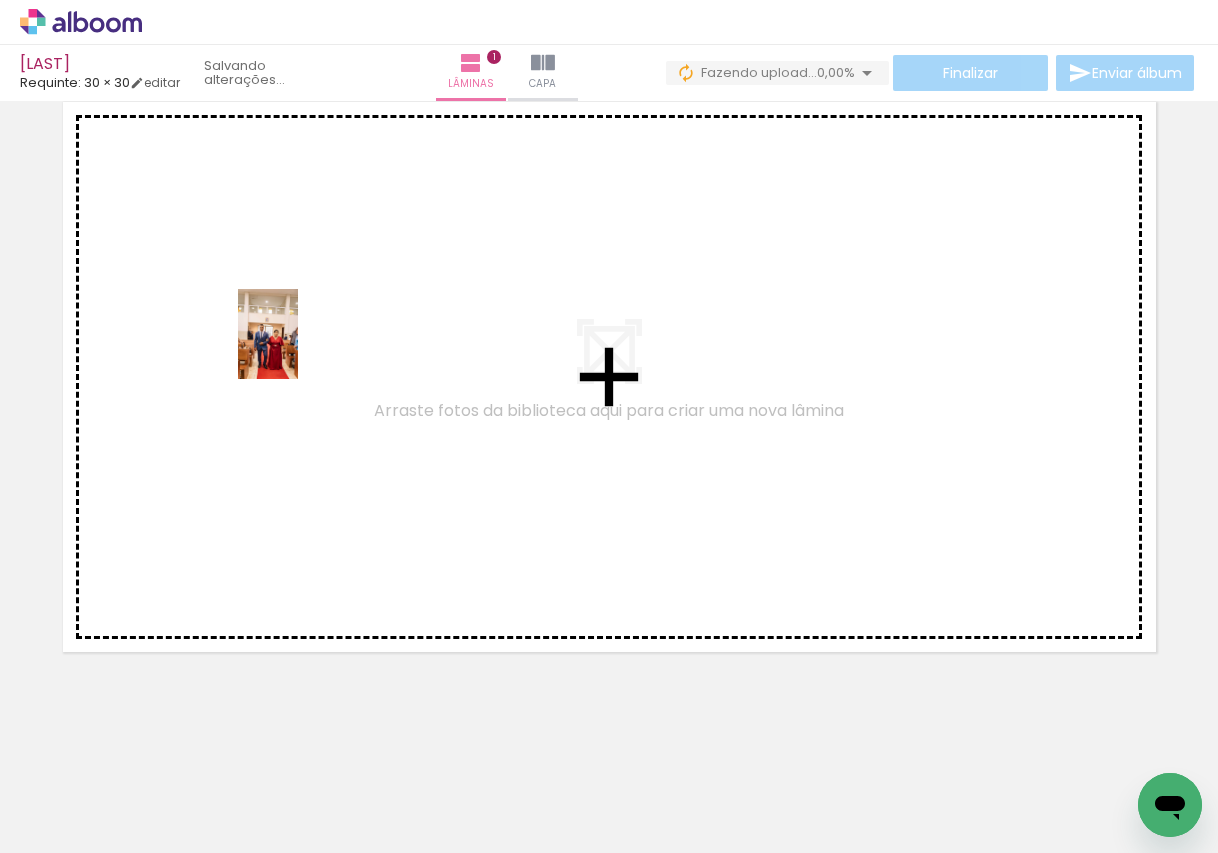 drag, startPoint x: 440, startPoint y: 810, endPoint x: 298, endPoint y: 349, distance: 482.37433 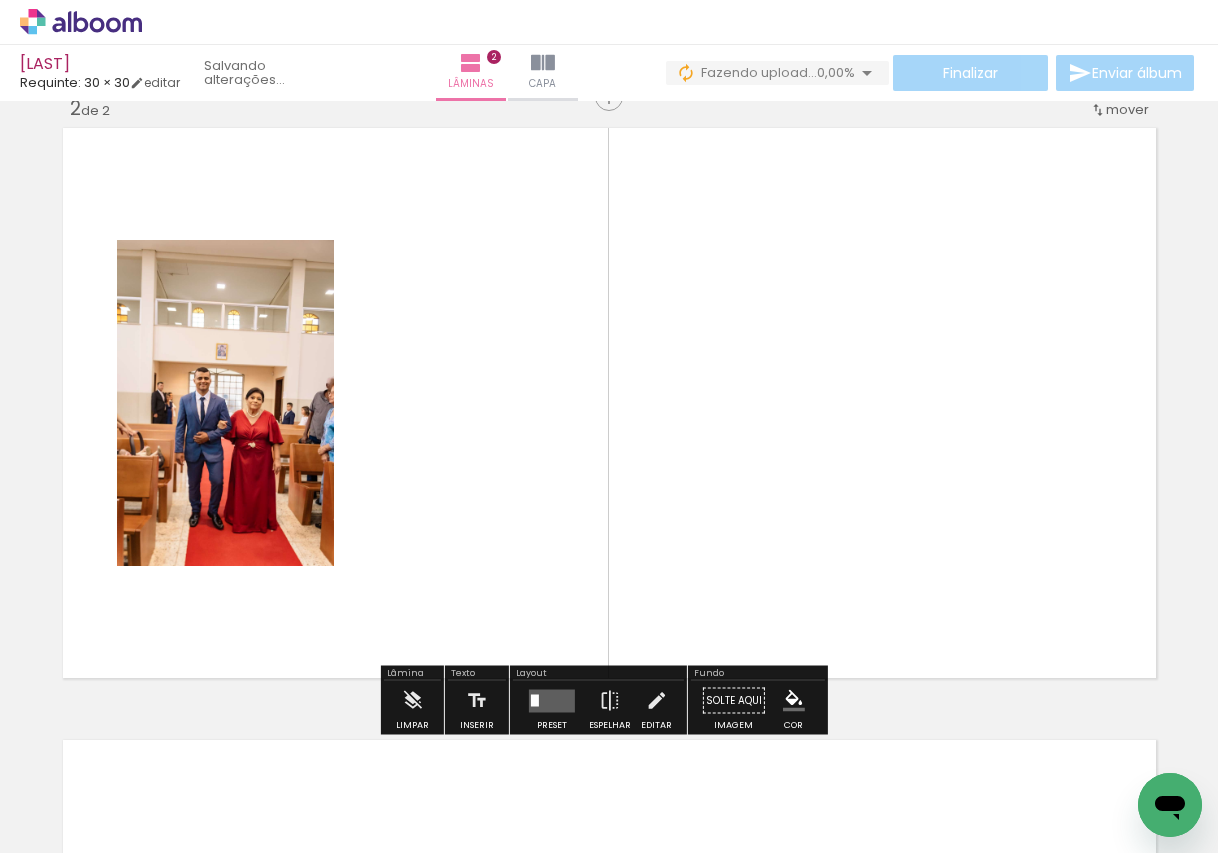 scroll, scrollTop: 638, scrollLeft: 0, axis: vertical 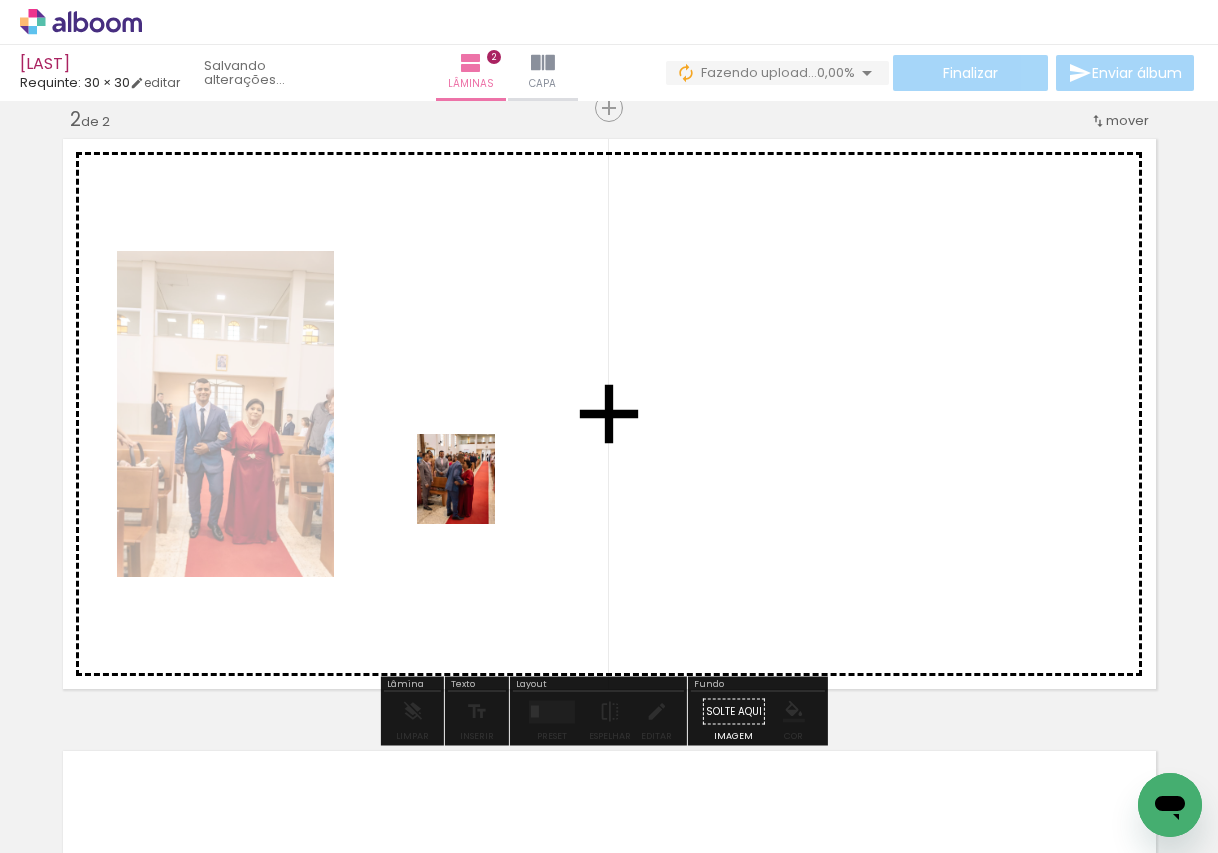 drag, startPoint x: 546, startPoint y: 803, endPoint x: 477, endPoint y: 494, distance: 316.61017 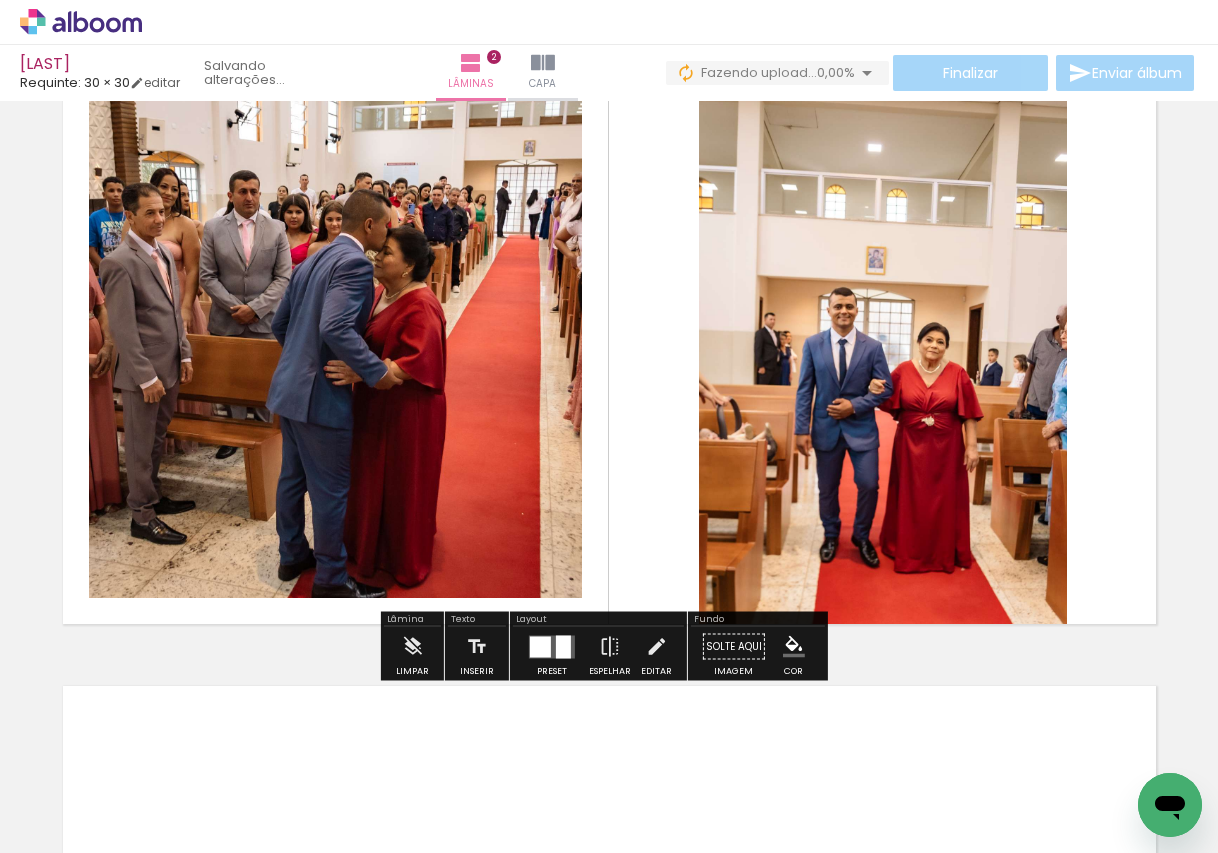 scroll, scrollTop: 738, scrollLeft: 0, axis: vertical 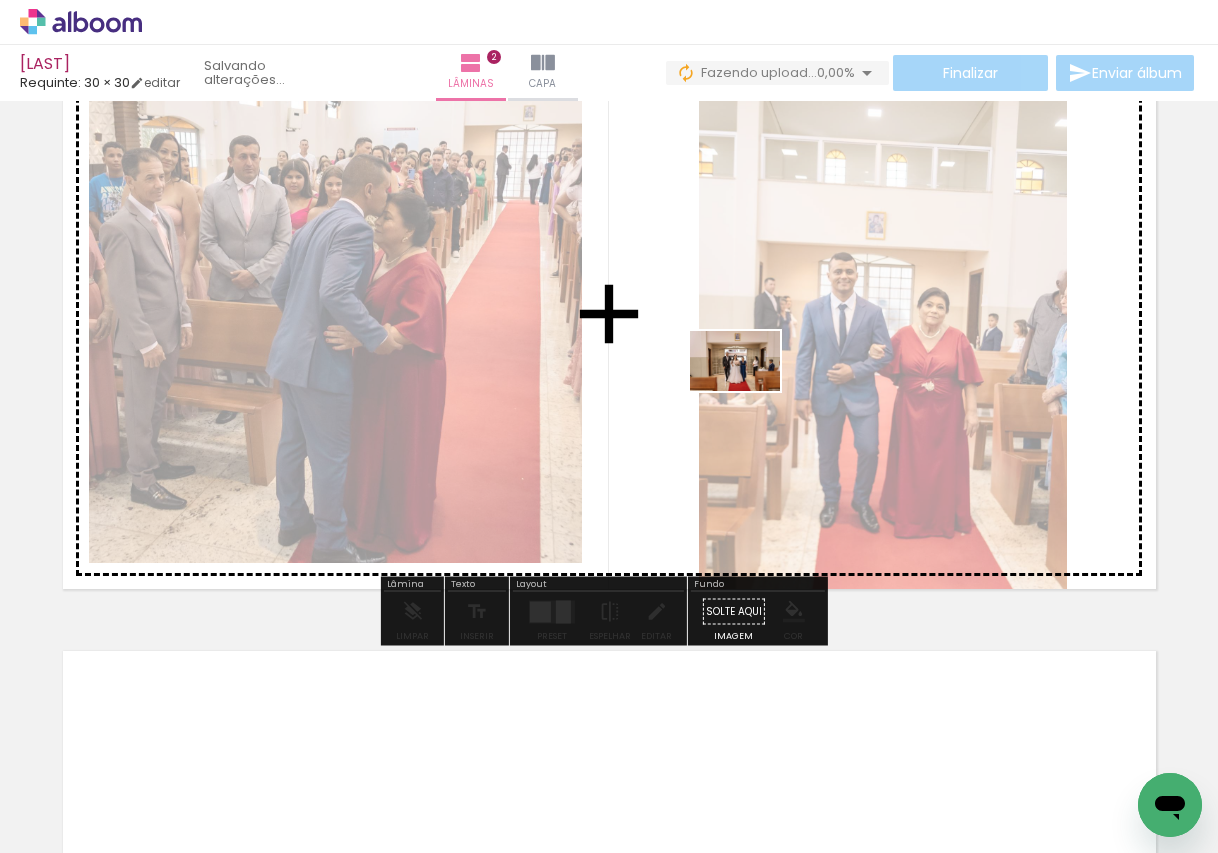 drag, startPoint x: 652, startPoint y: 798, endPoint x: 750, endPoint y: 391, distance: 418.6323 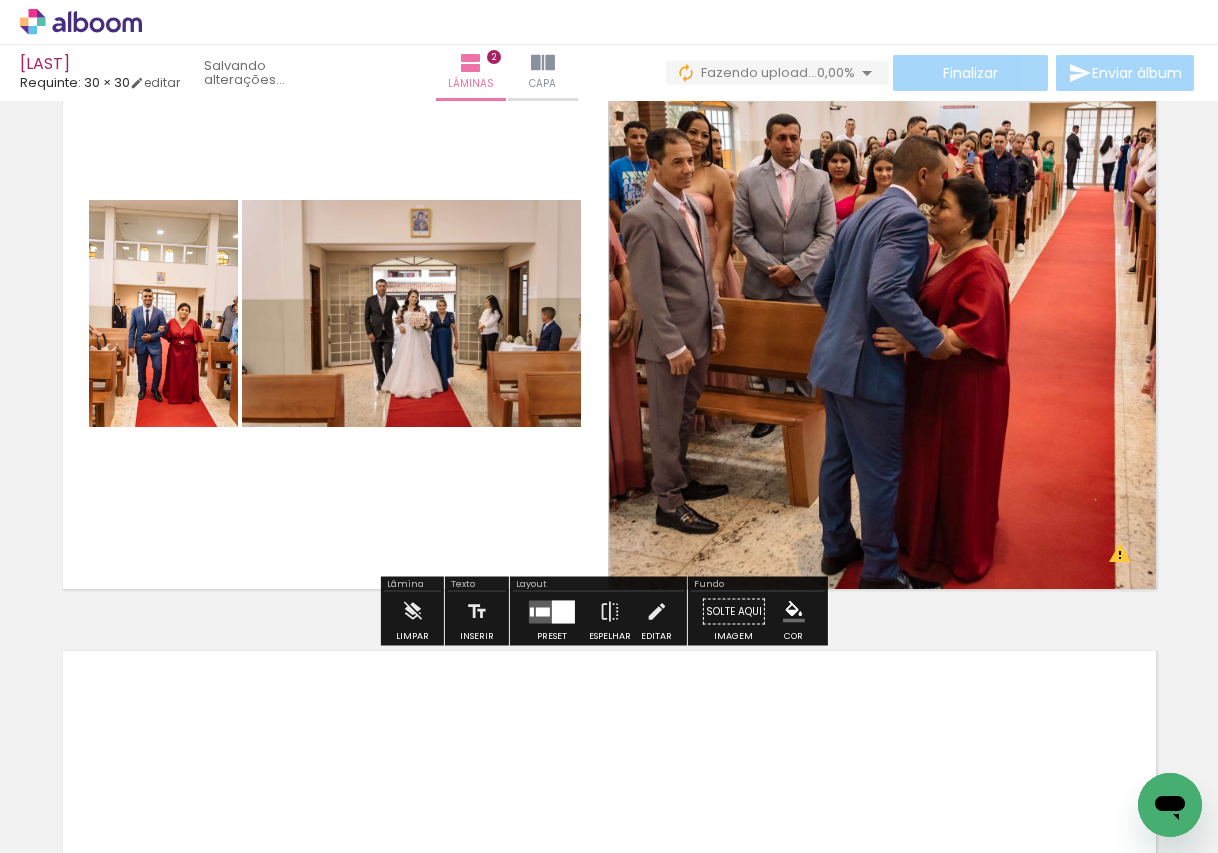 click at bounding box center [563, 611] 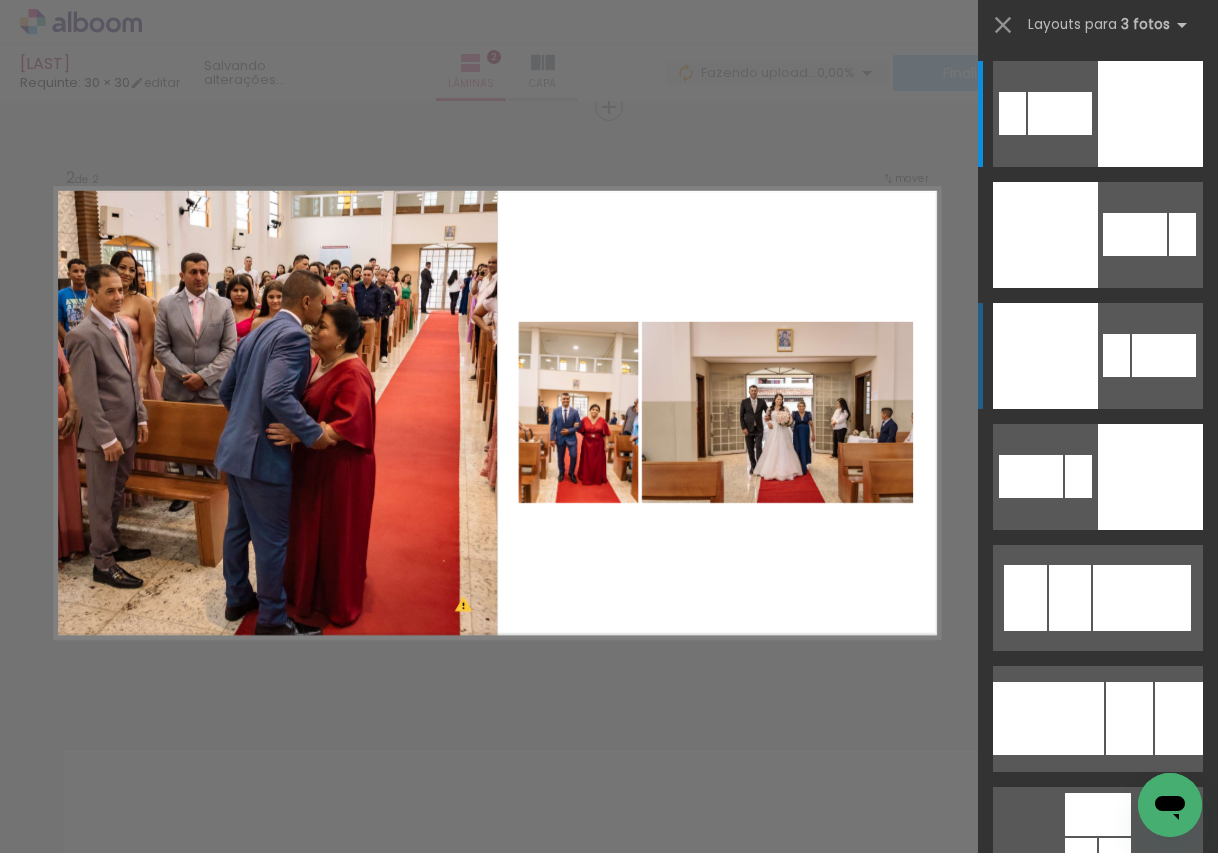 scroll, scrollTop: 638, scrollLeft: 0, axis: vertical 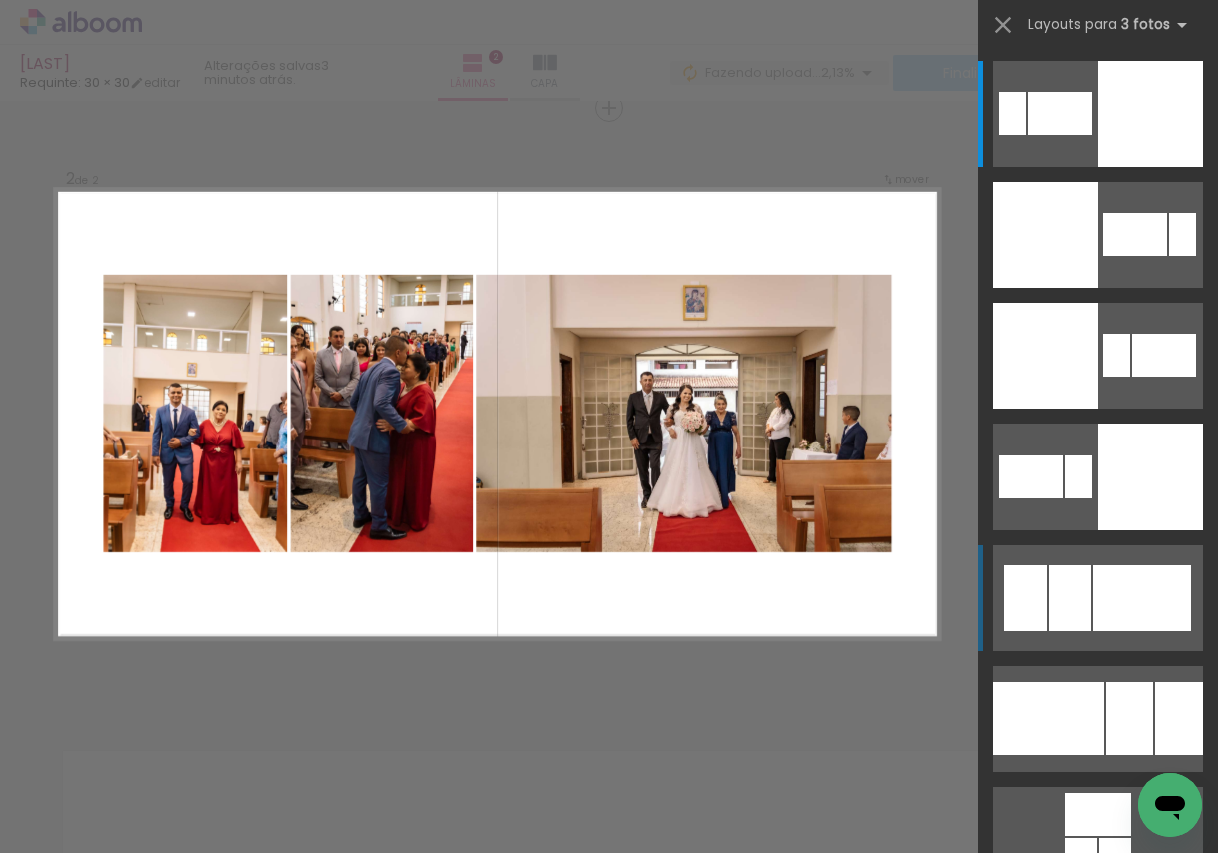 click at bounding box center (1142, 598) 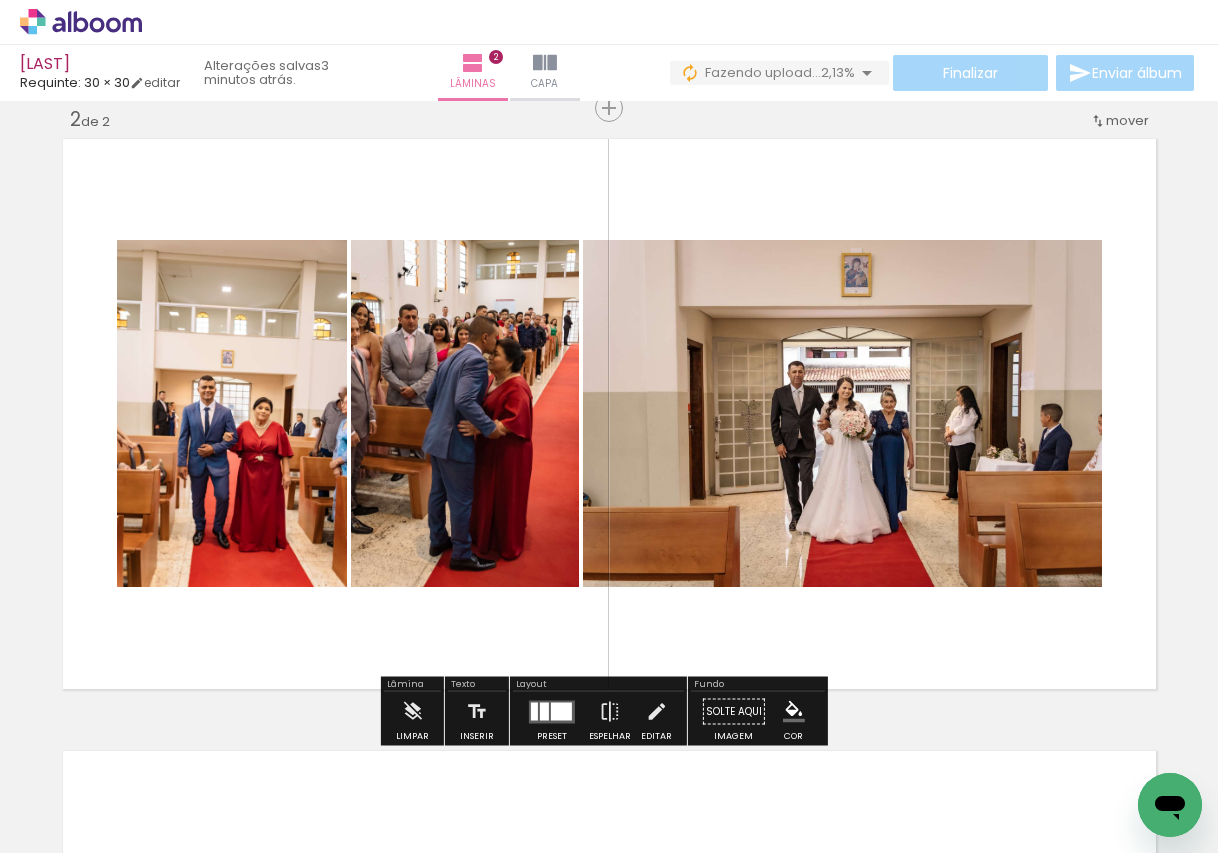 click 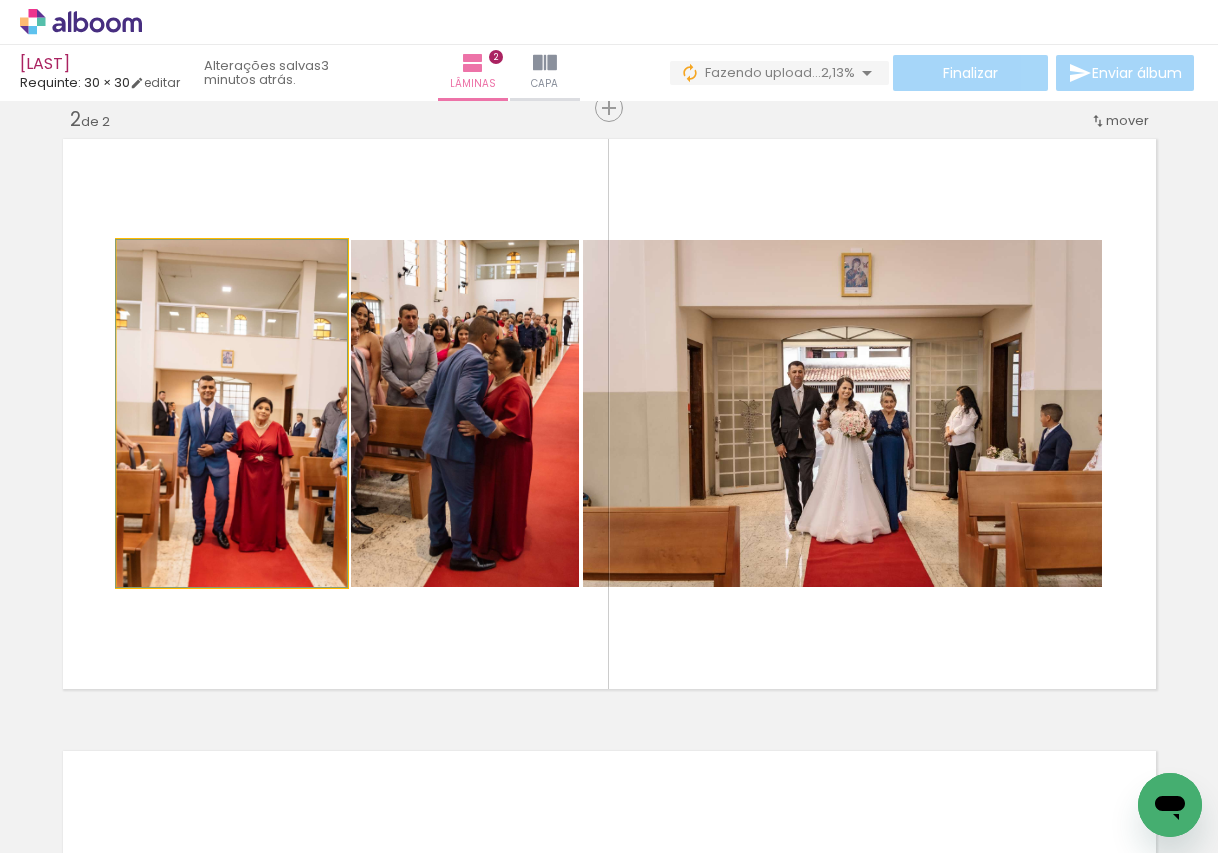 click 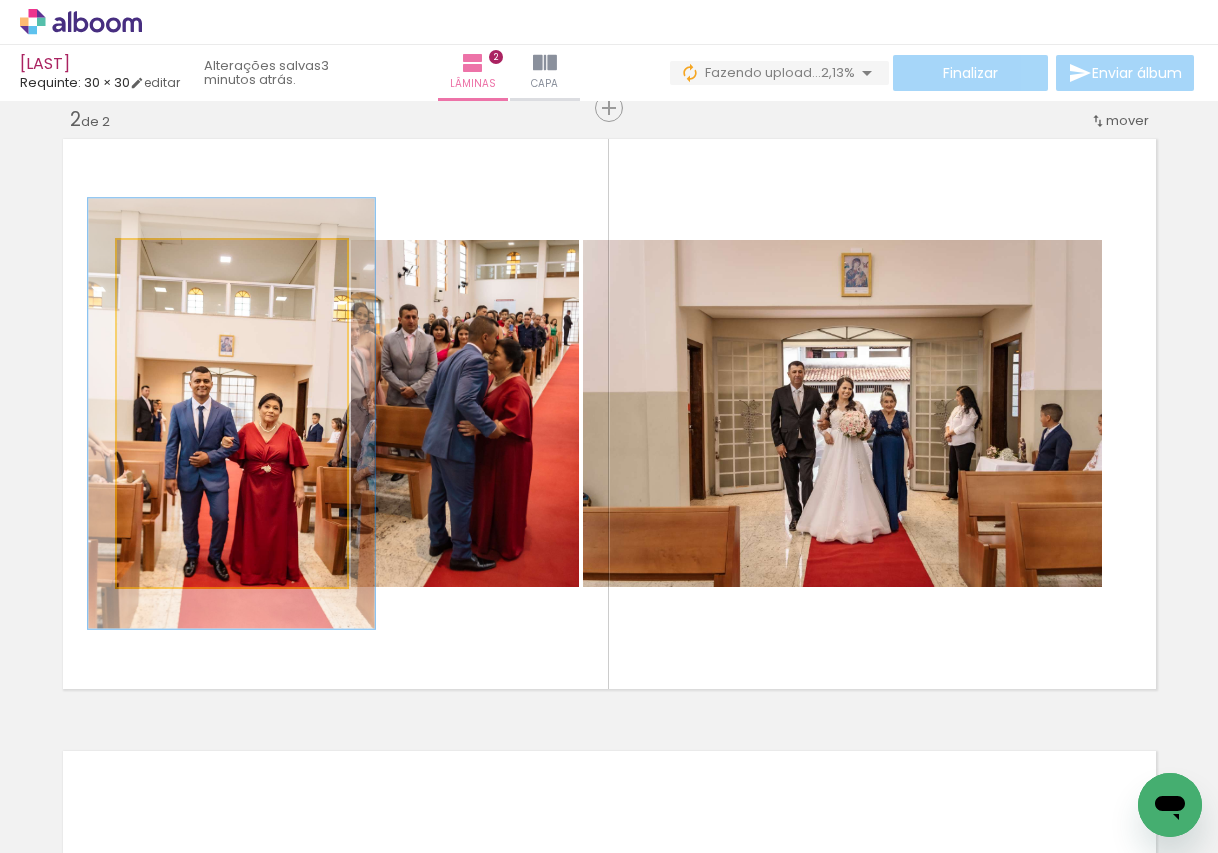 drag, startPoint x: 157, startPoint y: 261, endPoint x: 176, endPoint y: 262, distance: 19.026299 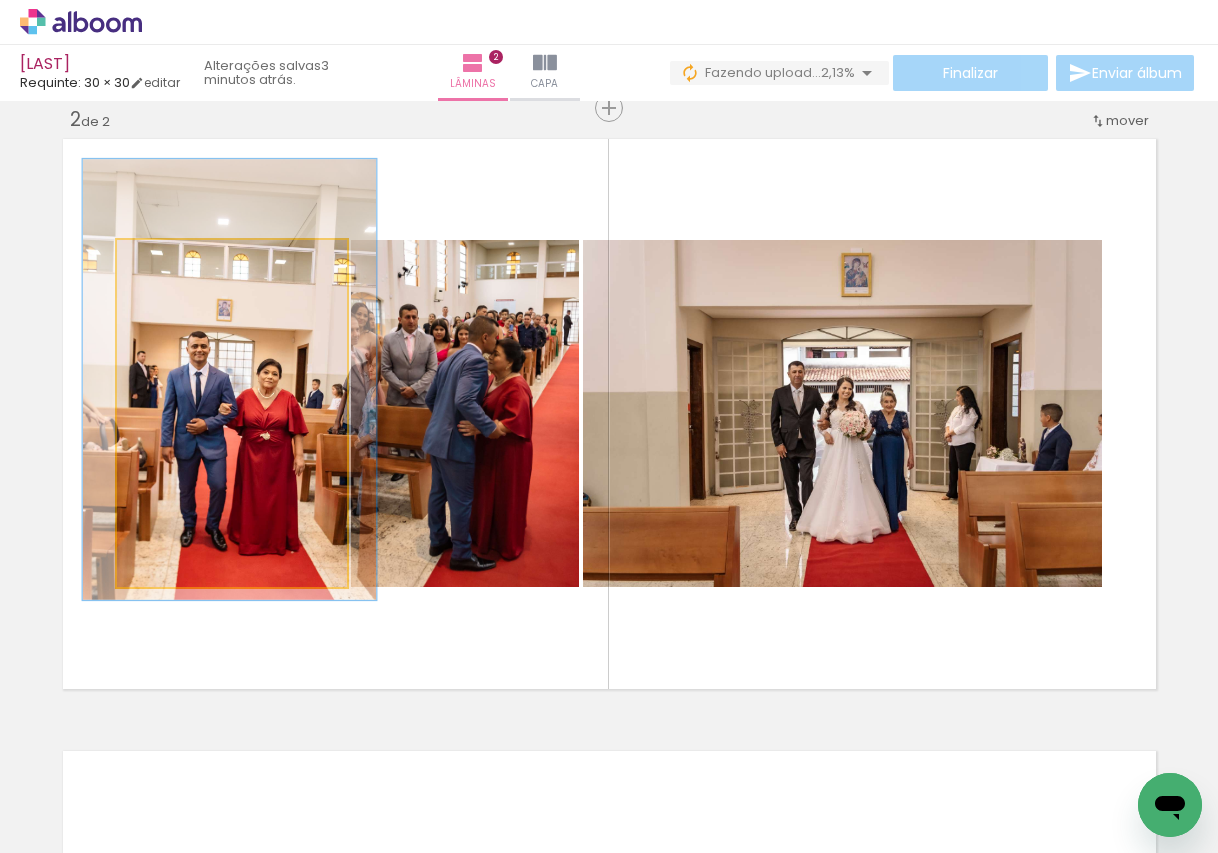 drag, startPoint x: 293, startPoint y: 422, endPoint x: 291, endPoint y: 388, distance: 34.058773 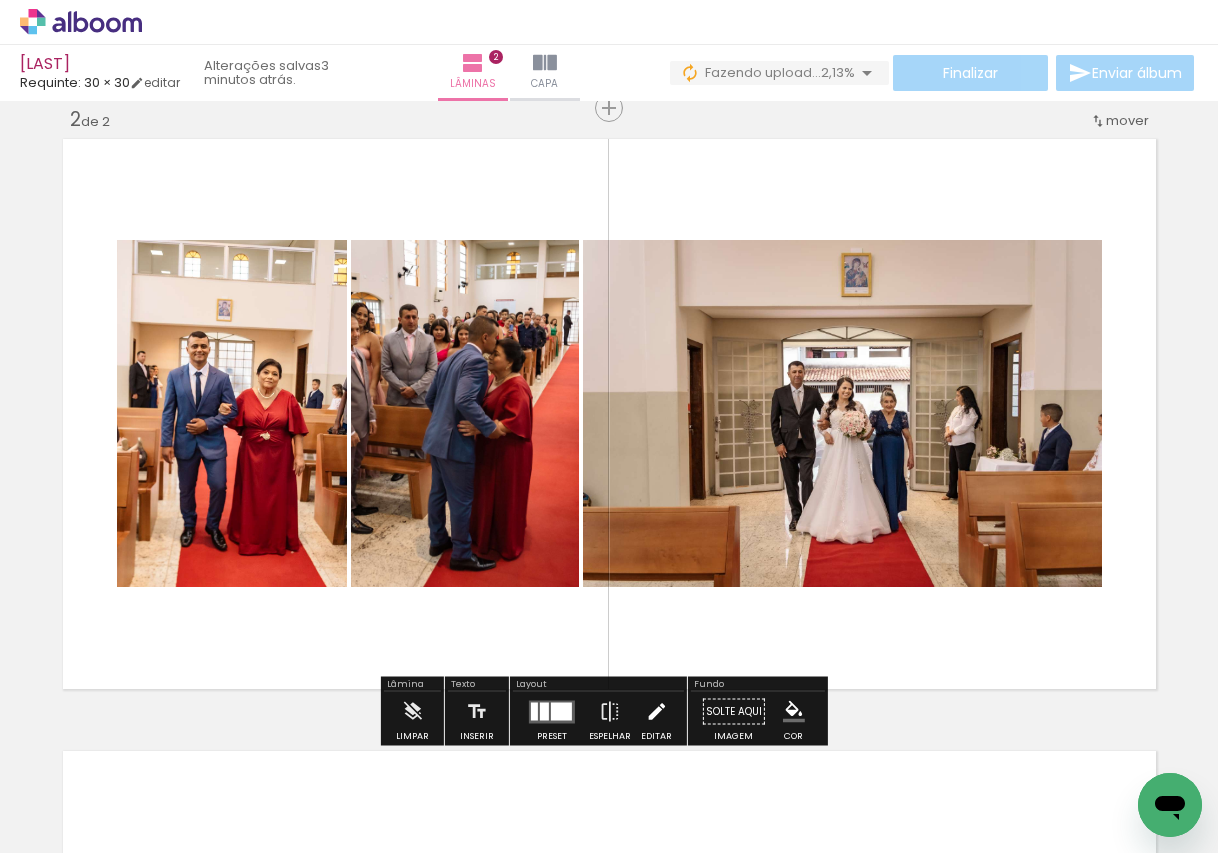 click at bounding box center [656, 712] 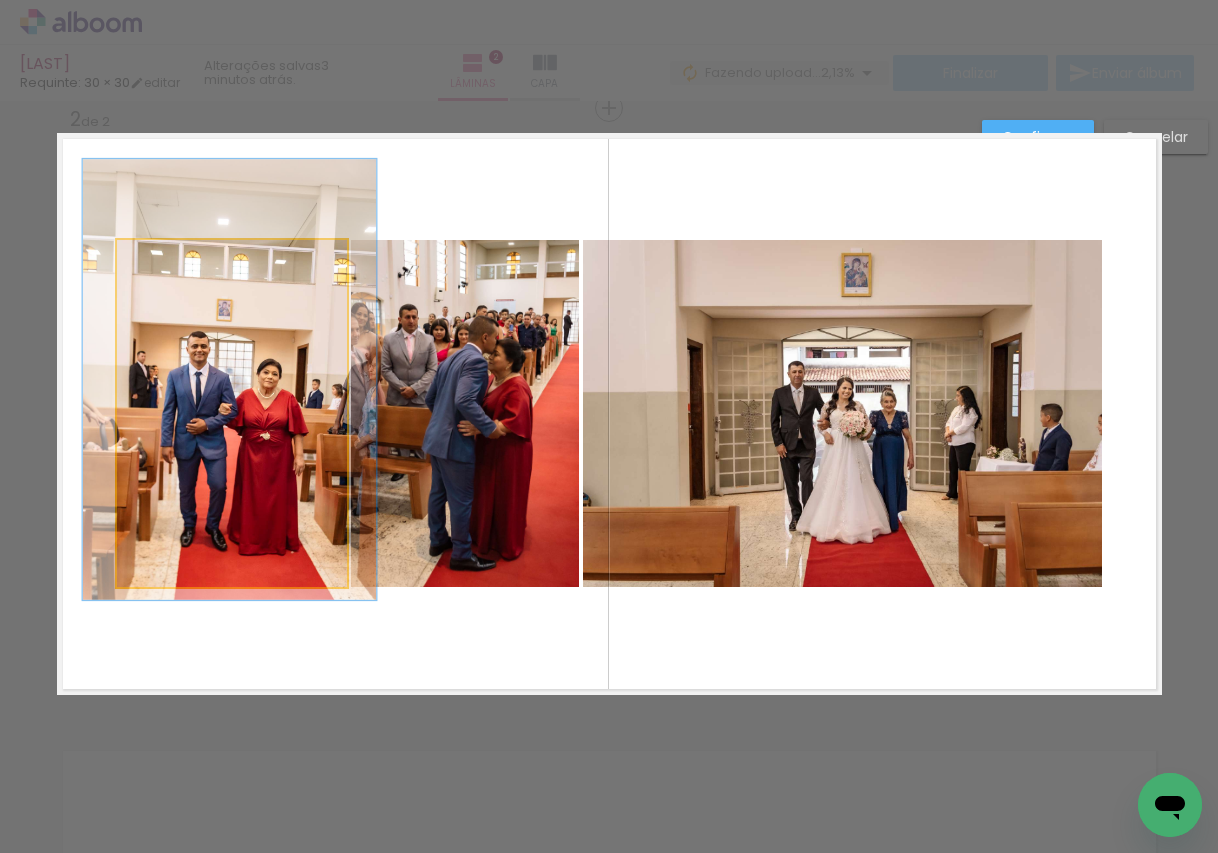 click 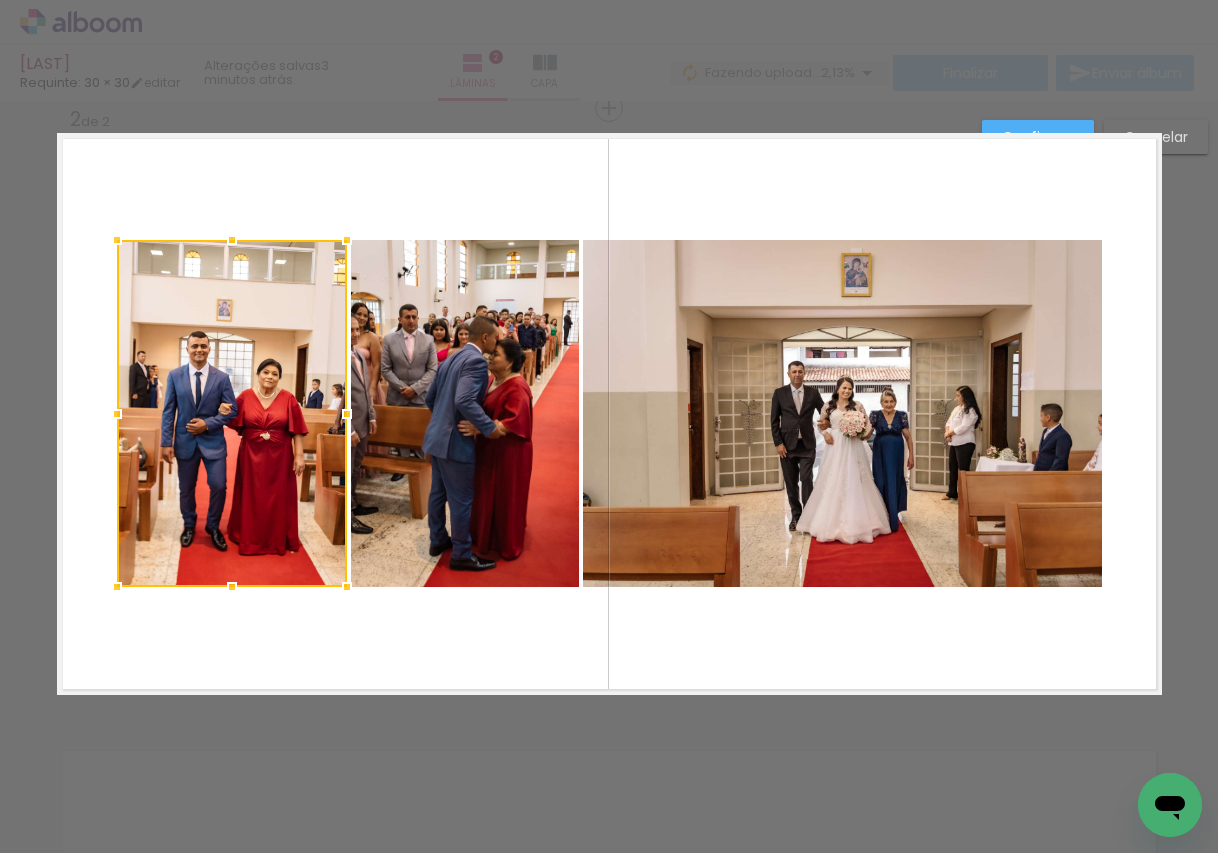 click at bounding box center [232, 413] 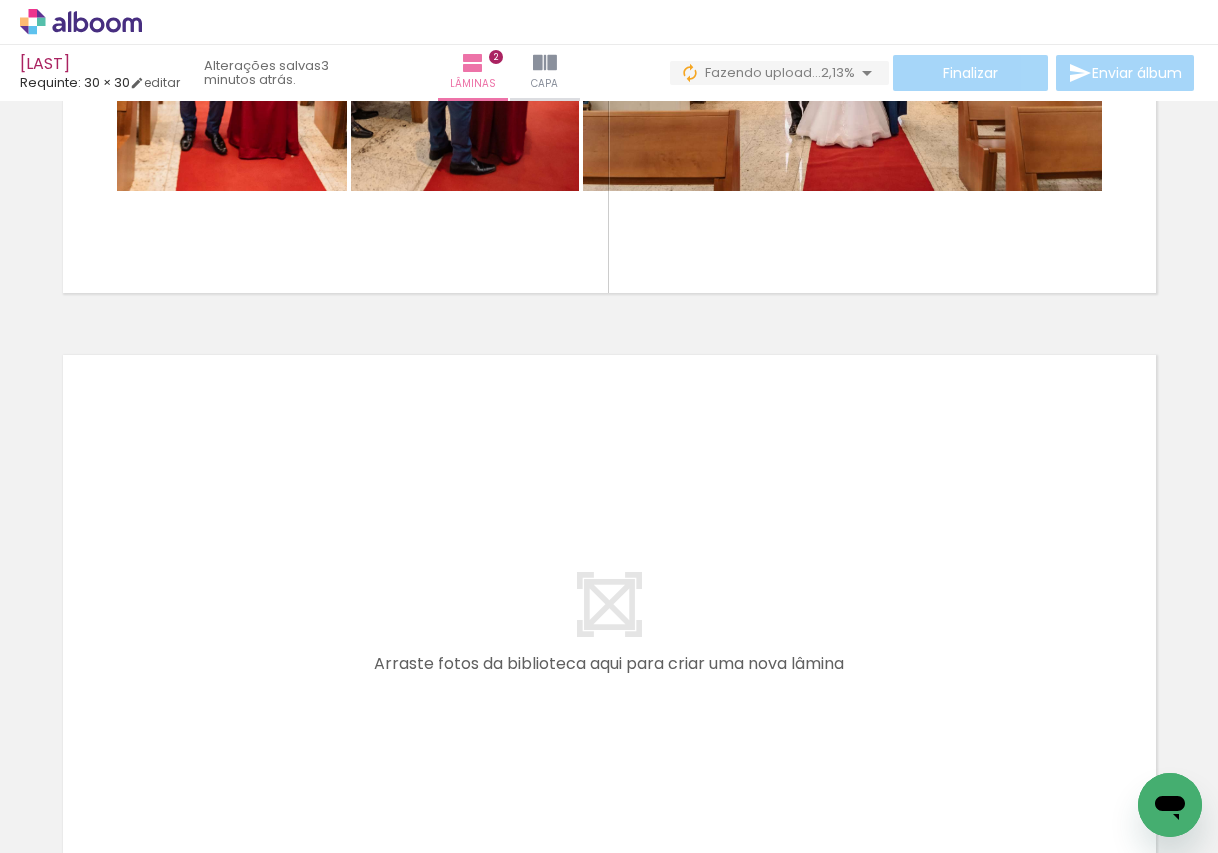 scroll, scrollTop: 1038, scrollLeft: 0, axis: vertical 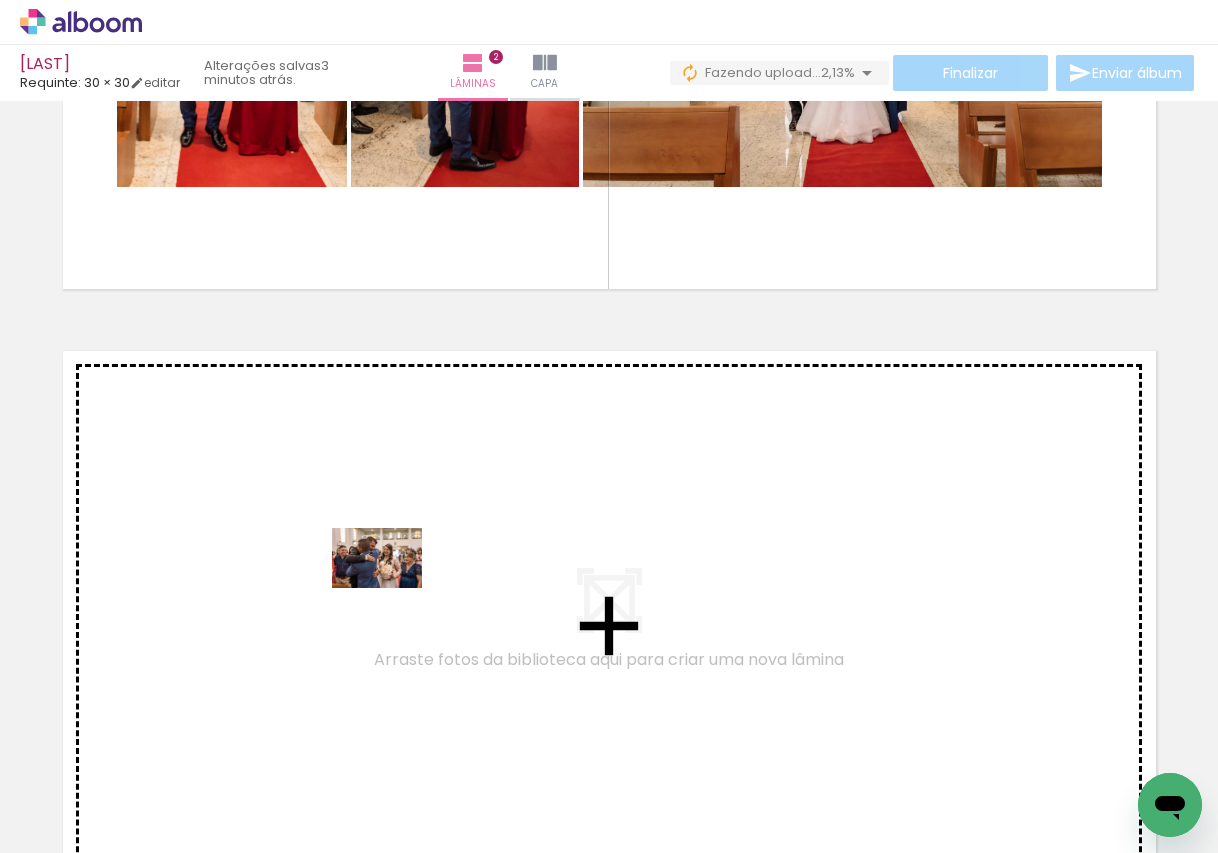 drag, startPoint x: 776, startPoint y: 813, endPoint x: 392, endPoint y: 588, distance: 445.06293 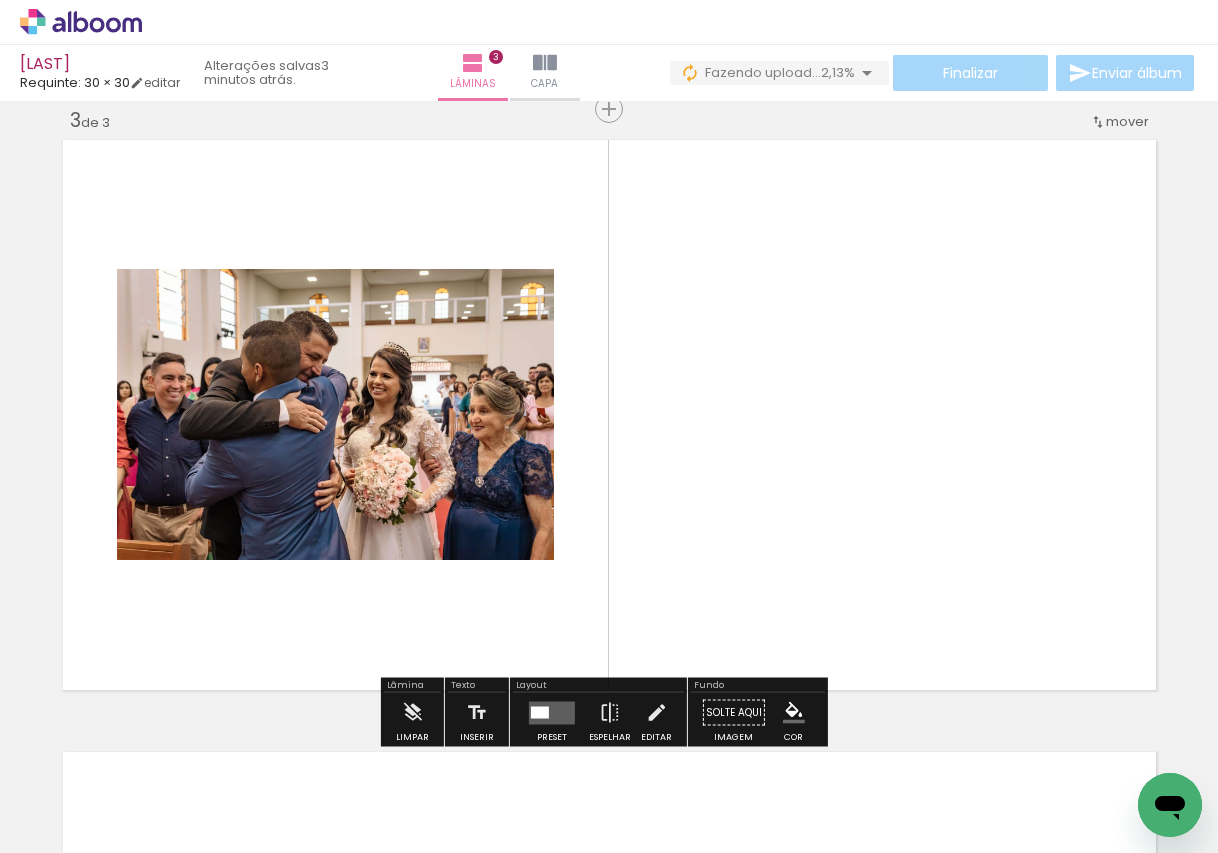 scroll, scrollTop: 1250, scrollLeft: 0, axis: vertical 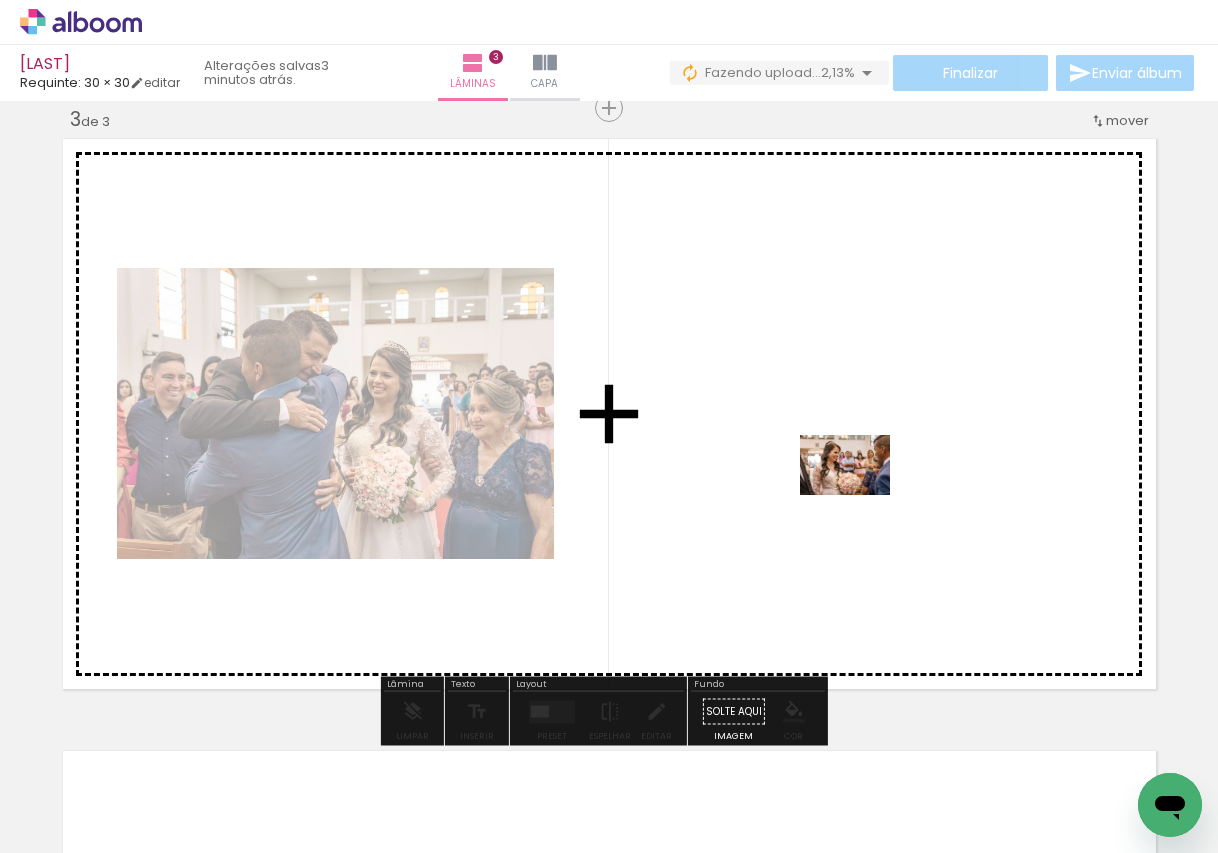 drag, startPoint x: 883, startPoint y: 813, endPoint x: 860, endPoint y: 495, distance: 318.8307 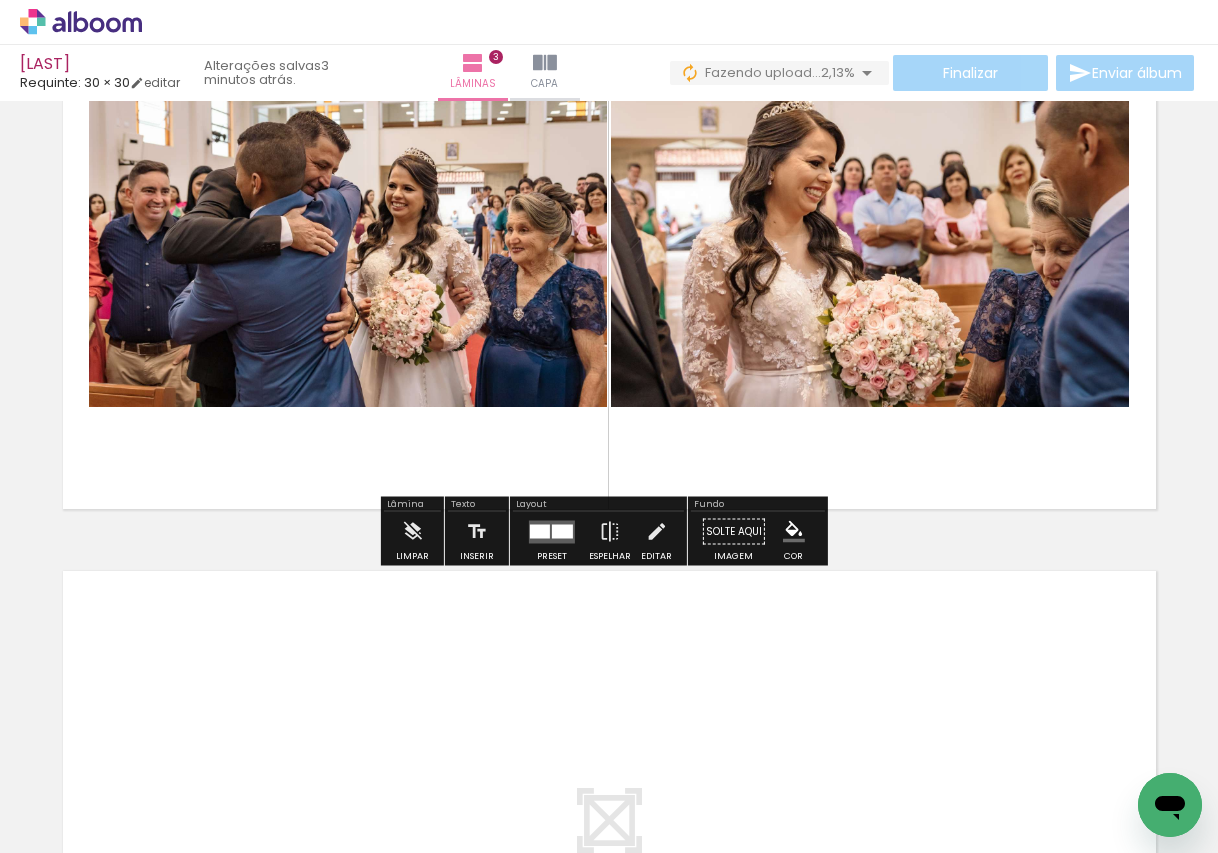 scroll, scrollTop: 1550, scrollLeft: 0, axis: vertical 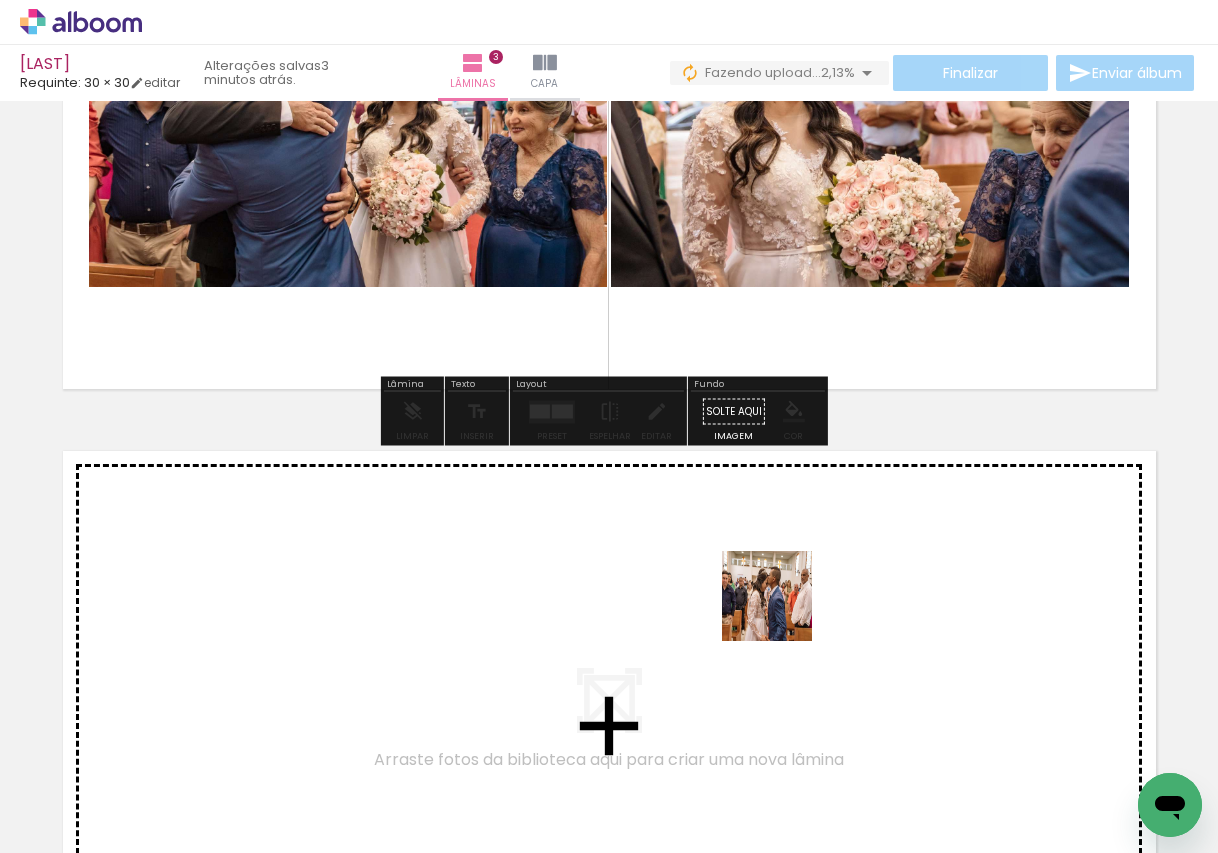 drag, startPoint x: 1010, startPoint y: 802, endPoint x: 742, endPoint y: 583, distance: 346.0997 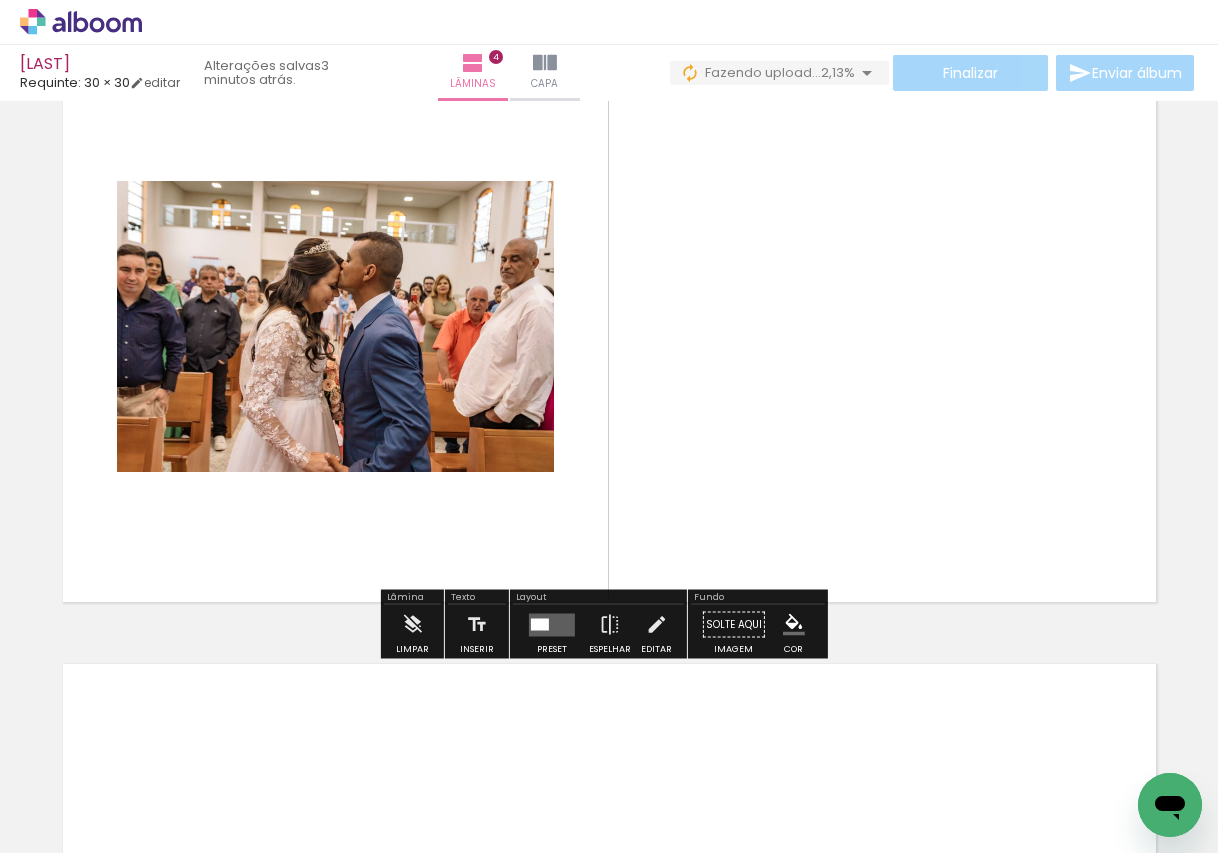 scroll, scrollTop: 1962, scrollLeft: 0, axis: vertical 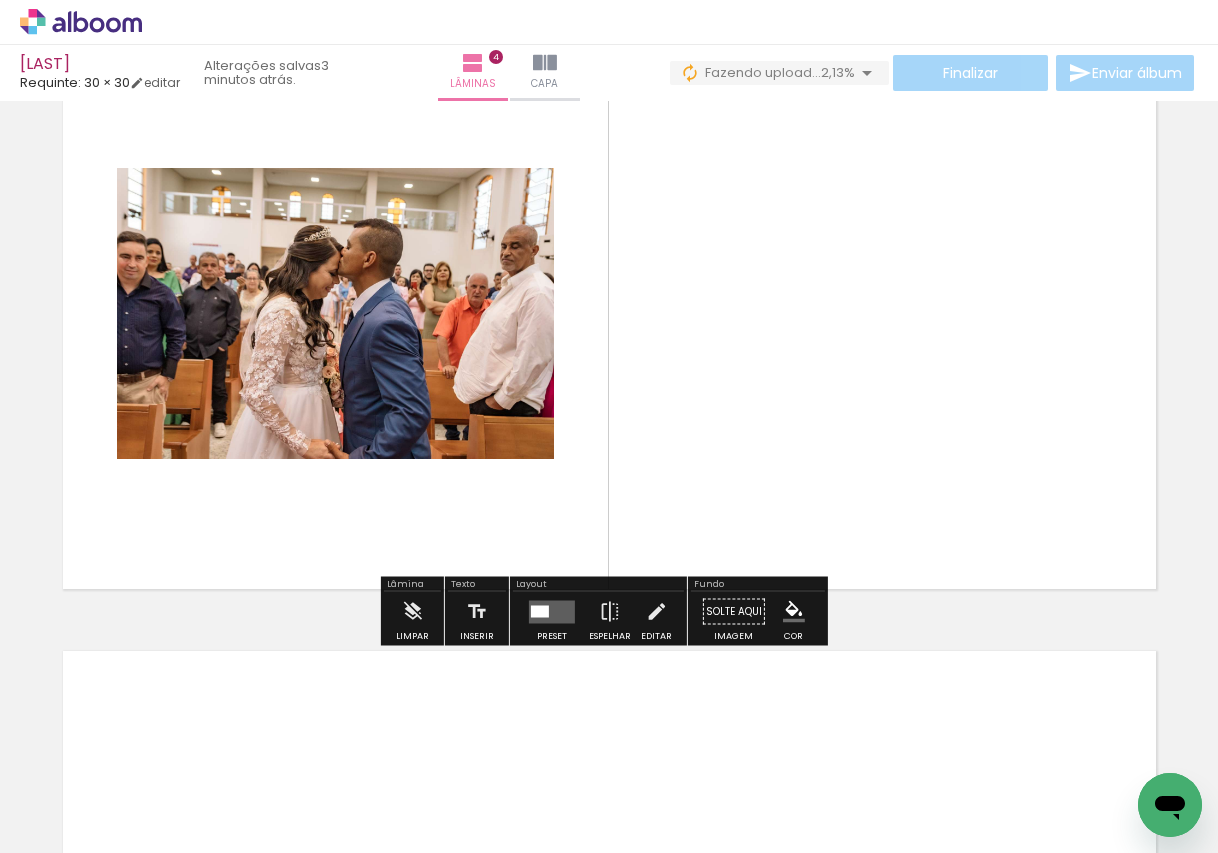 click at bounding box center [552, 612] 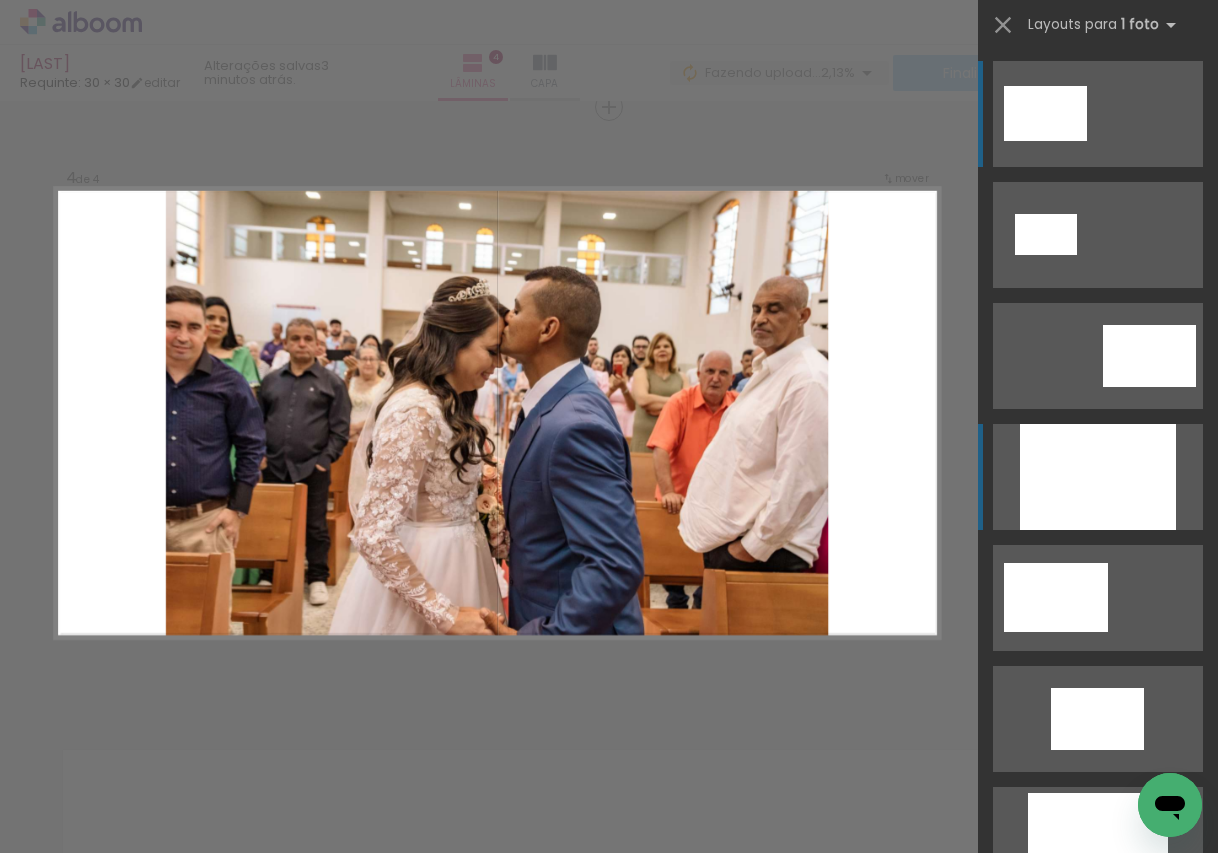 click at bounding box center (1098, 477) 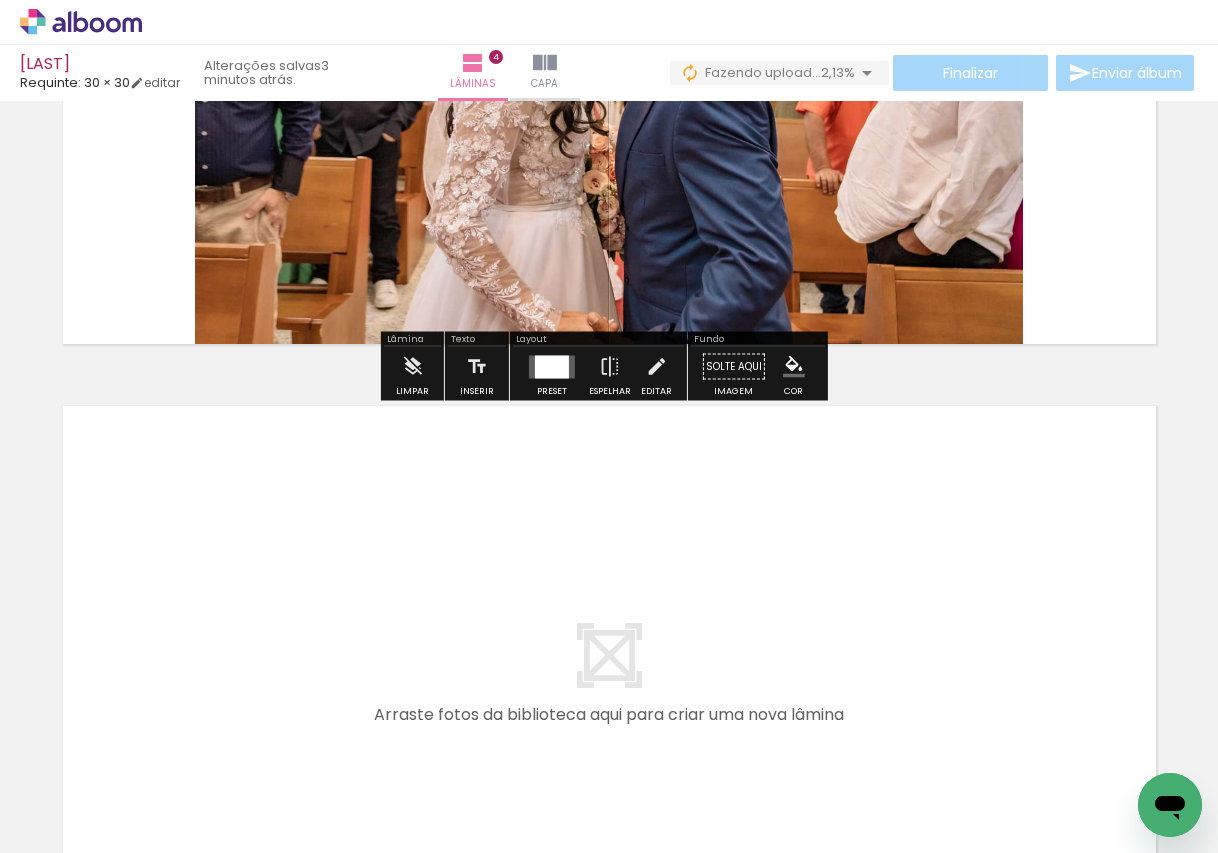 scroll, scrollTop: 2262, scrollLeft: 0, axis: vertical 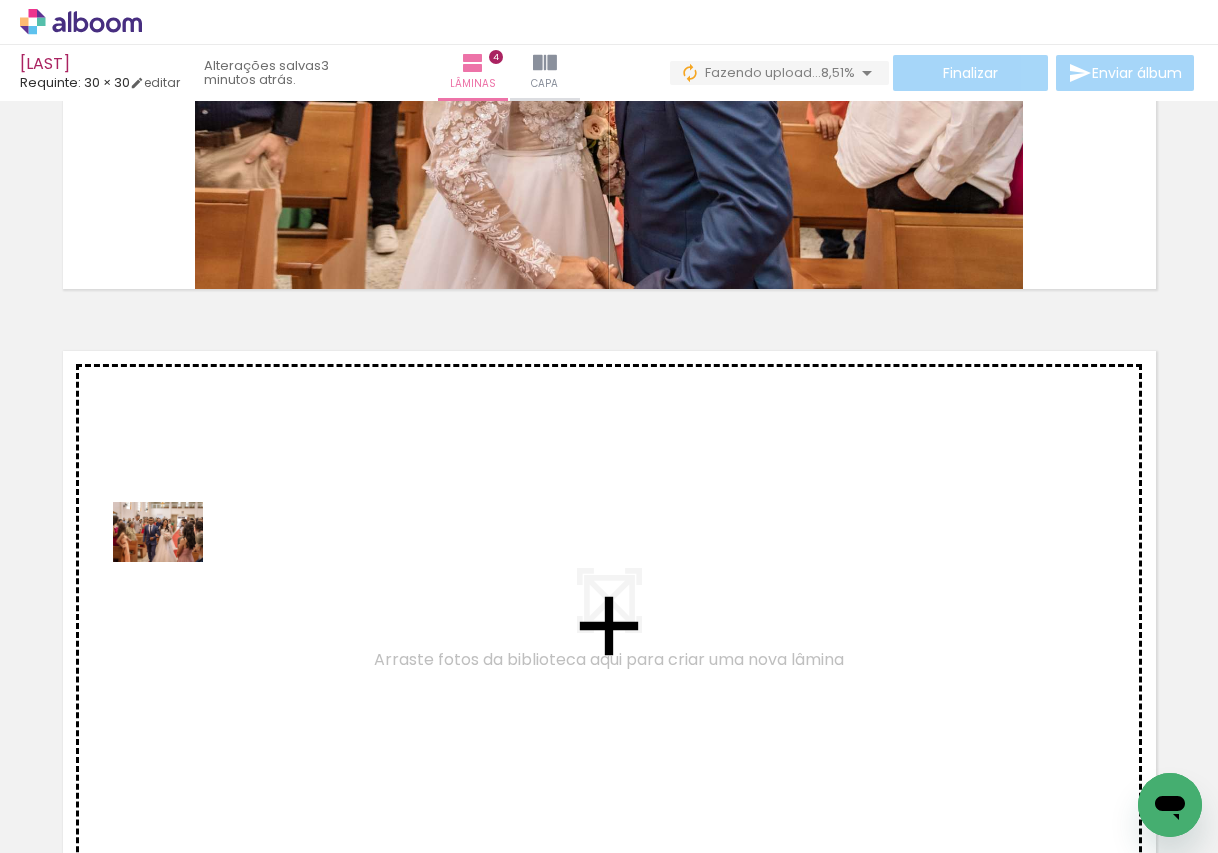 drag, startPoint x: 182, startPoint y: 805, endPoint x: 173, endPoint y: 562, distance: 243.16661 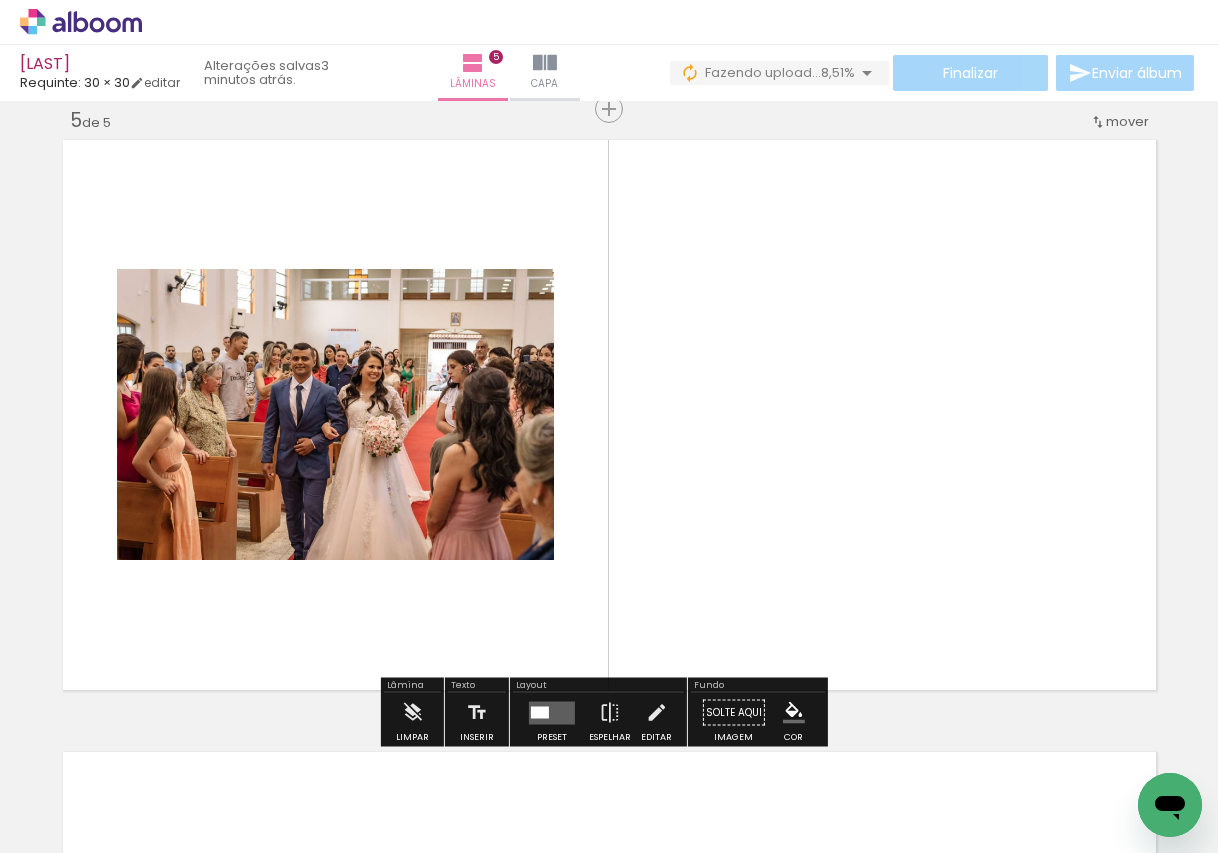 scroll, scrollTop: 2474, scrollLeft: 0, axis: vertical 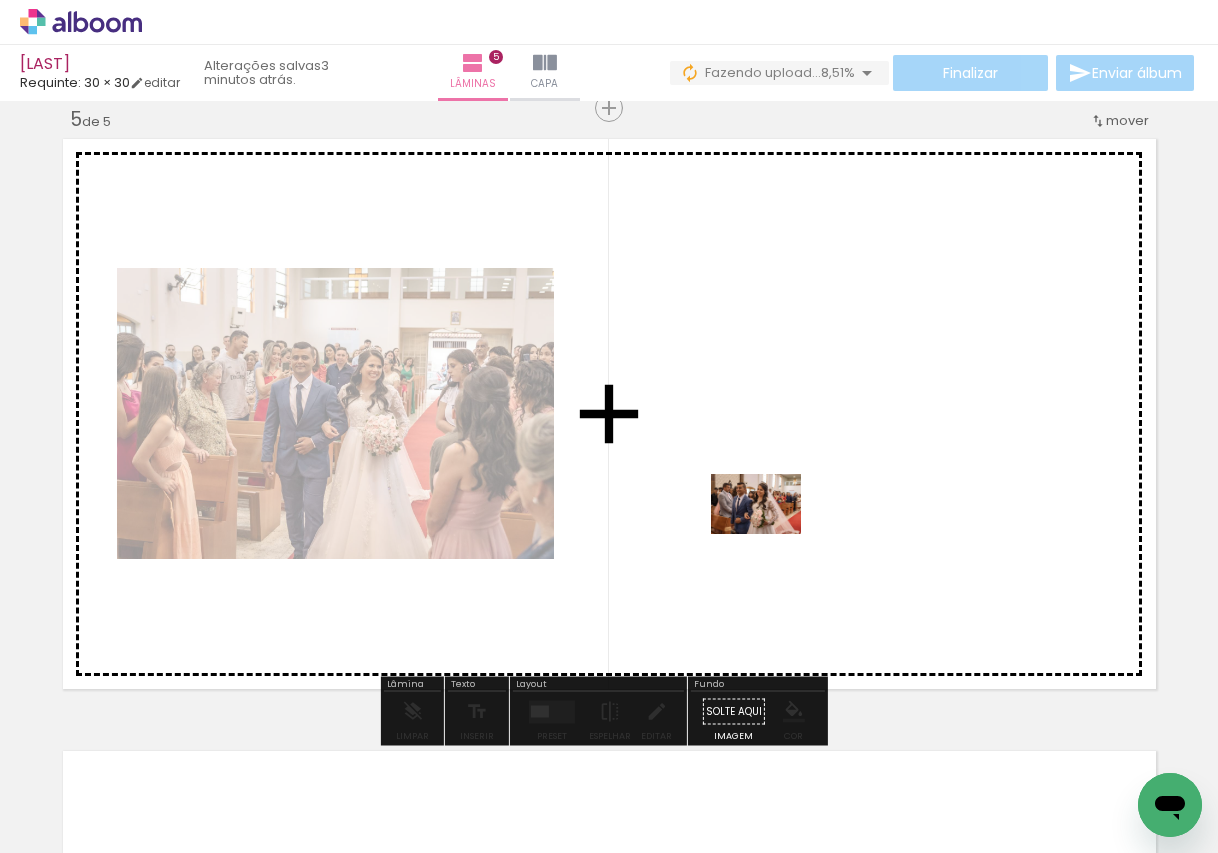 drag, startPoint x: 315, startPoint y: 812, endPoint x: 771, endPoint y: 534, distance: 534.05994 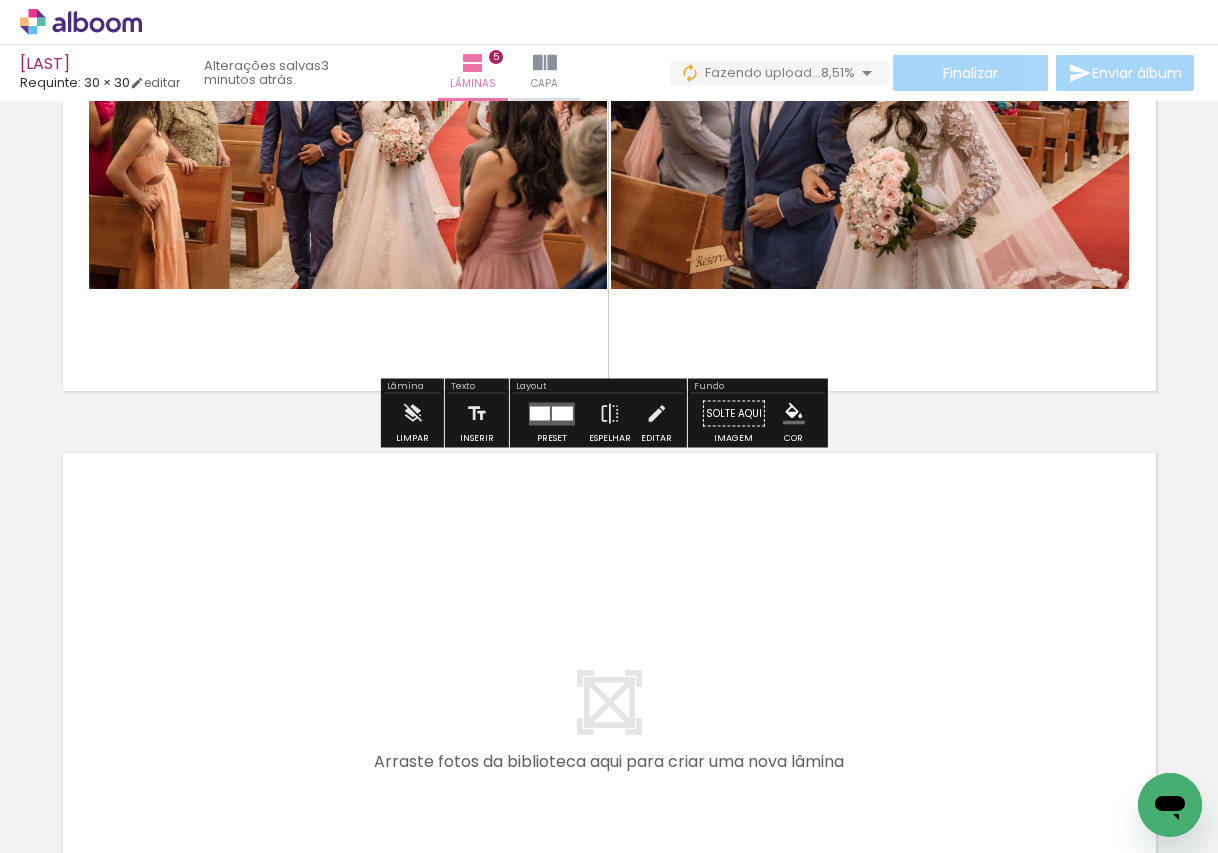 scroll, scrollTop: 2774, scrollLeft: 0, axis: vertical 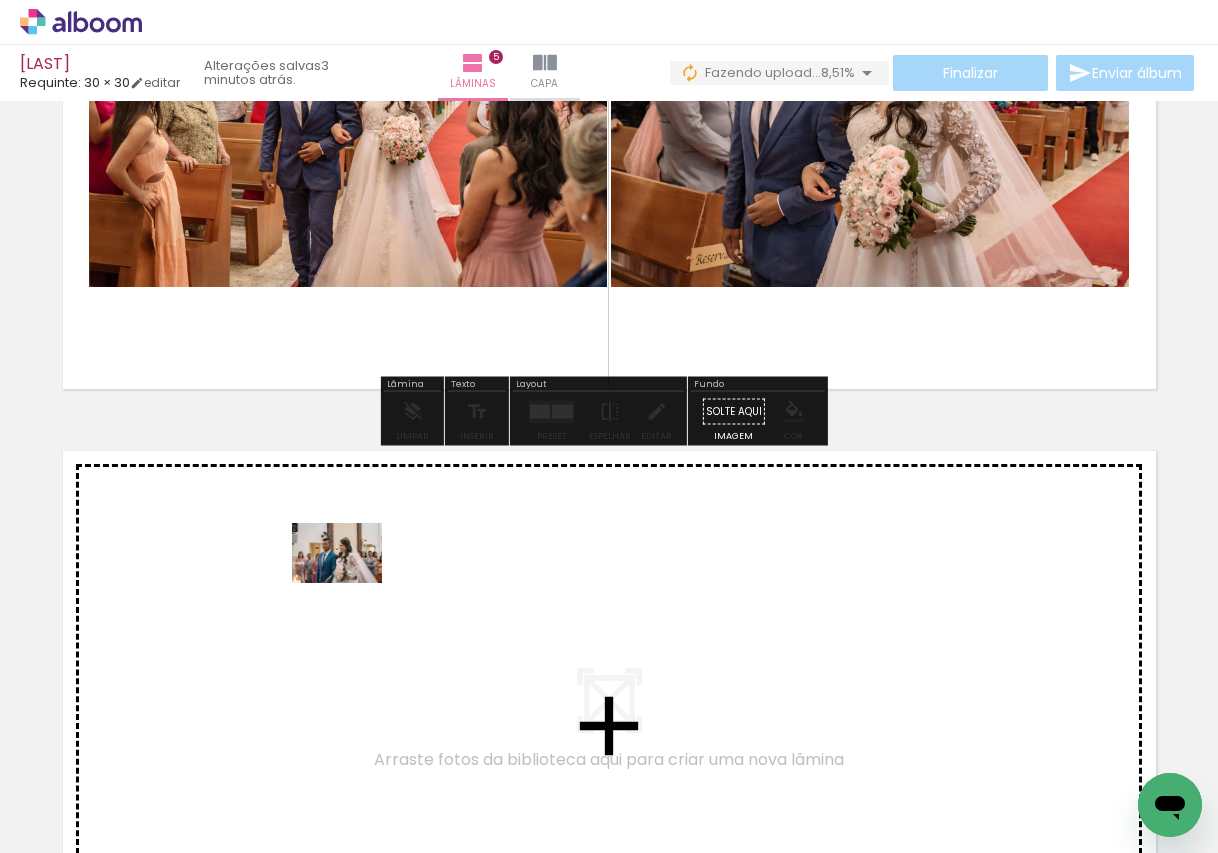 drag, startPoint x: 409, startPoint y: 804, endPoint x: 352, endPoint y: 583, distance: 228.23233 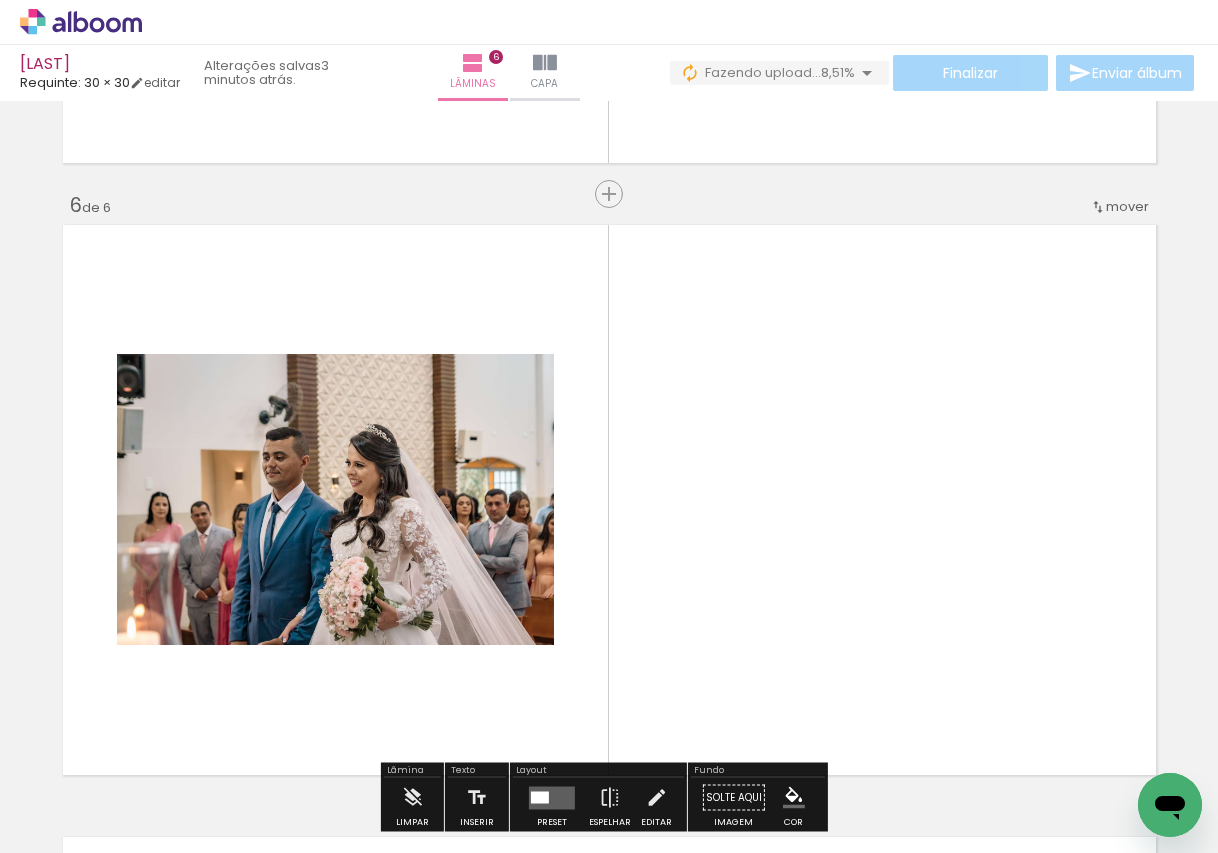 scroll, scrollTop: 3086, scrollLeft: 0, axis: vertical 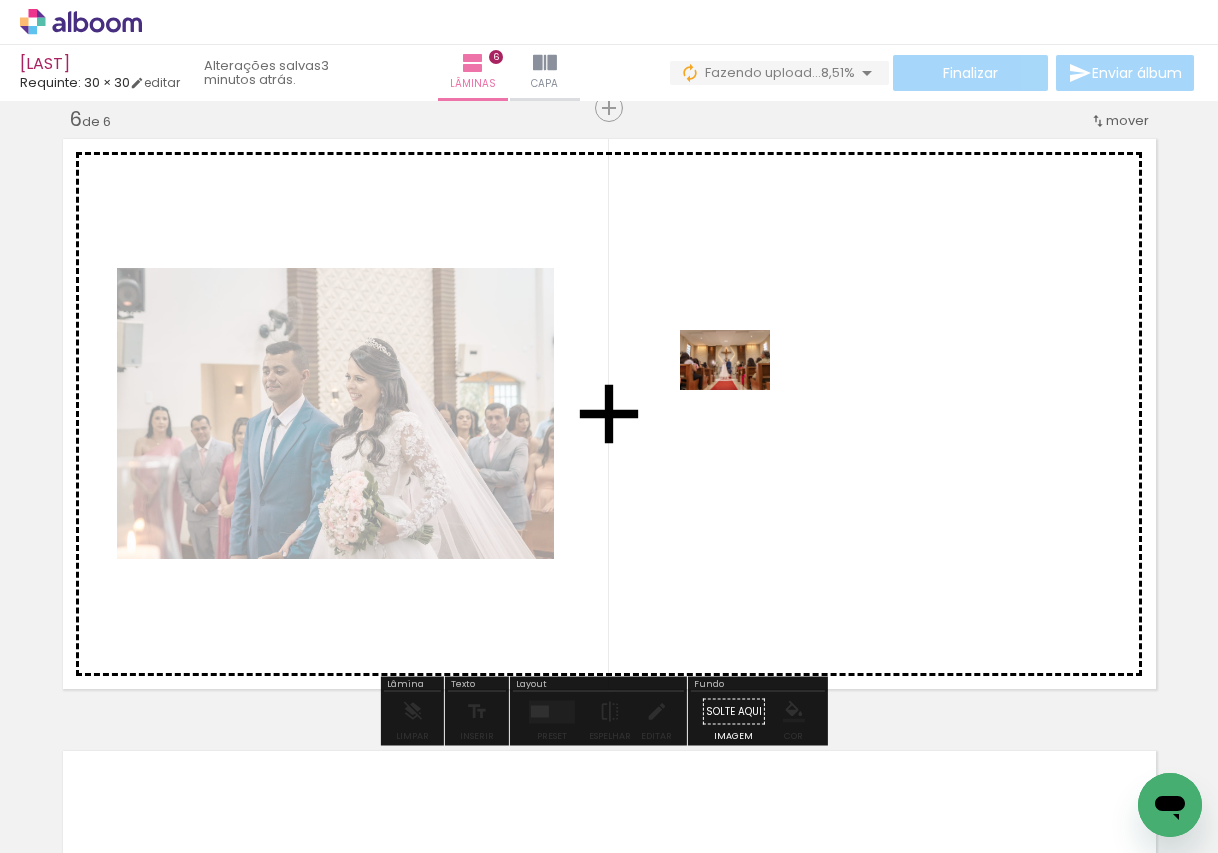 drag, startPoint x: 519, startPoint y: 805, endPoint x: 742, endPoint y: 388, distance: 472.88266 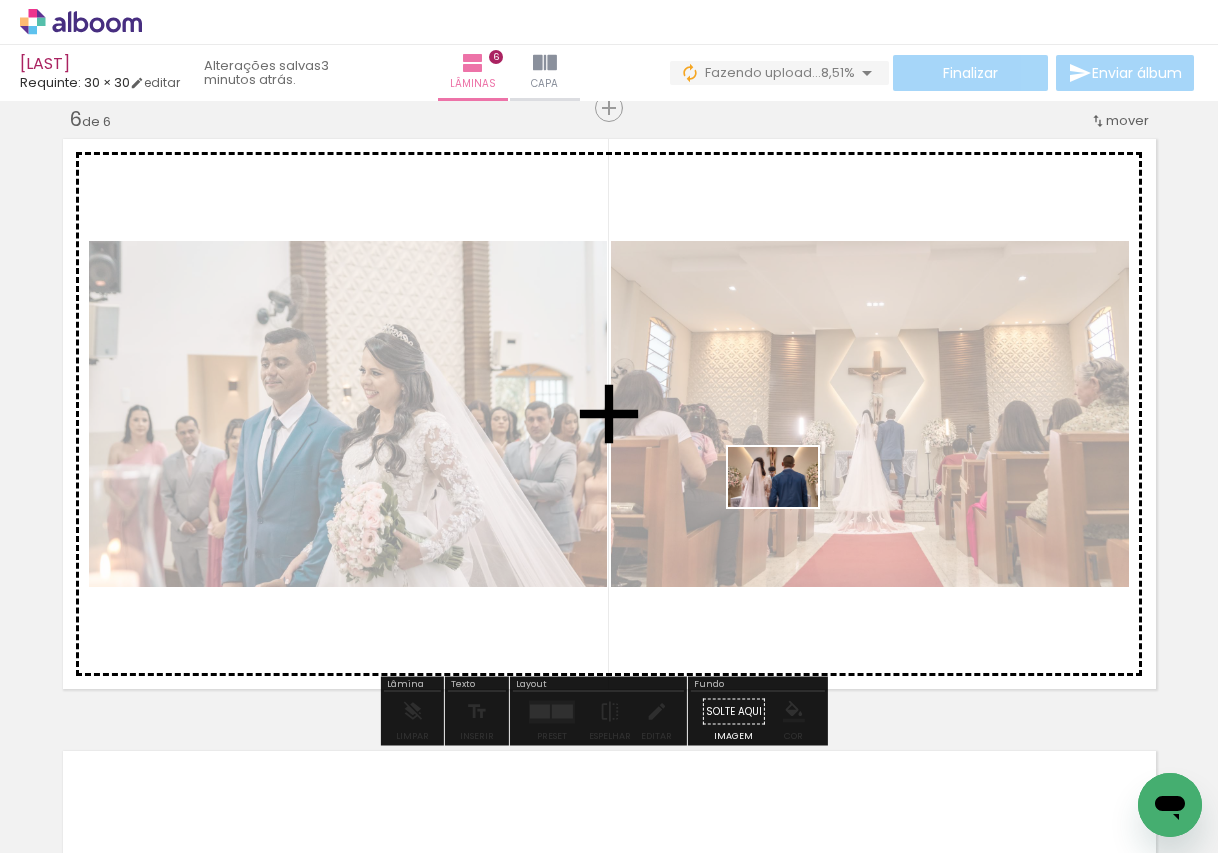 drag, startPoint x: 647, startPoint y: 794, endPoint x: 788, endPoint y: 507, distance: 319.76553 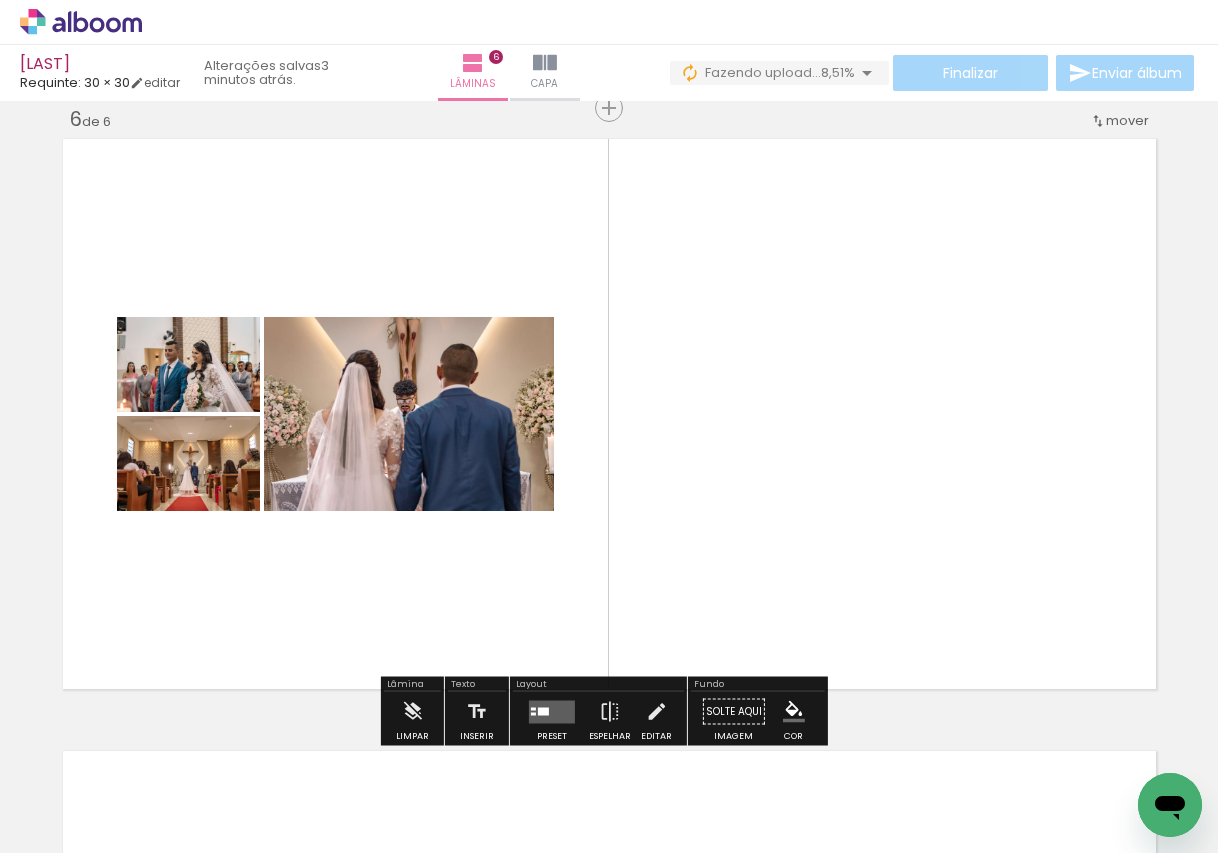 click at bounding box center (552, 711) 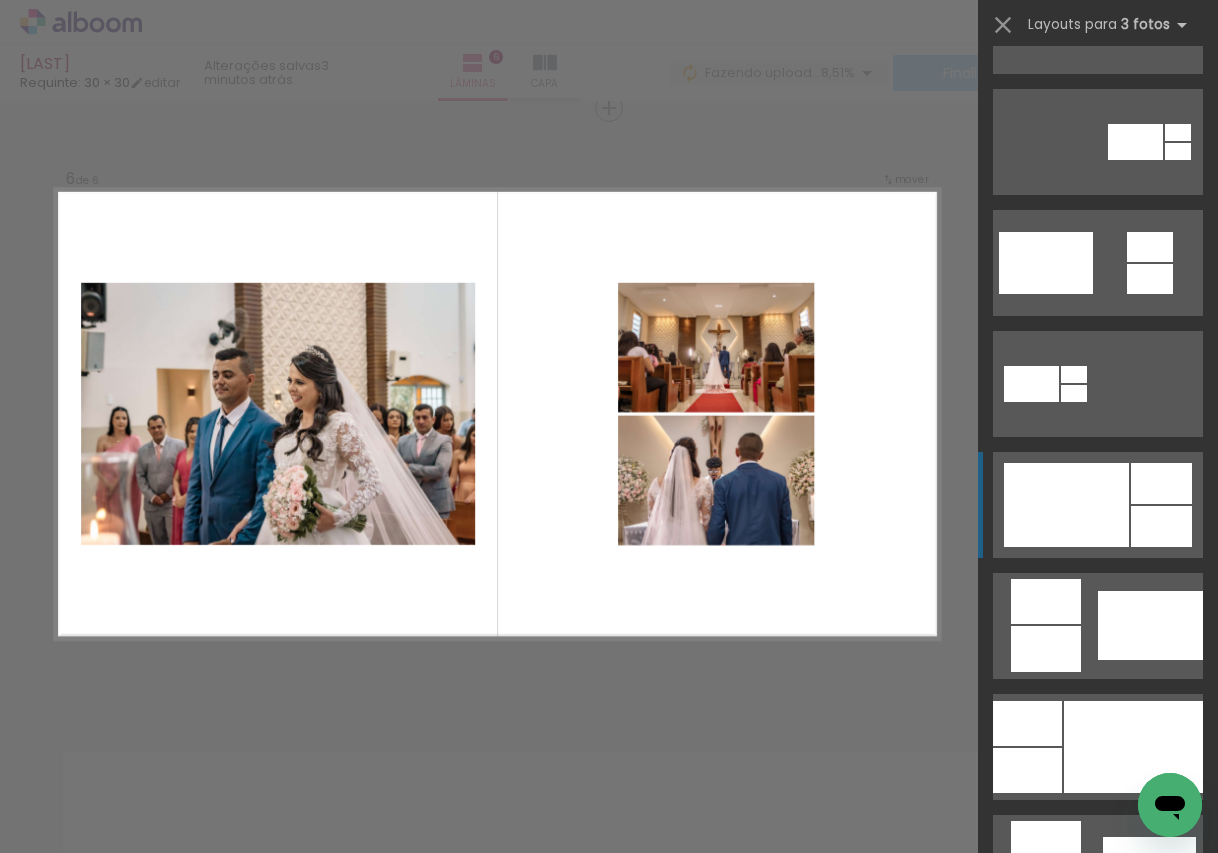 scroll, scrollTop: 700, scrollLeft: 0, axis: vertical 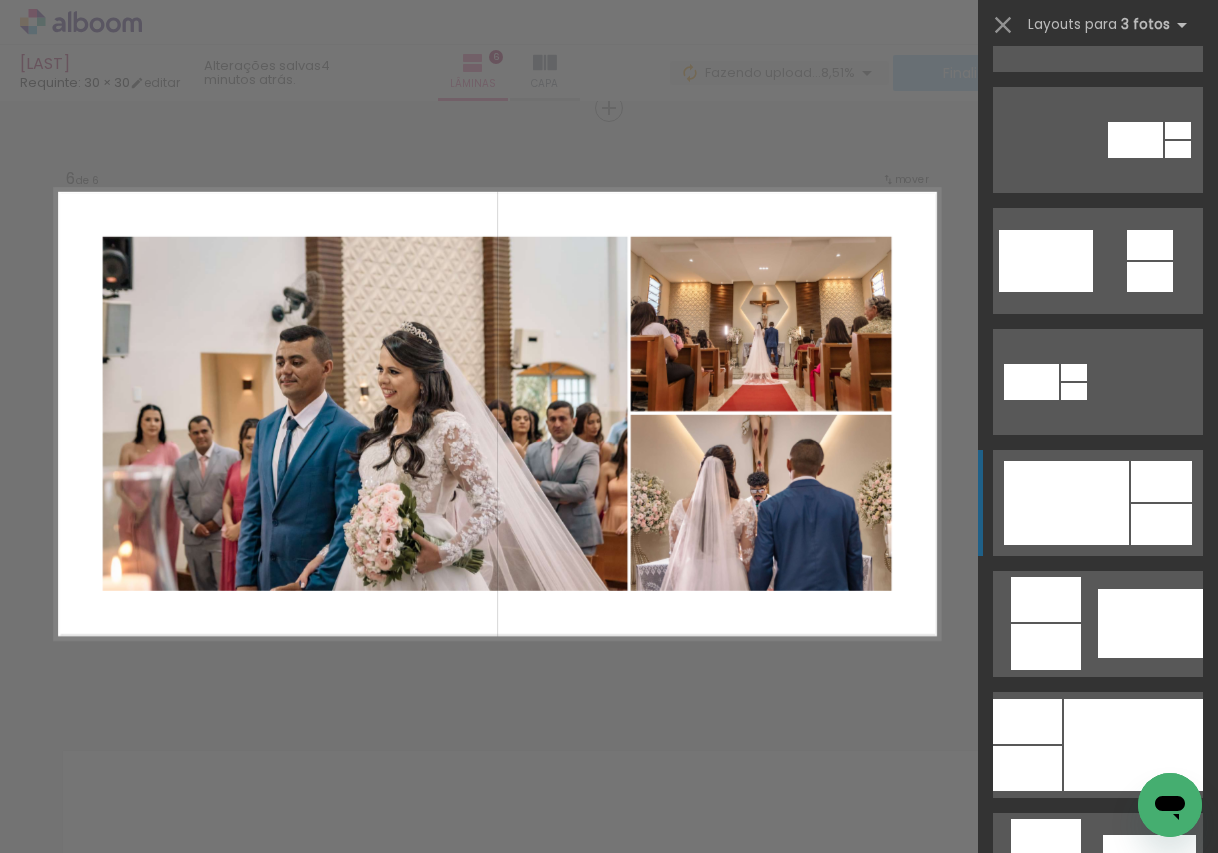 click at bounding box center [1081, -466] 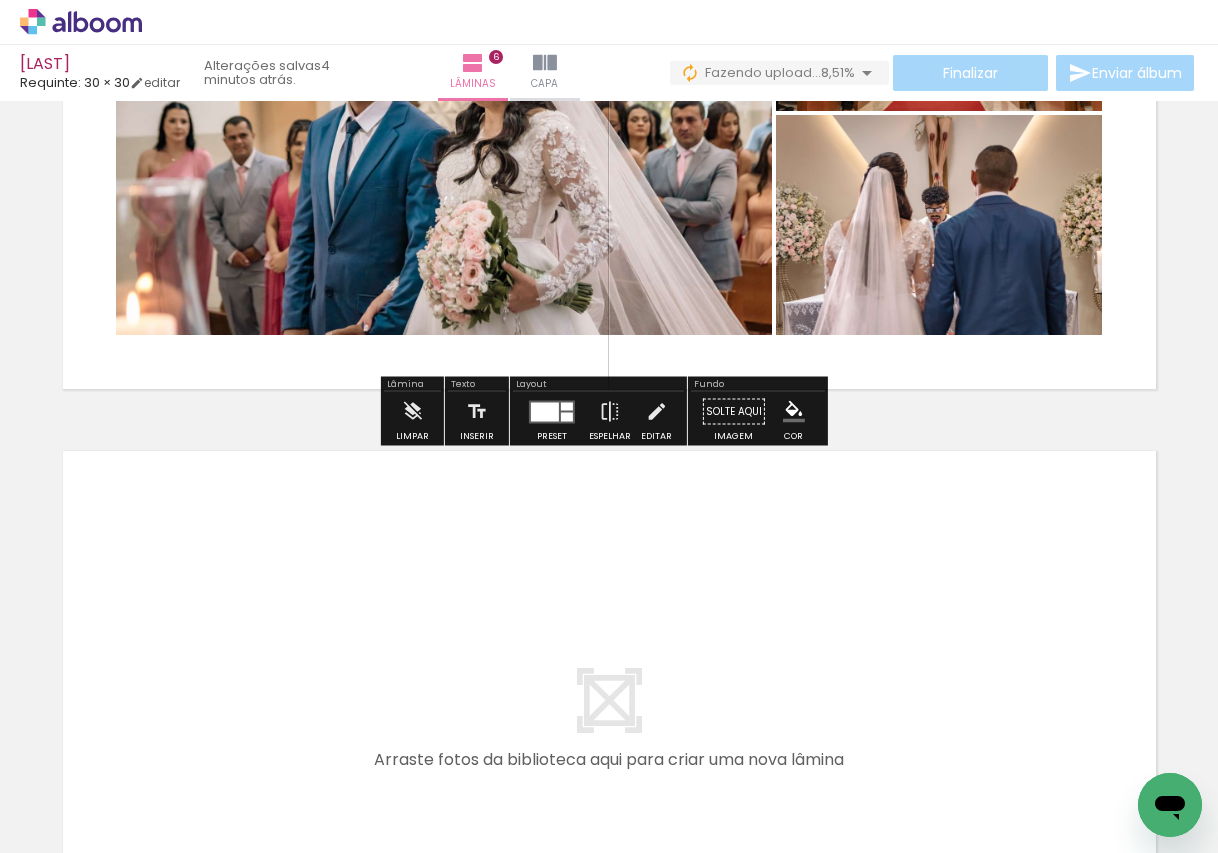 scroll, scrollTop: 3486, scrollLeft: 0, axis: vertical 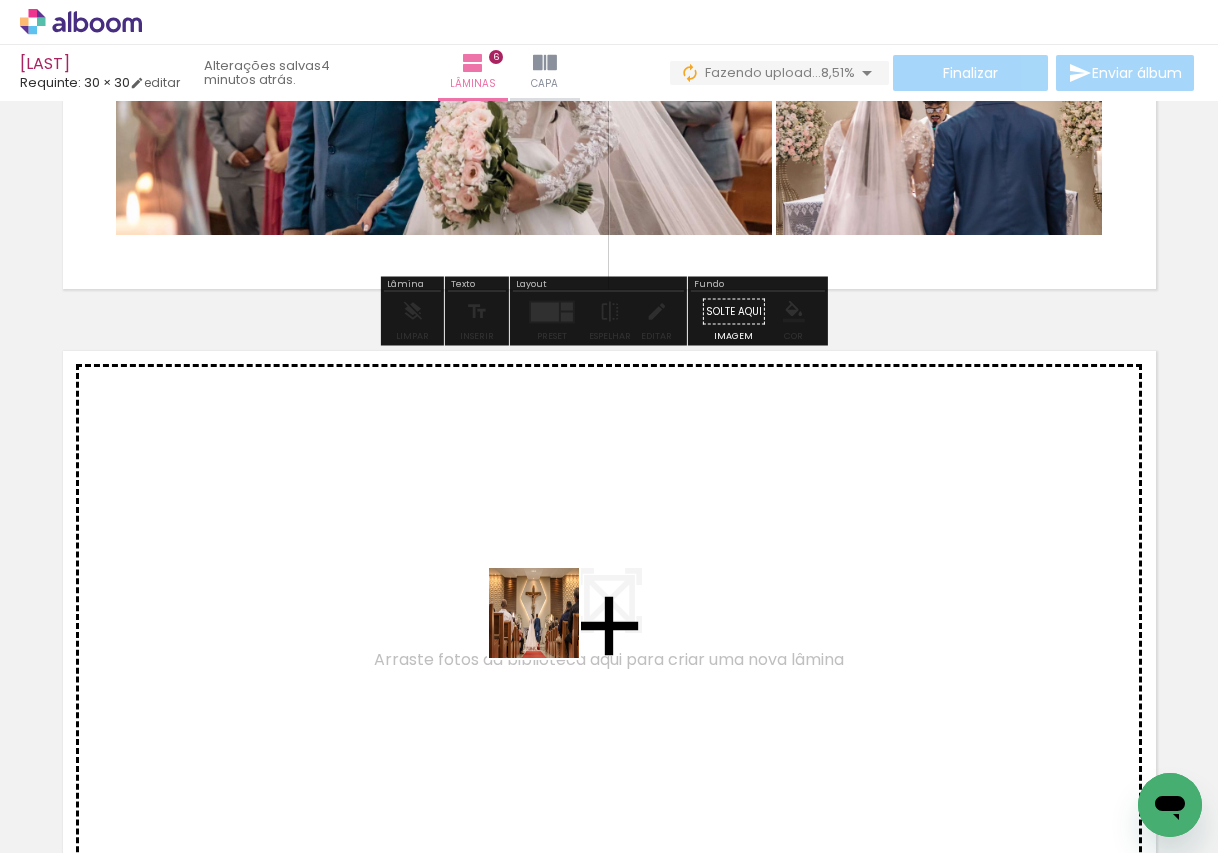 drag, startPoint x: 752, startPoint y: 792, endPoint x: 516, endPoint y: 607, distance: 299.86832 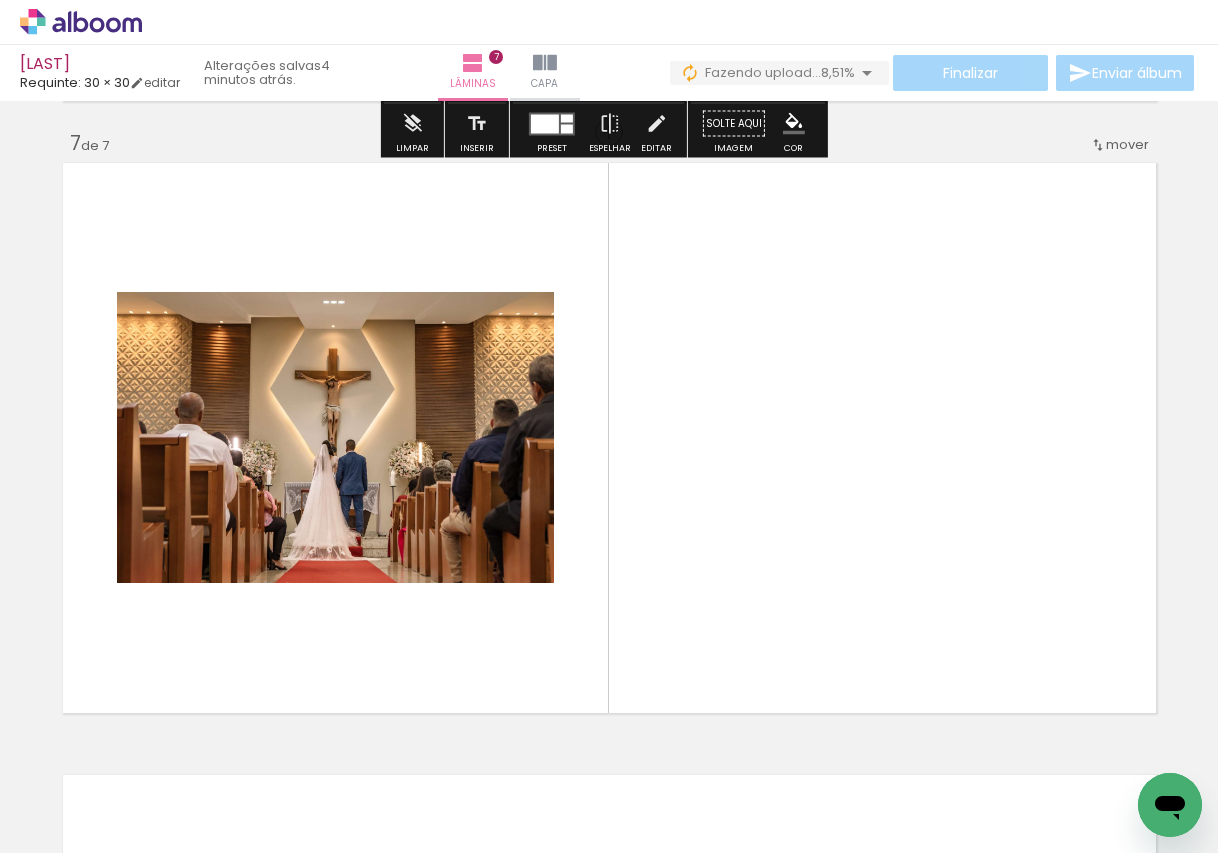scroll, scrollTop: 3698, scrollLeft: 0, axis: vertical 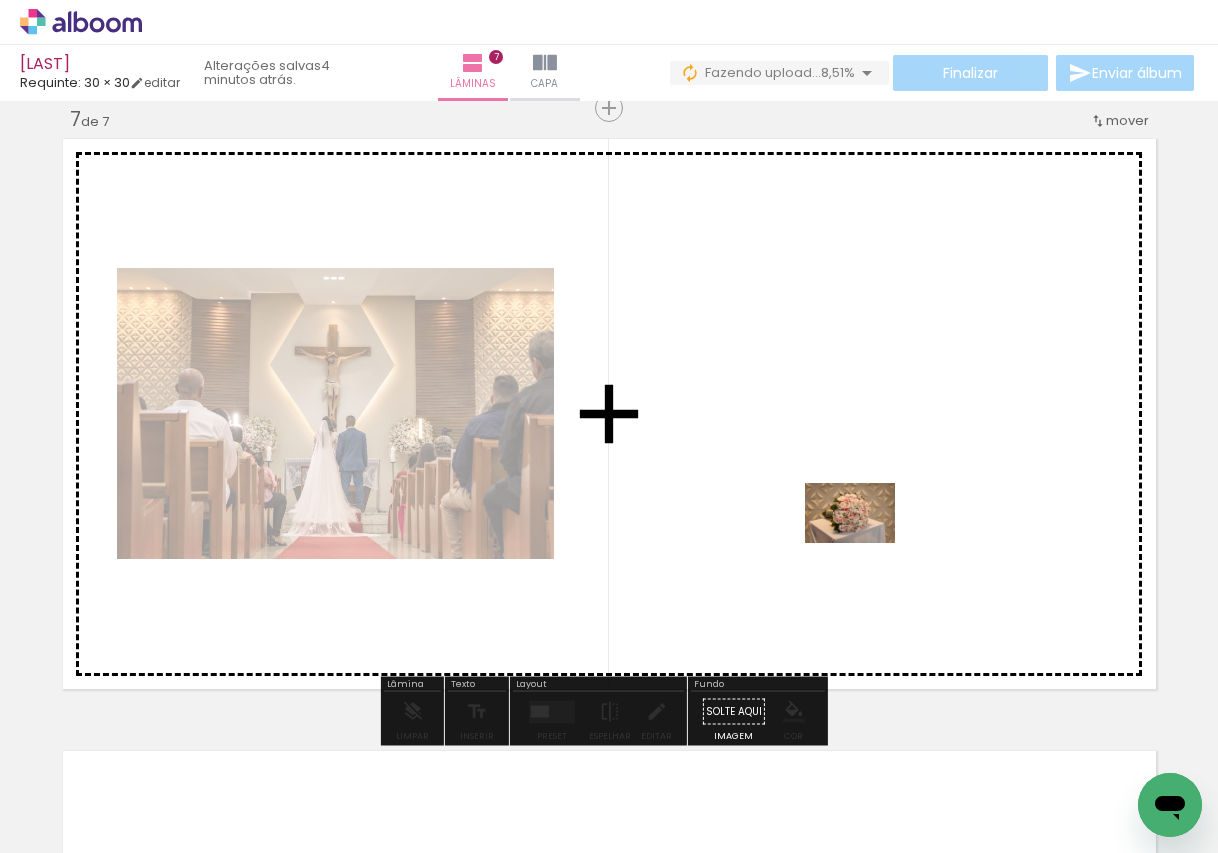 drag, startPoint x: 878, startPoint y: 792, endPoint x: 865, endPoint y: 542, distance: 250.33777 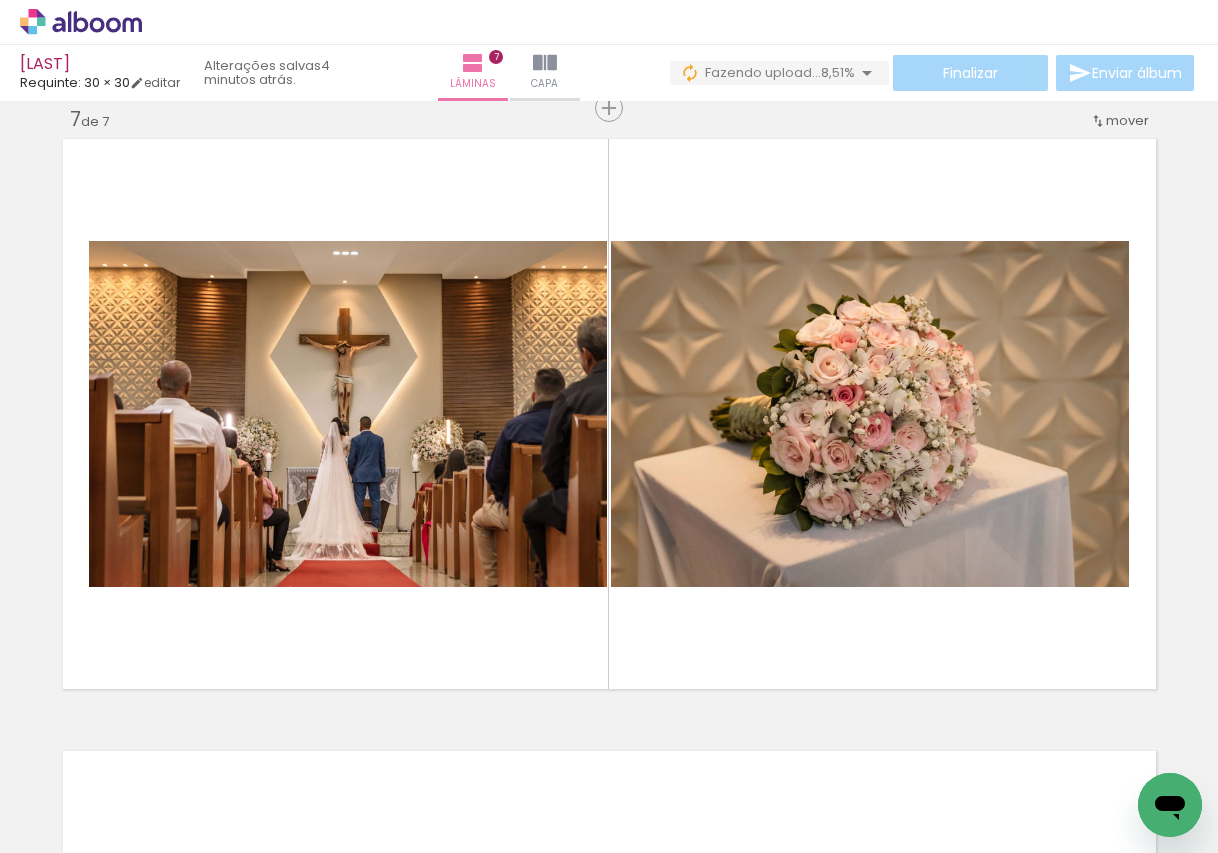 scroll, scrollTop: 0, scrollLeft: 1705, axis: horizontal 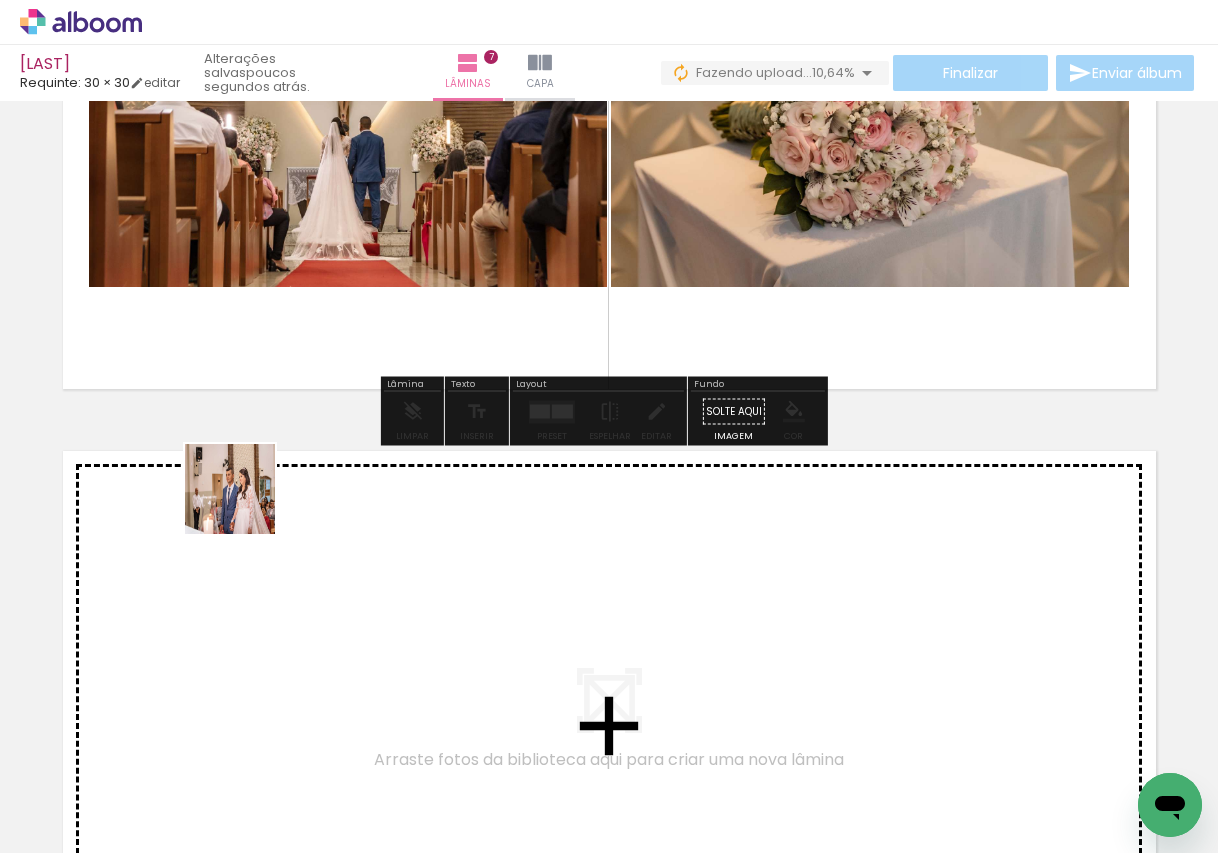 drag, startPoint x: 309, startPoint y: 790, endPoint x: 243, endPoint y: 491, distance: 306.19766 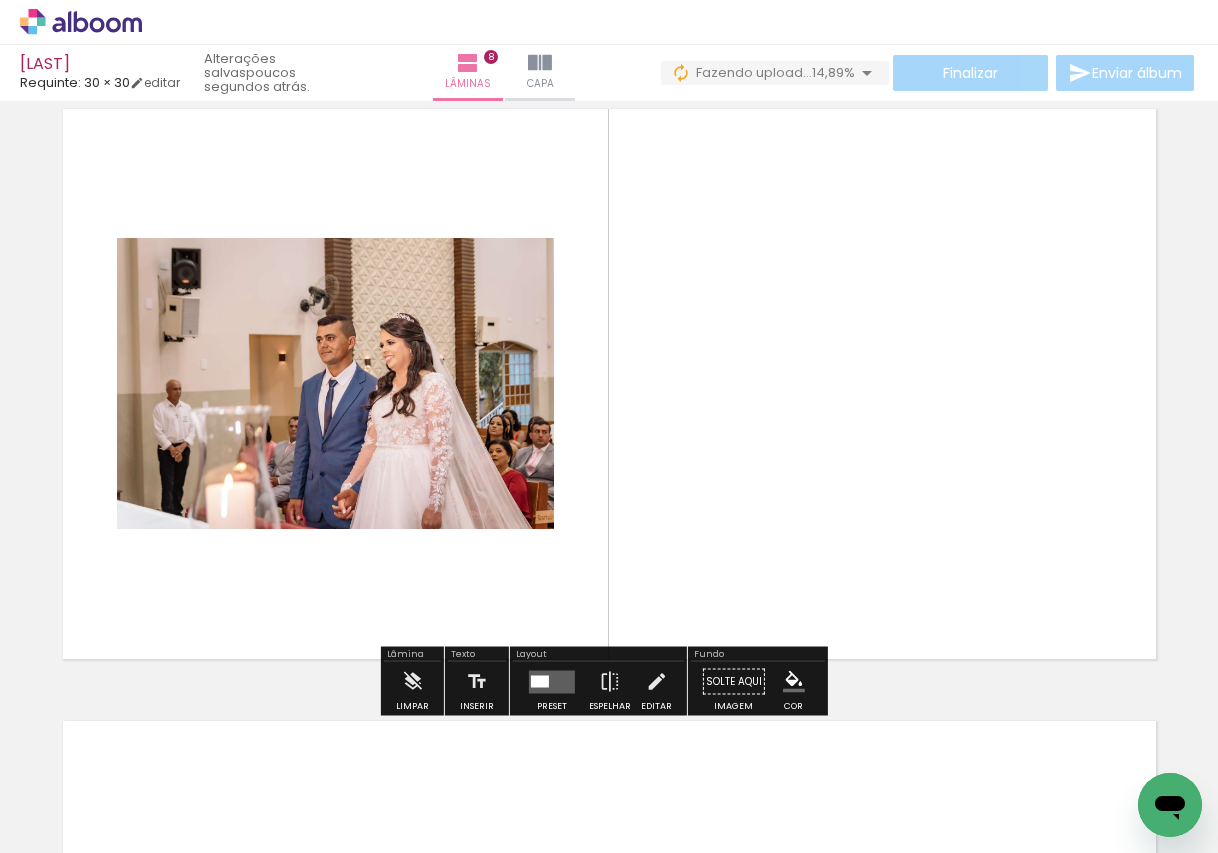 scroll, scrollTop: 4310, scrollLeft: 0, axis: vertical 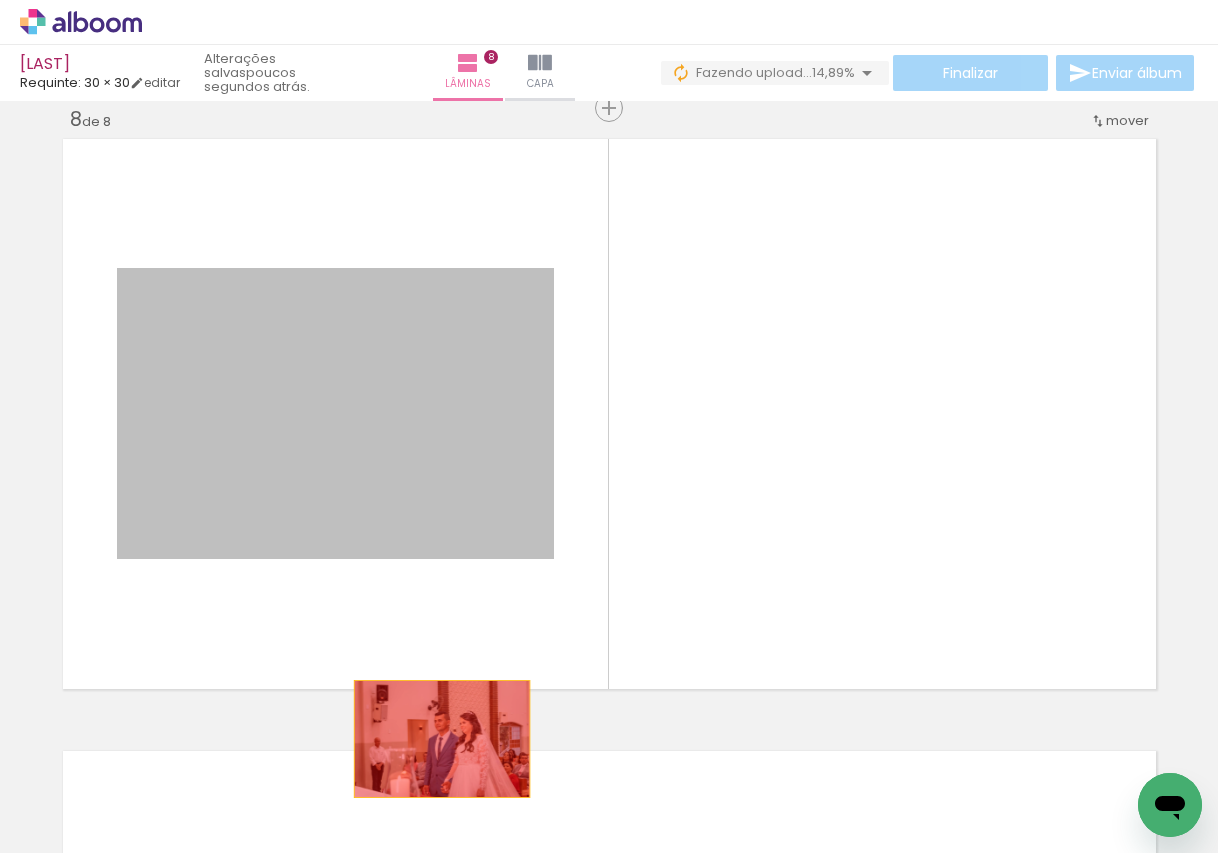 drag, startPoint x: 344, startPoint y: 473, endPoint x: 434, endPoint y: 745, distance: 286.50305 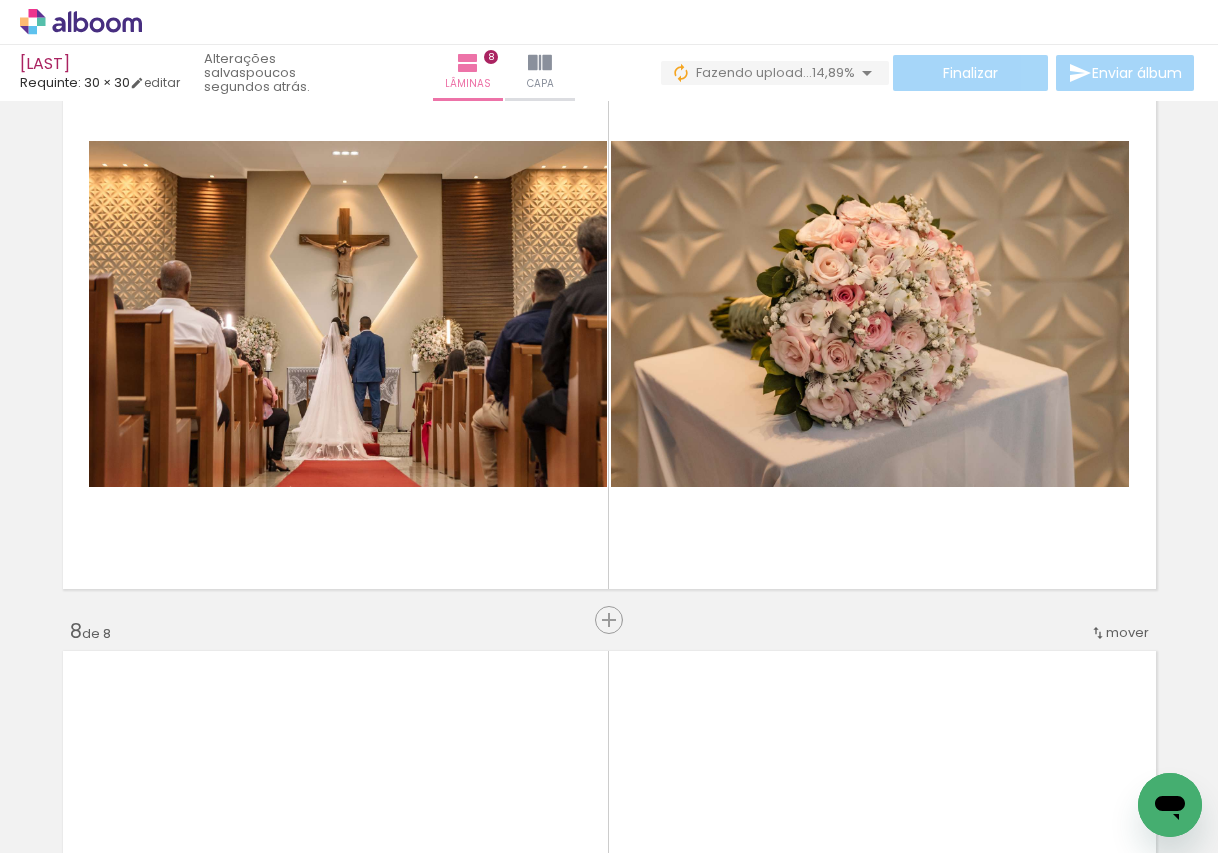 scroll, scrollTop: 3610, scrollLeft: 0, axis: vertical 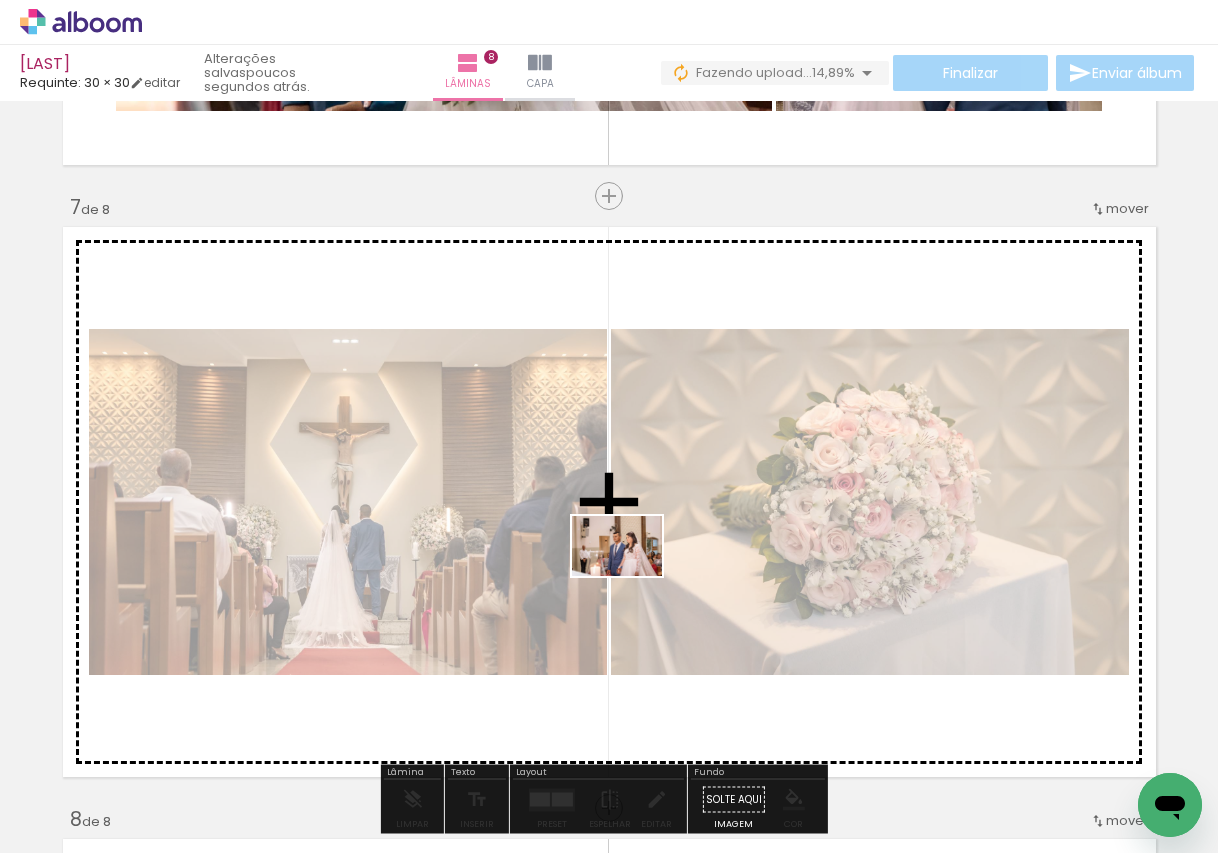 drag, startPoint x: 301, startPoint y: 784, endPoint x: 632, endPoint y: 576, distance: 390.92838 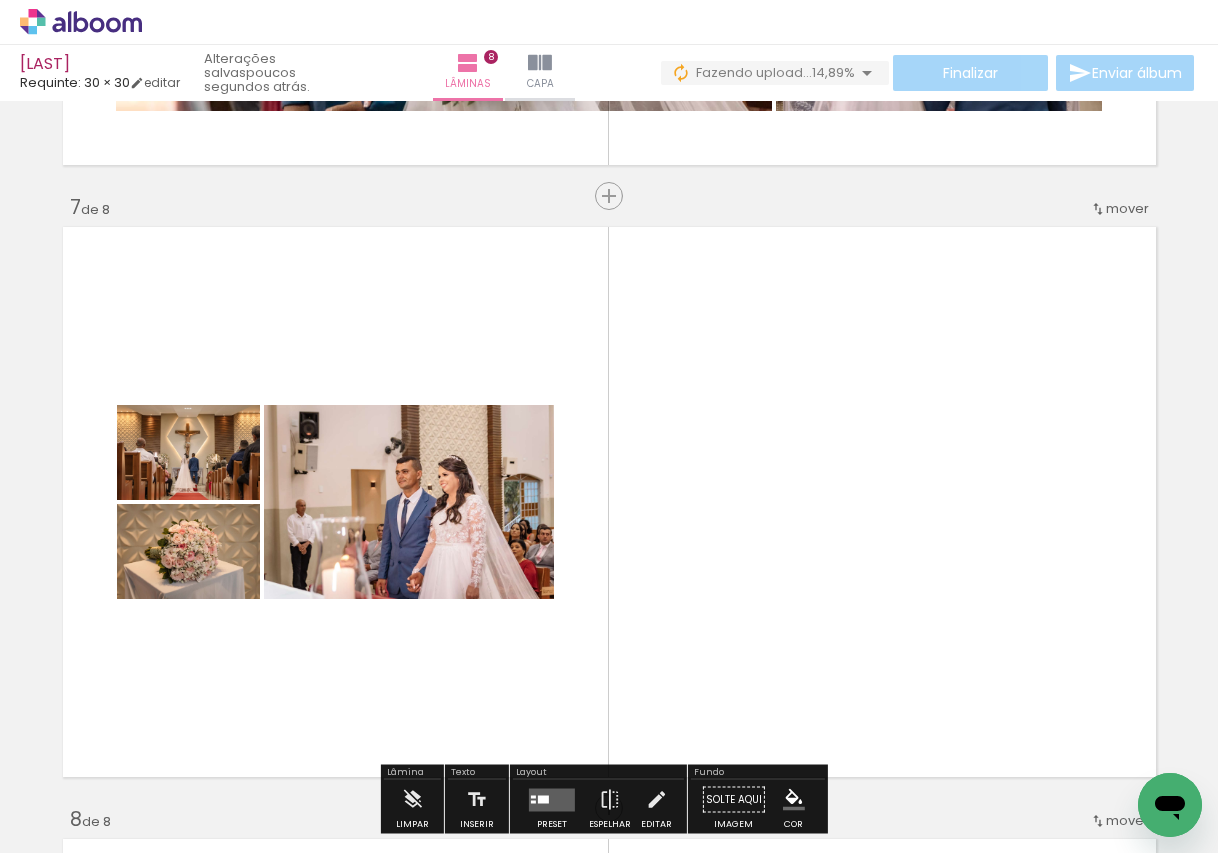 scroll, scrollTop: 3810, scrollLeft: 0, axis: vertical 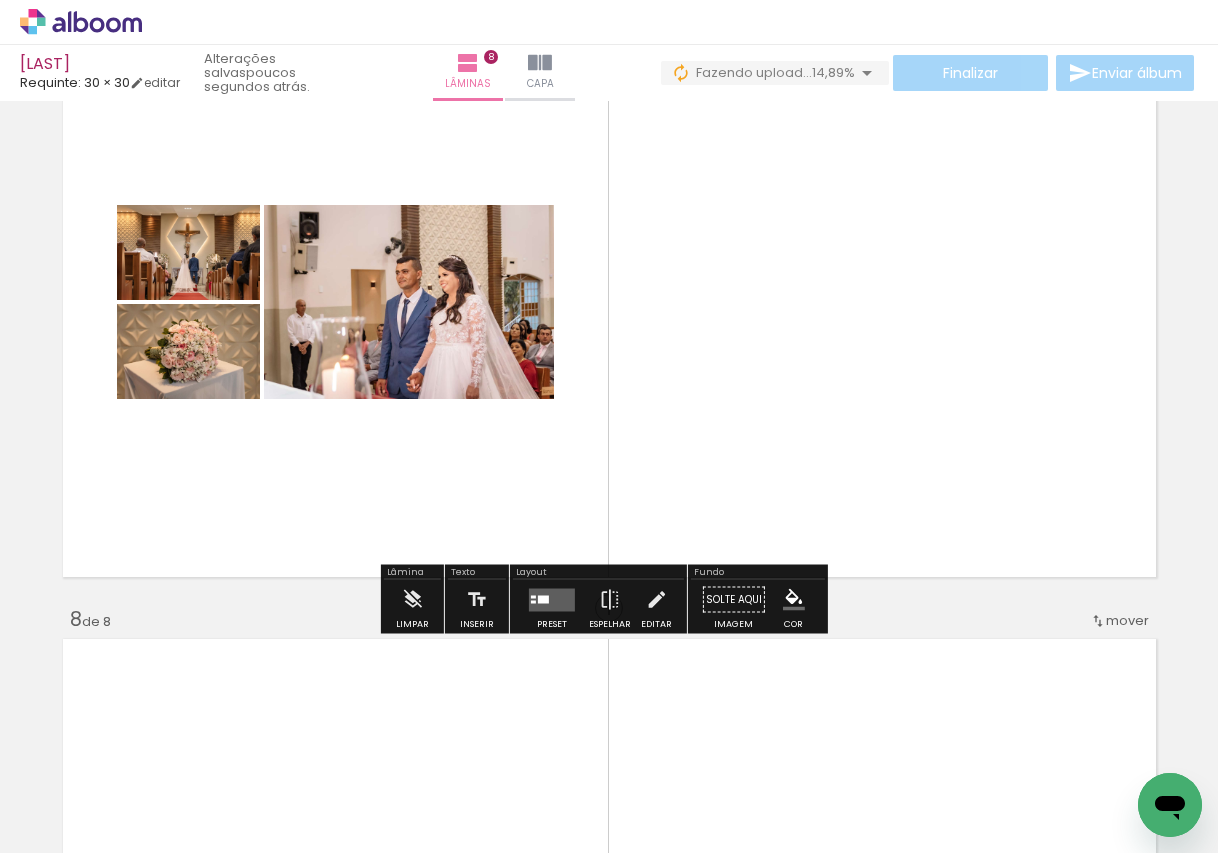 click at bounding box center [552, 600] 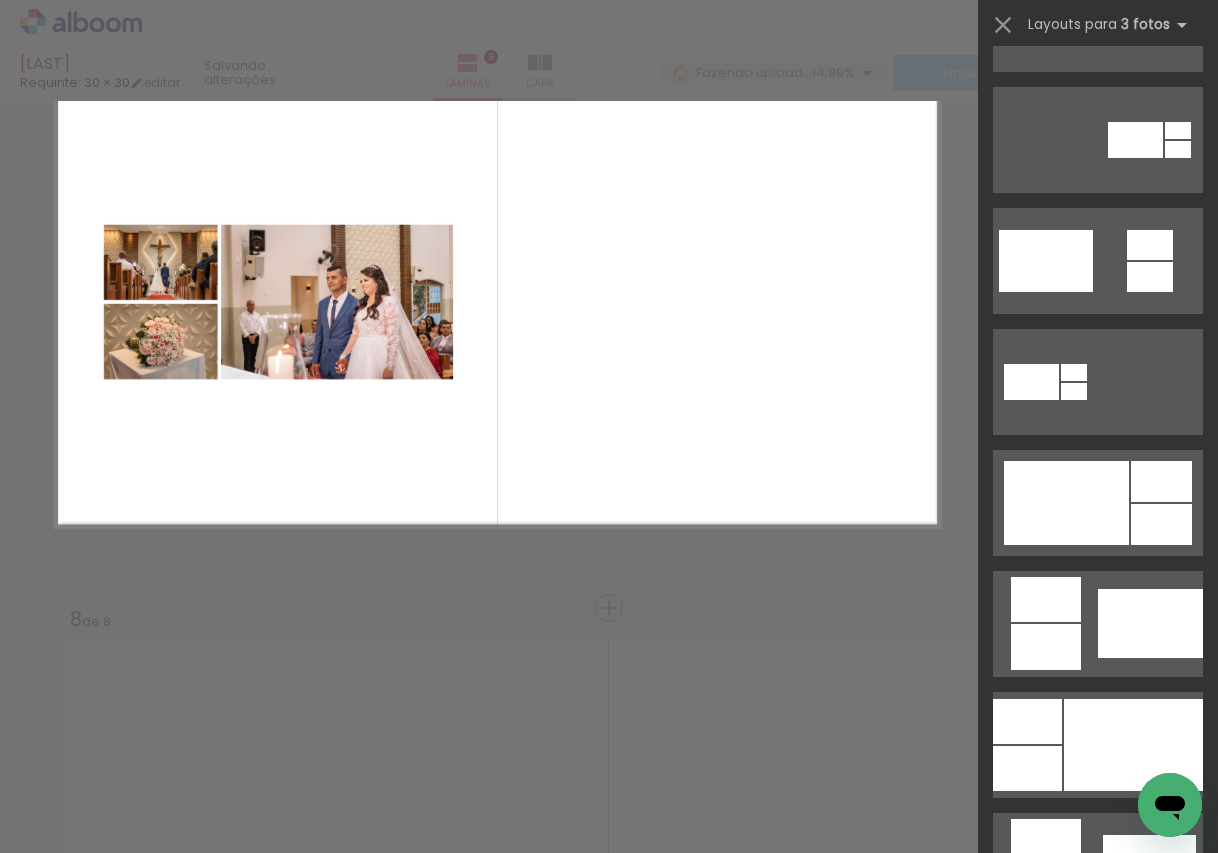 scroll, scrollTop: 0, scrollLeft: 0, axis: both 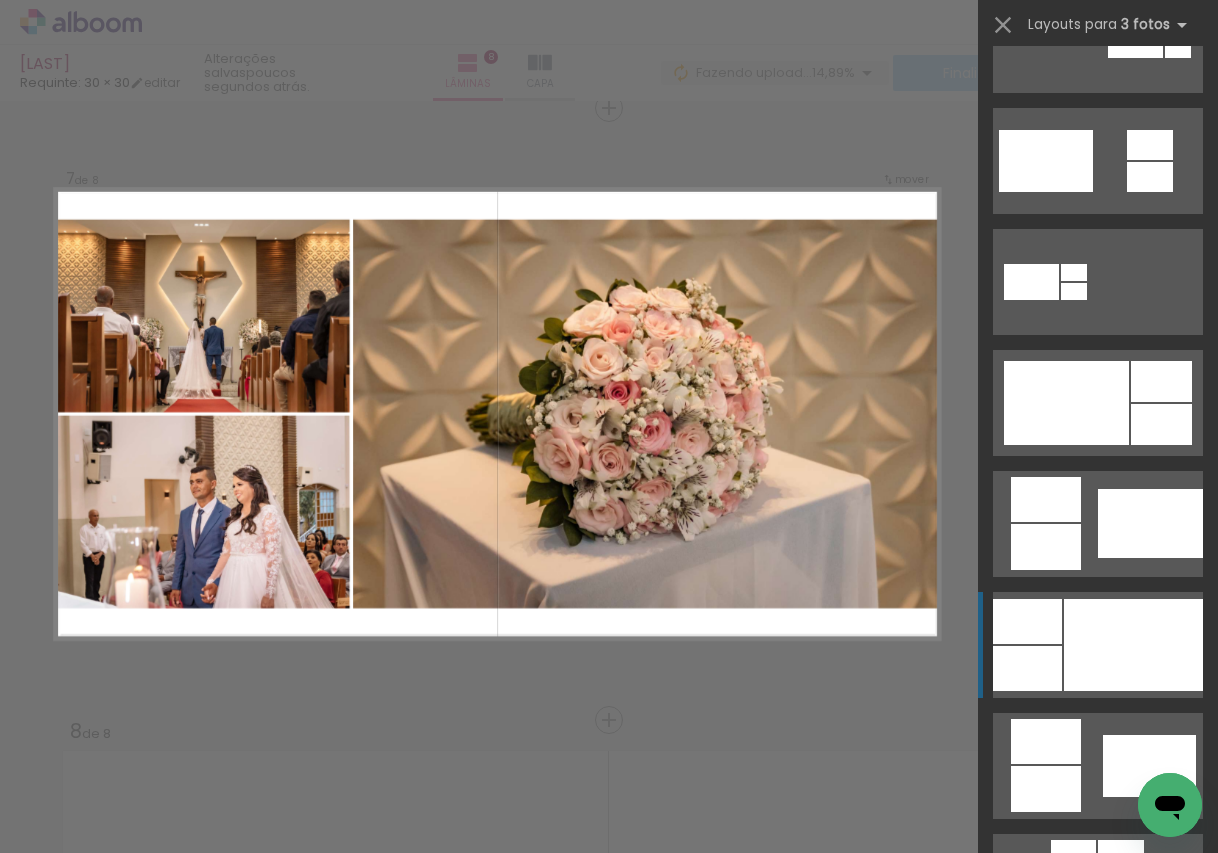 click at bounding box center (1133, 645) 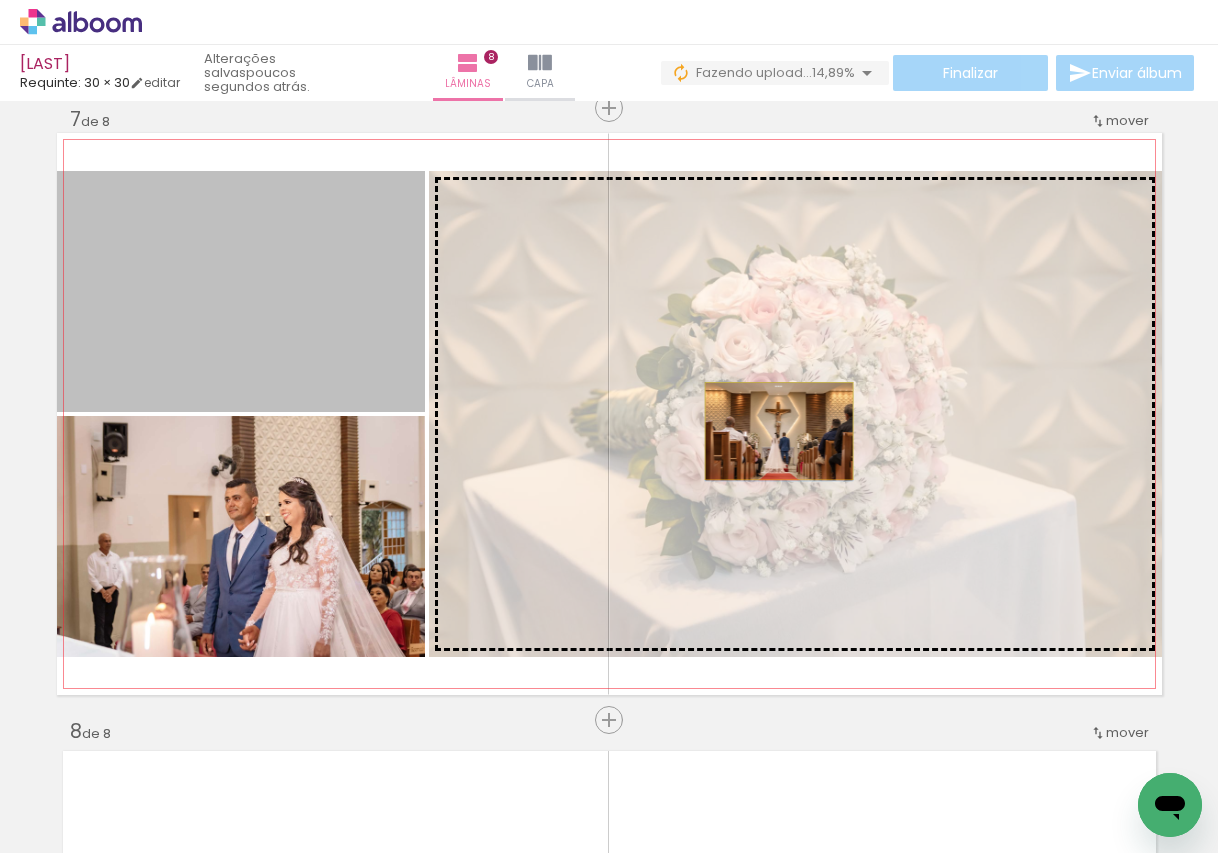 drag, startPoint x: 300, startPoint y: 358, endPoint x: 771, endPoint y: 431, distance: 476.62354 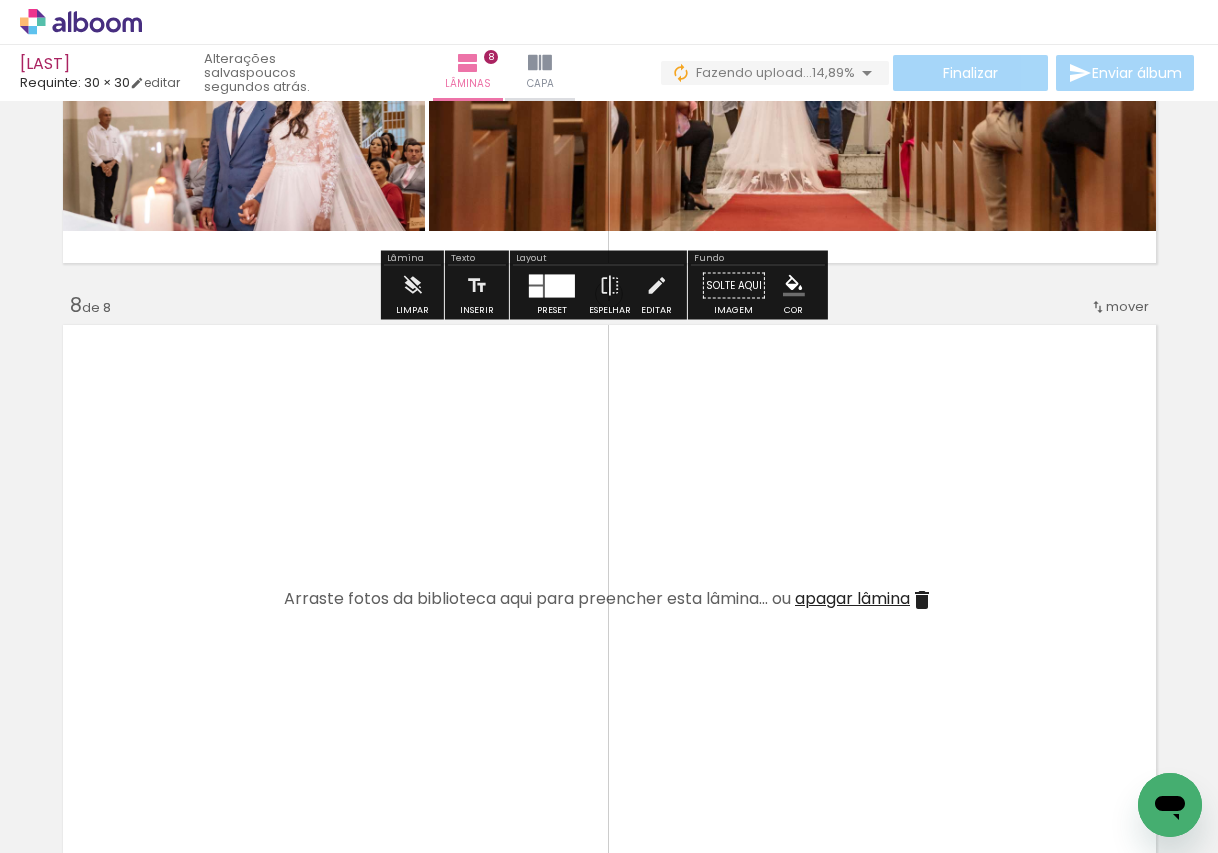 scroll, scrollTop: 4298, scrollLeft: 0, axis: vertical 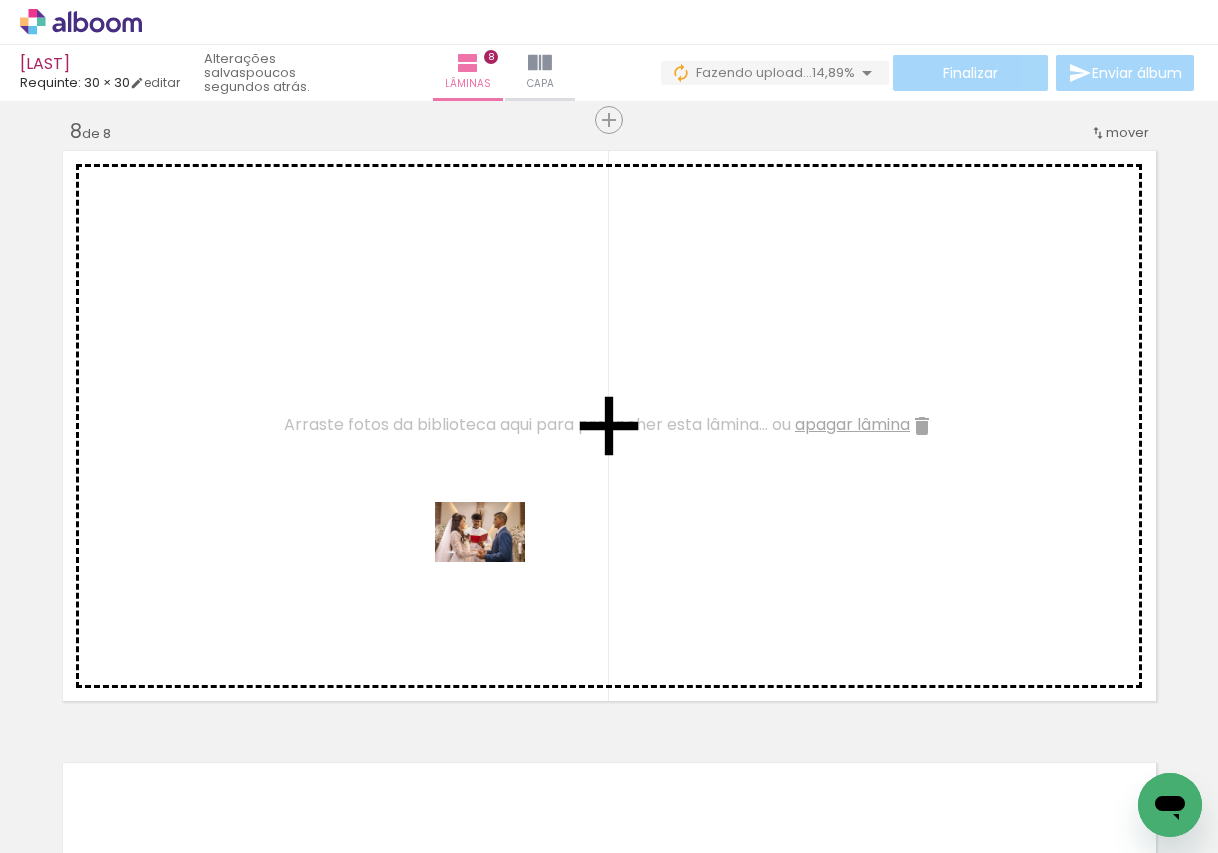 drag, startPoint x: 439, startPoint y: 801, endPoint x: 495, endPoint y: 562, distance: 245.473 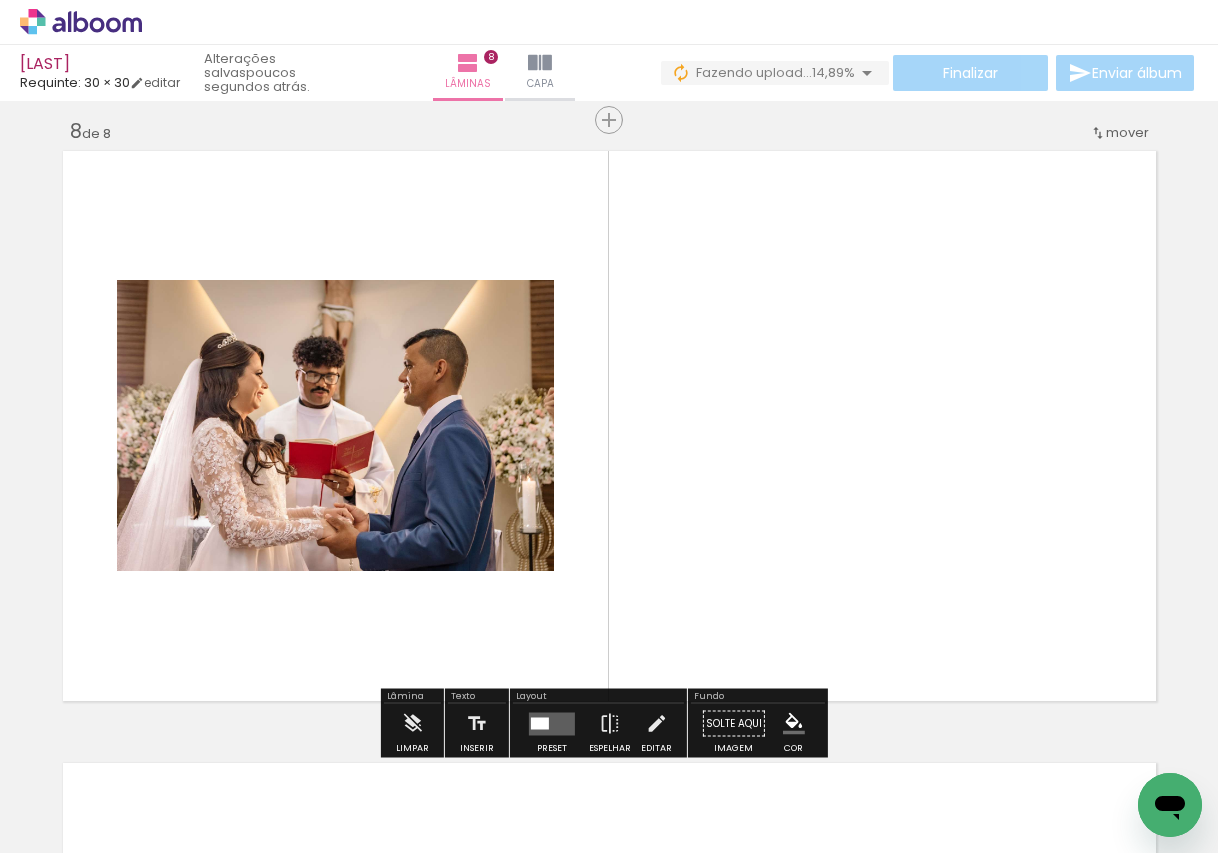 click at bounding box center (552, 723) 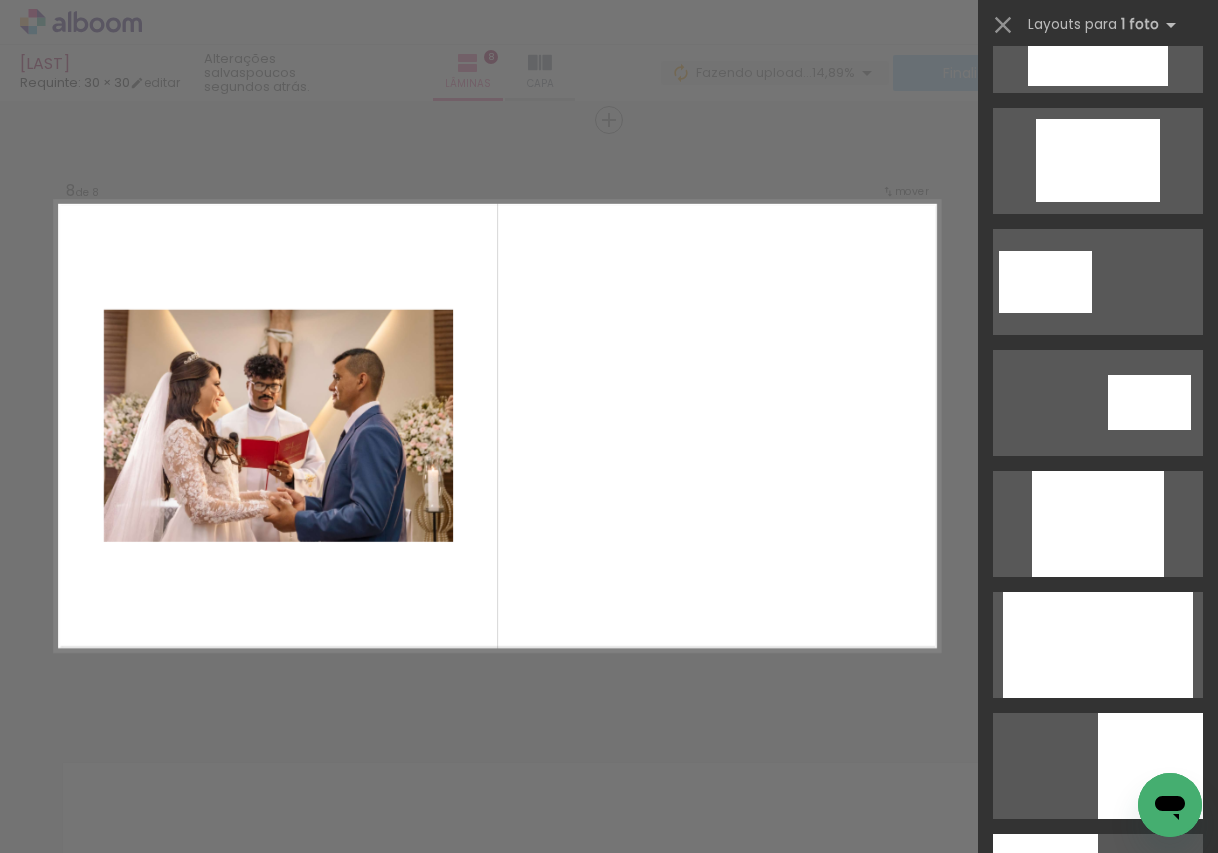 scroll, scrollTop: 0, scrollLeft: 0, axis: both 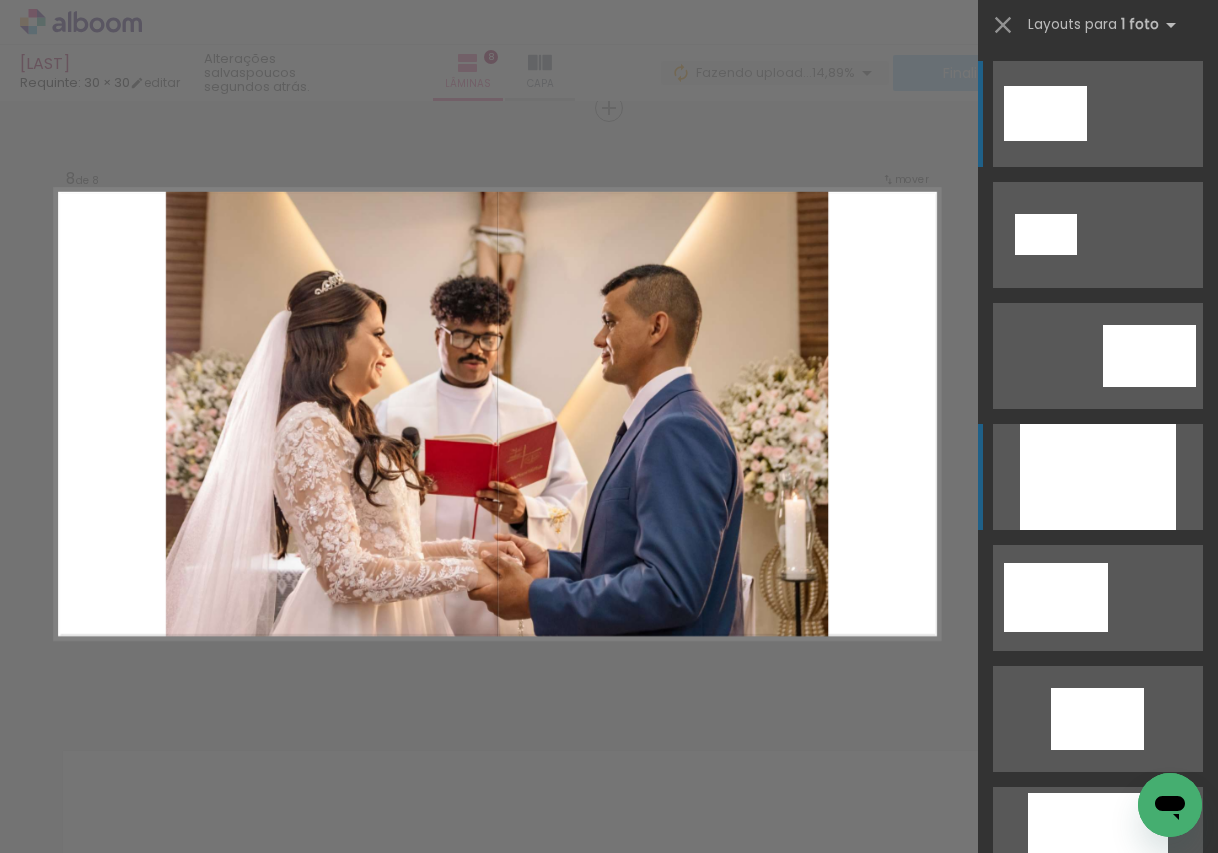 click at bounding box center (1098, 477) 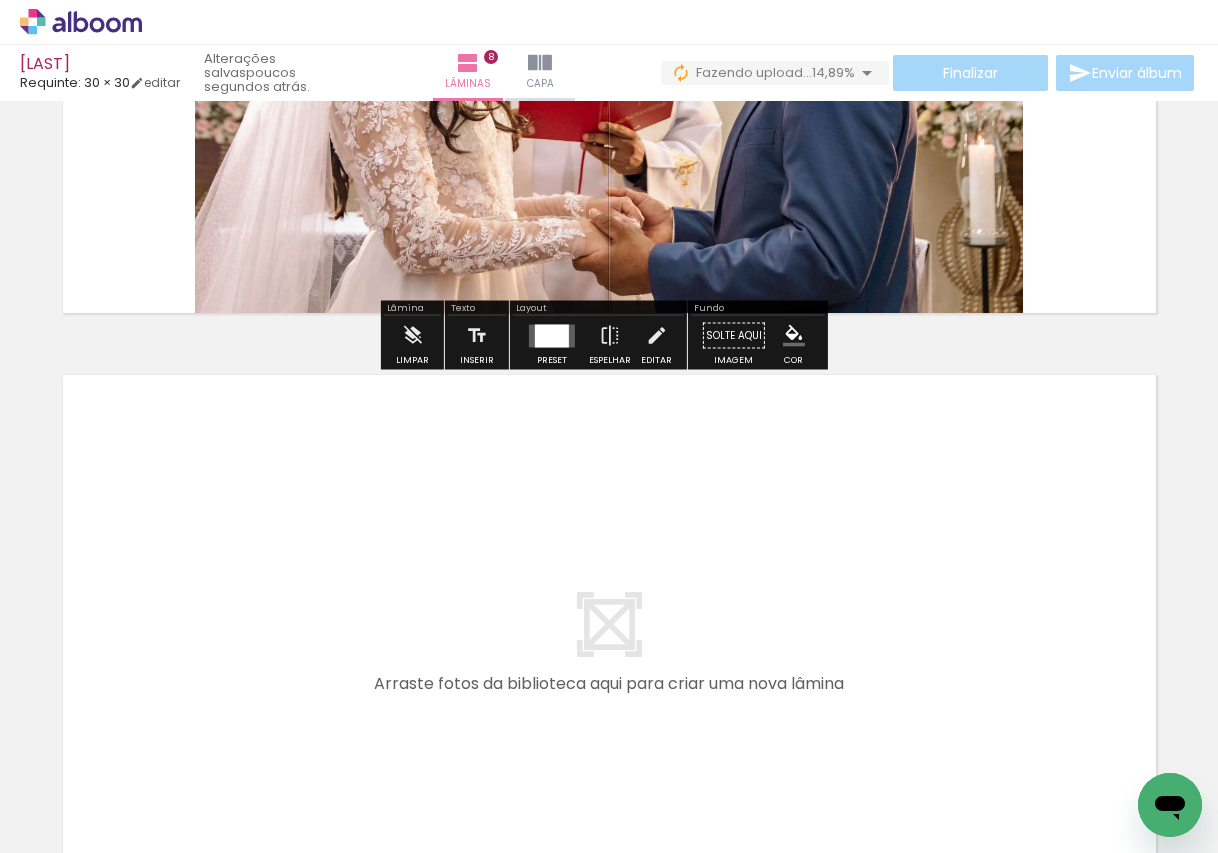 scroll, scrollTop: 4710, scrollLeft: 0, axis: vertical 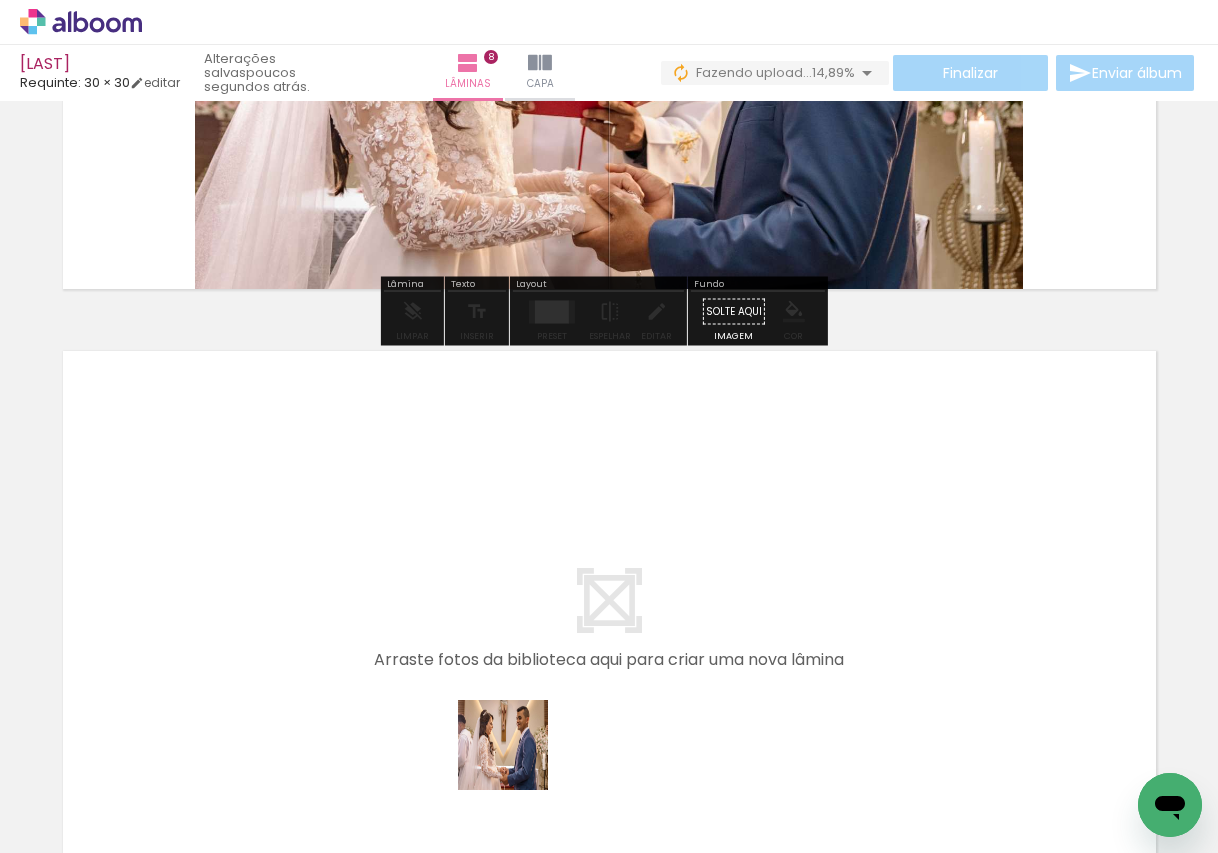 drag, startPoint x: 511, startPoint y: 800, endPoint x: 523, endPoint y: 497, distance: 303.23752 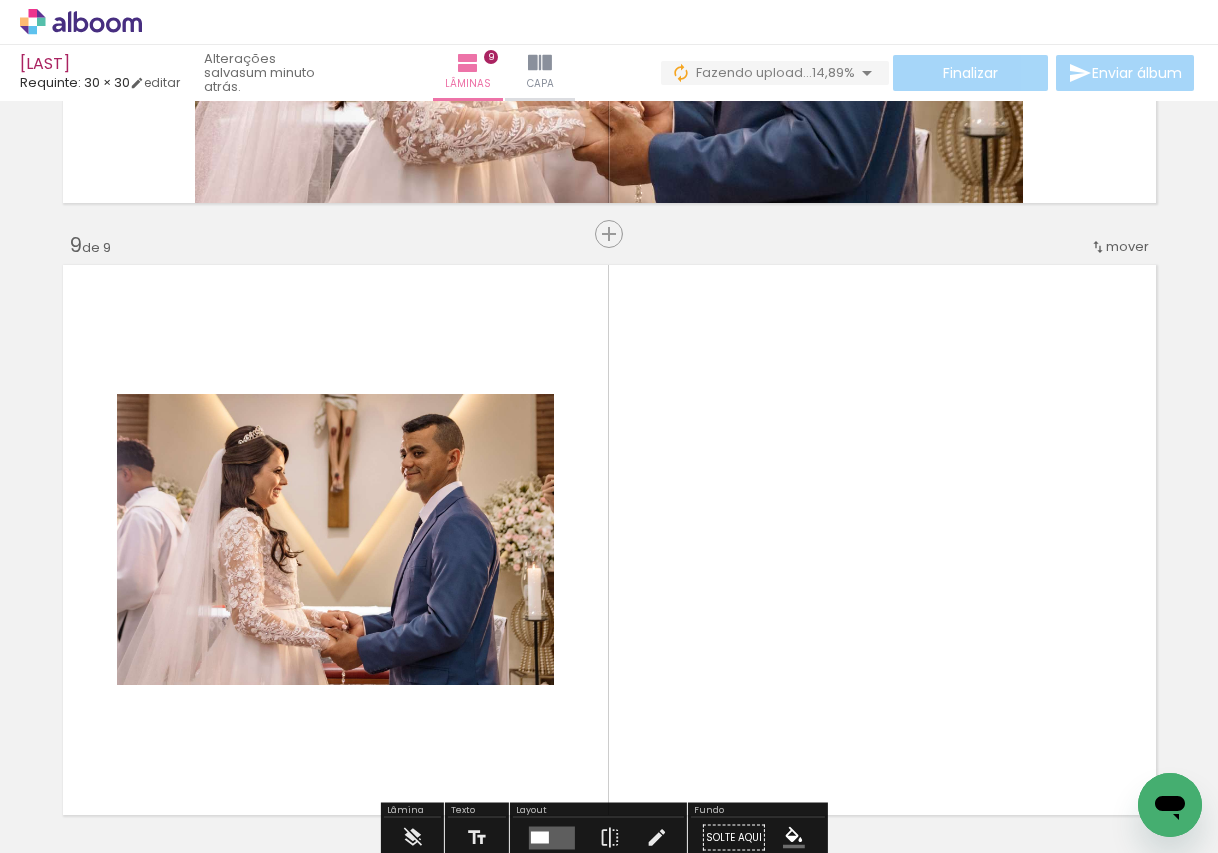 scroll, scrollTop: 4722, scrollLeft: 0, axis: vertical 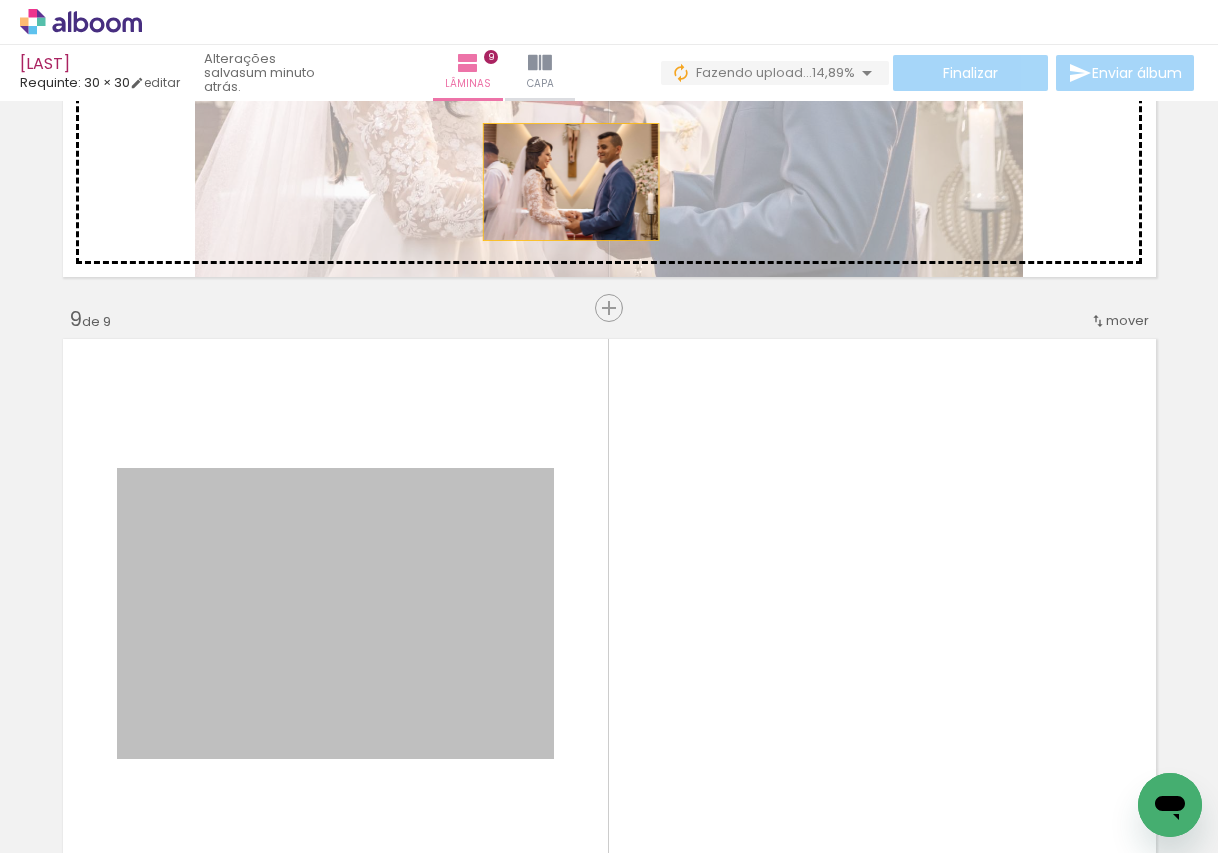 drag, startPoint x: 461, startPoint y: 597, endPoint x: 563, endPoint y: 182, distance: 427.35114 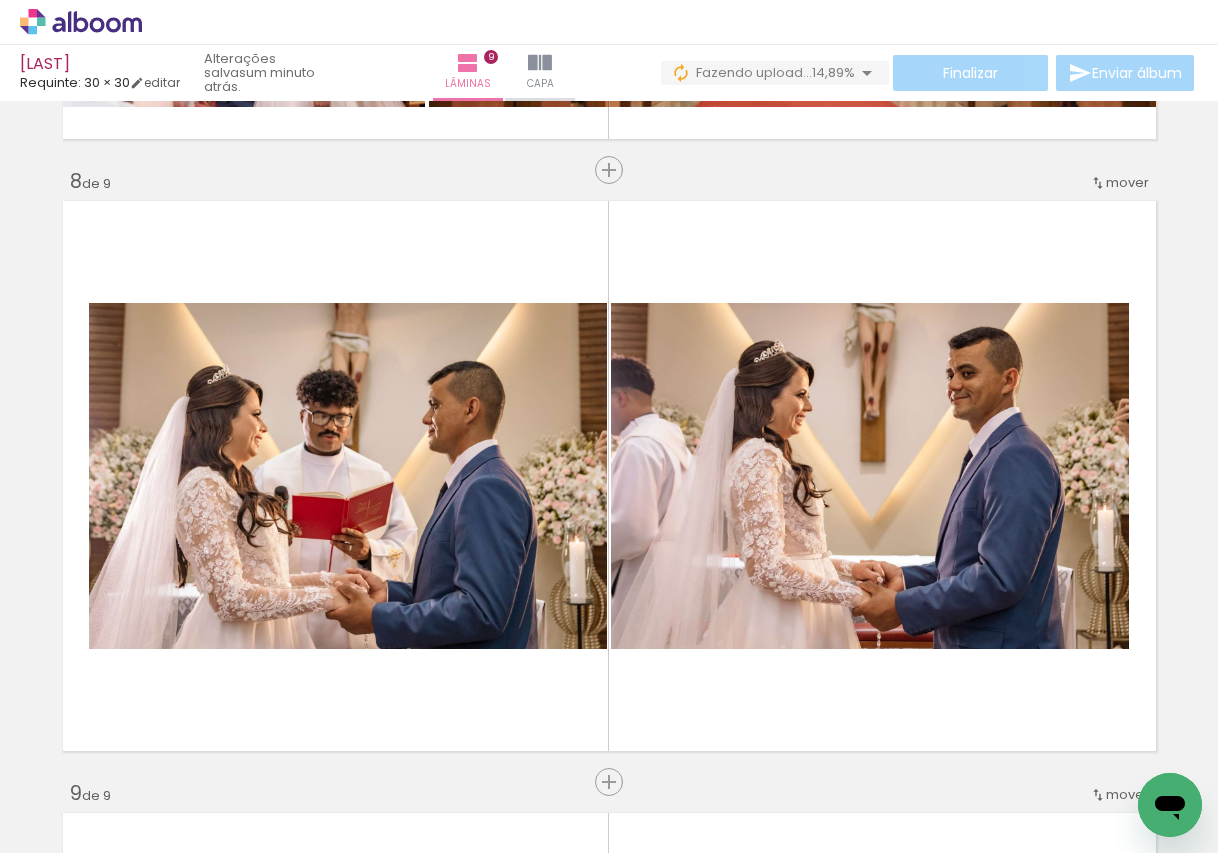 scroll, scrollTop: 4222, scrollLeft: 0, axis: vertical 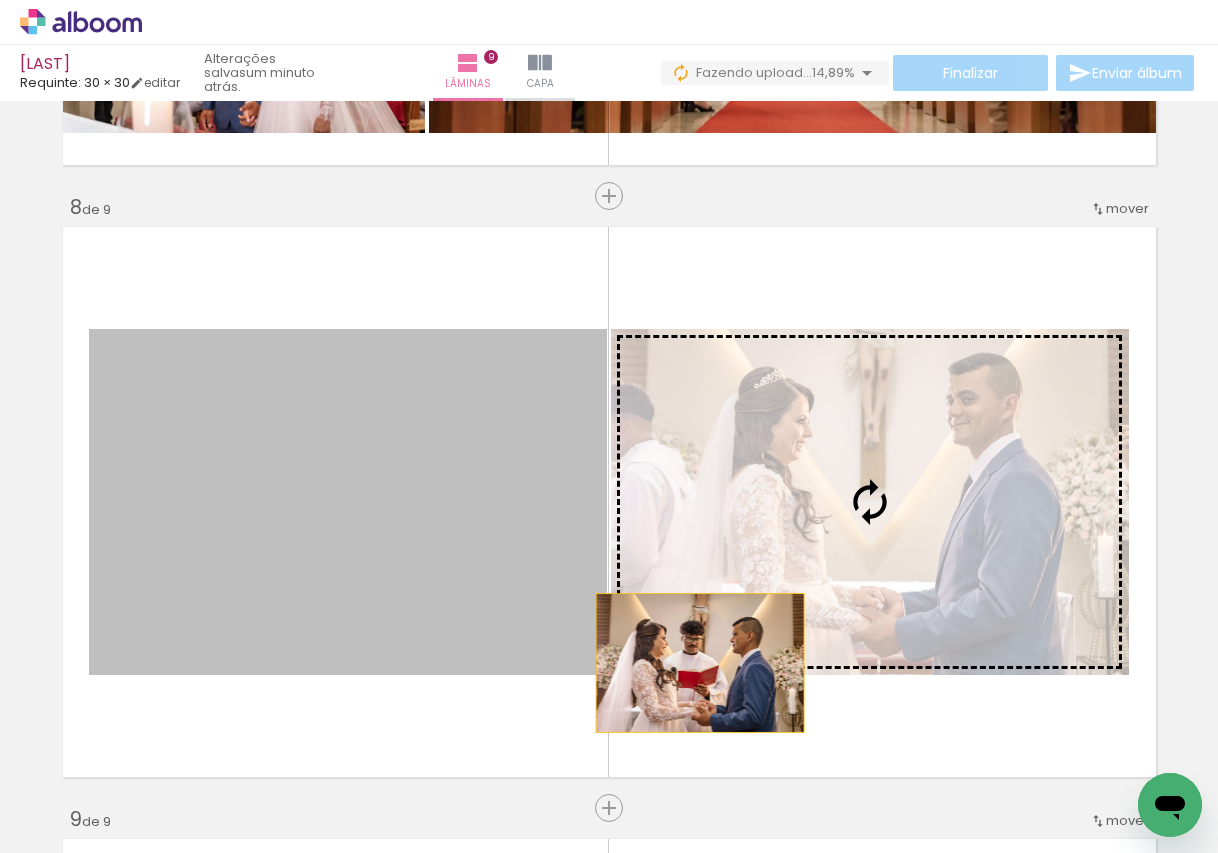 drag, startPoint x: 367, startPoint y: 489, endPoint x: 667, endPoint y: 556, distance: 307.39062 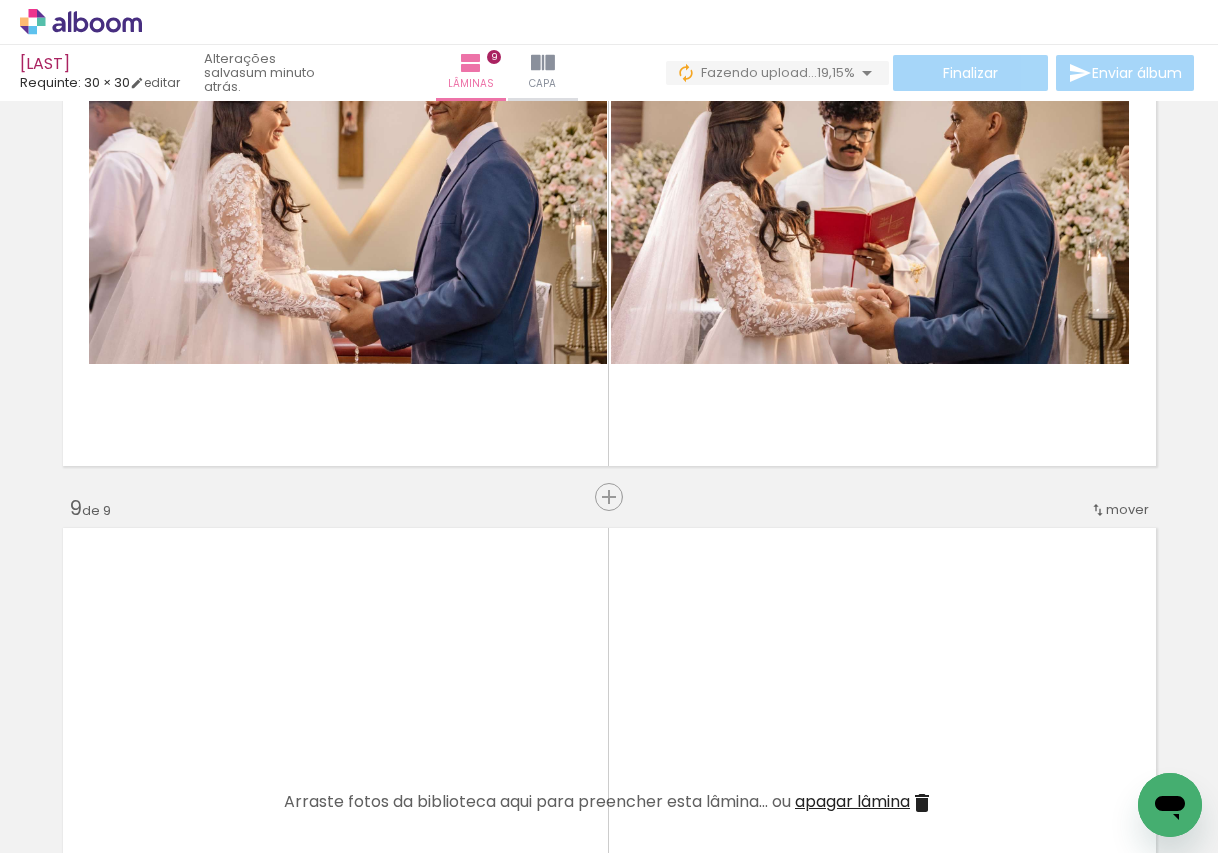 scroll, scrollTop: 4622, scrollLeft: 0, axis: vertical 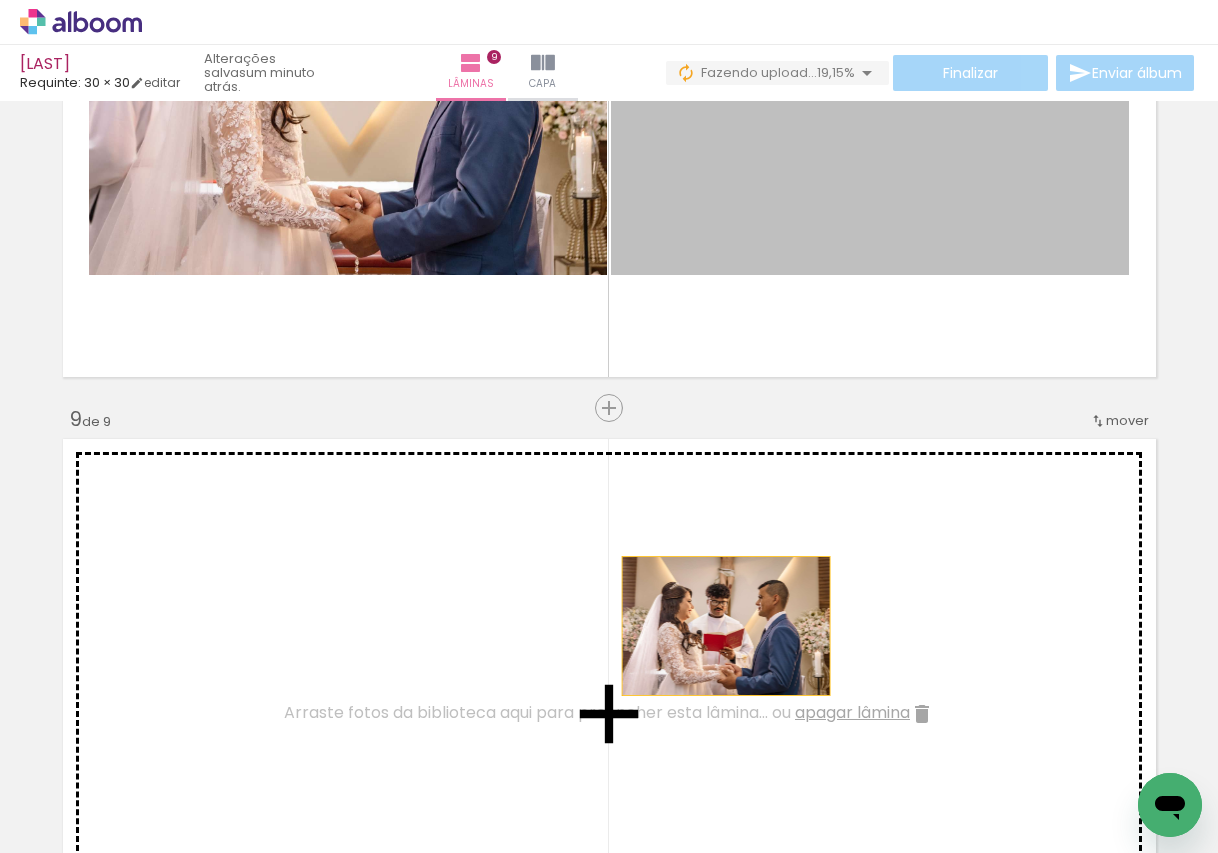 drag, startPoint x: 820, startPoint y: 177, endPoint x: 649, endPoint y: 559, distance: 418.5272 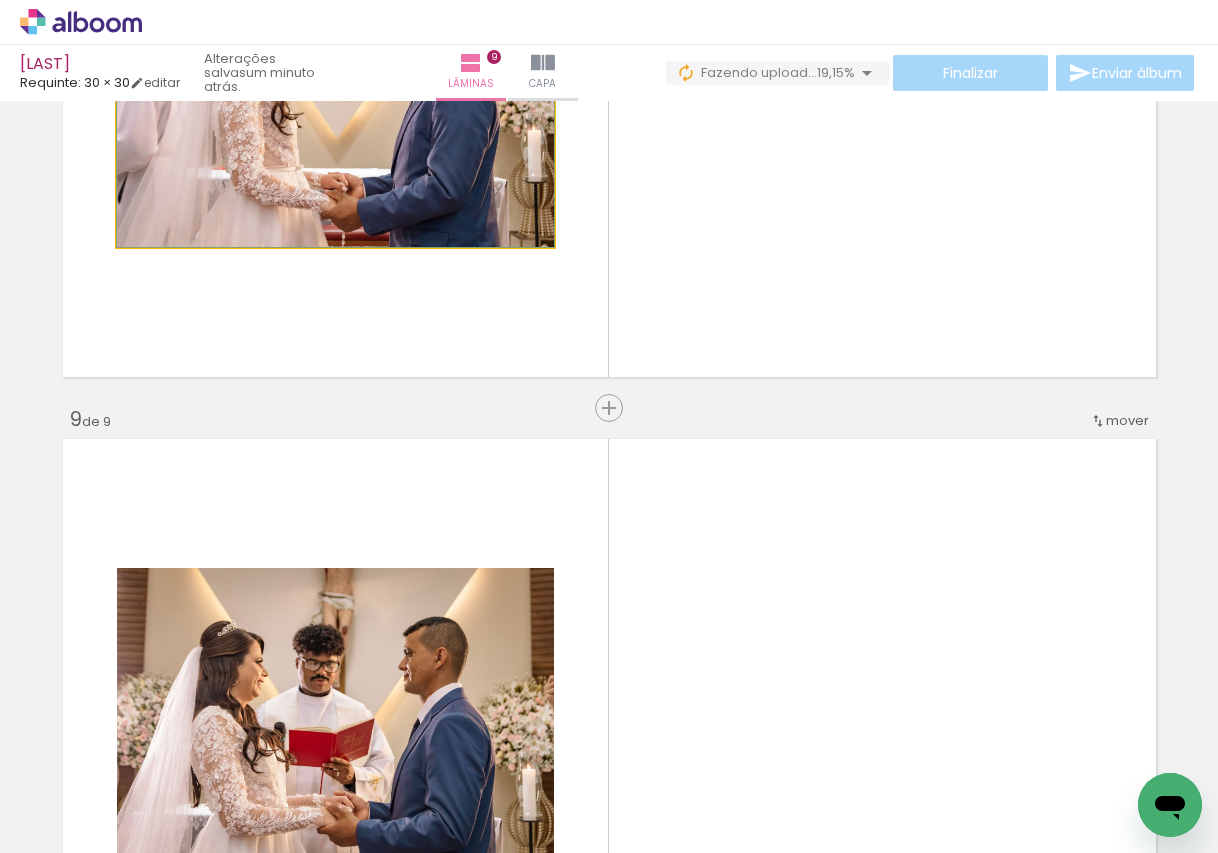 click 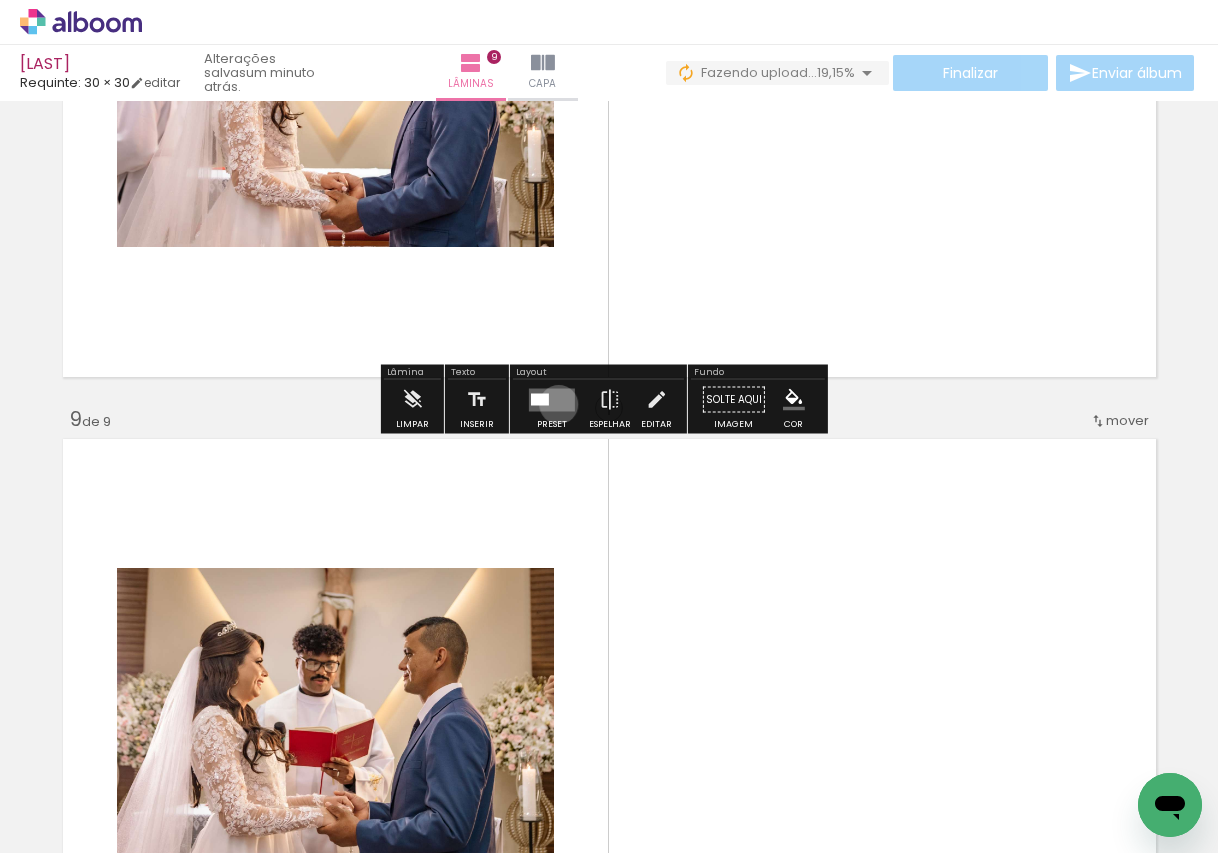 click at bounding box center [552, 399] 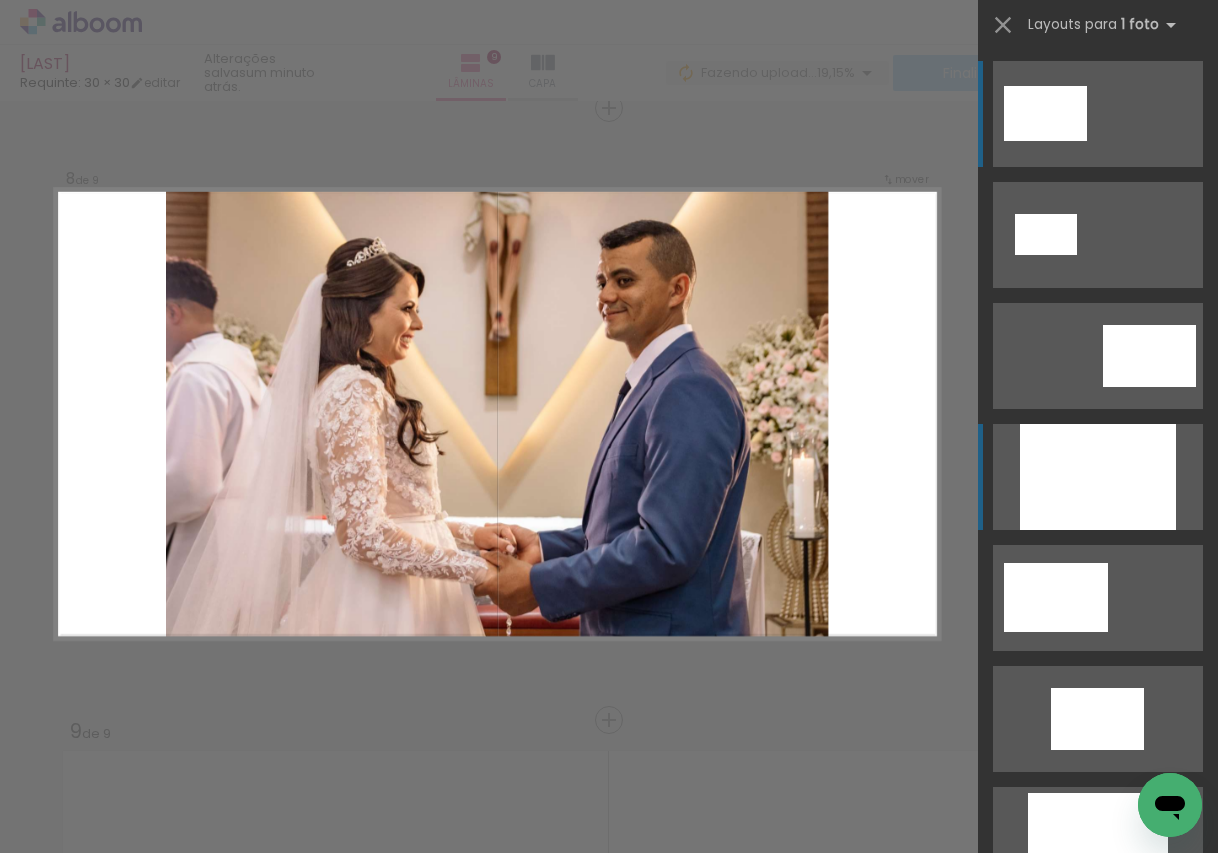 click at bounding box center (1098, 477) 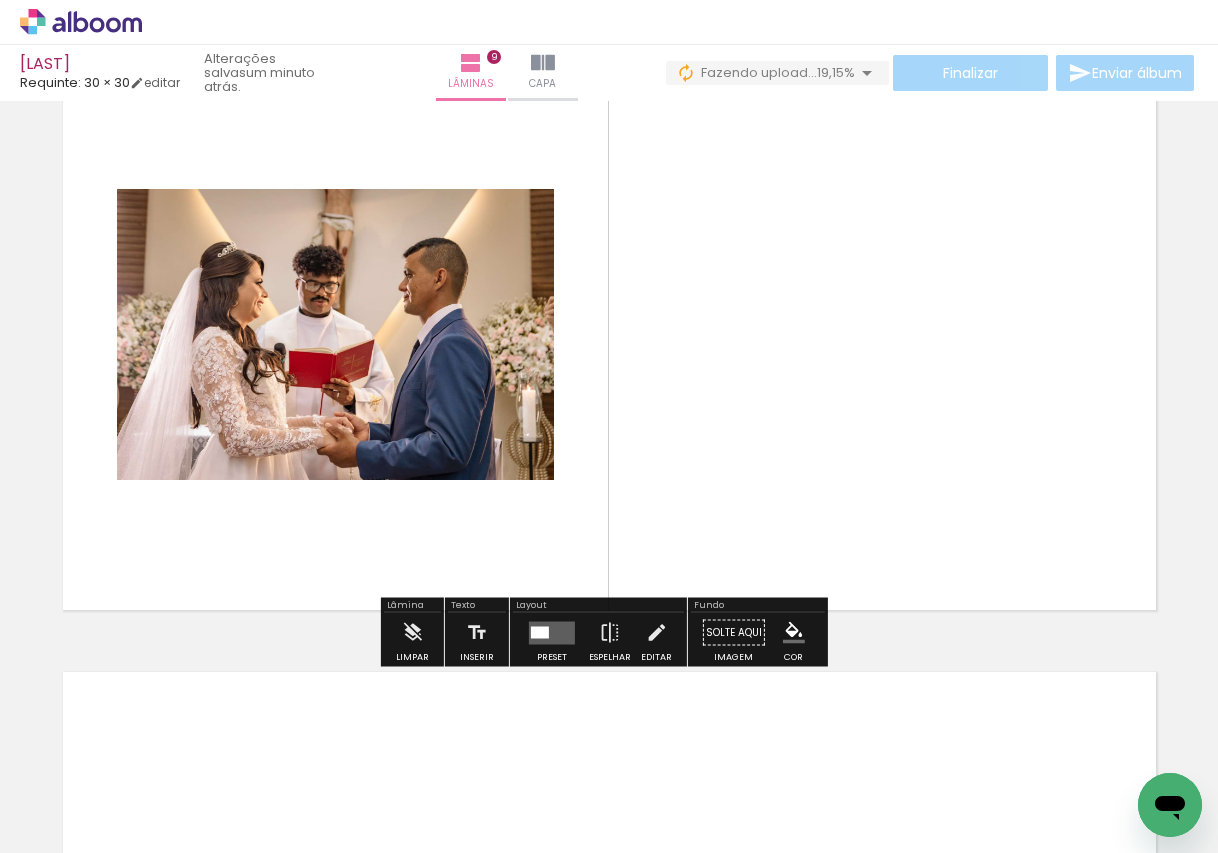 scroll, scrollTop: 5110, scrollLeft: 0, axis: vertical 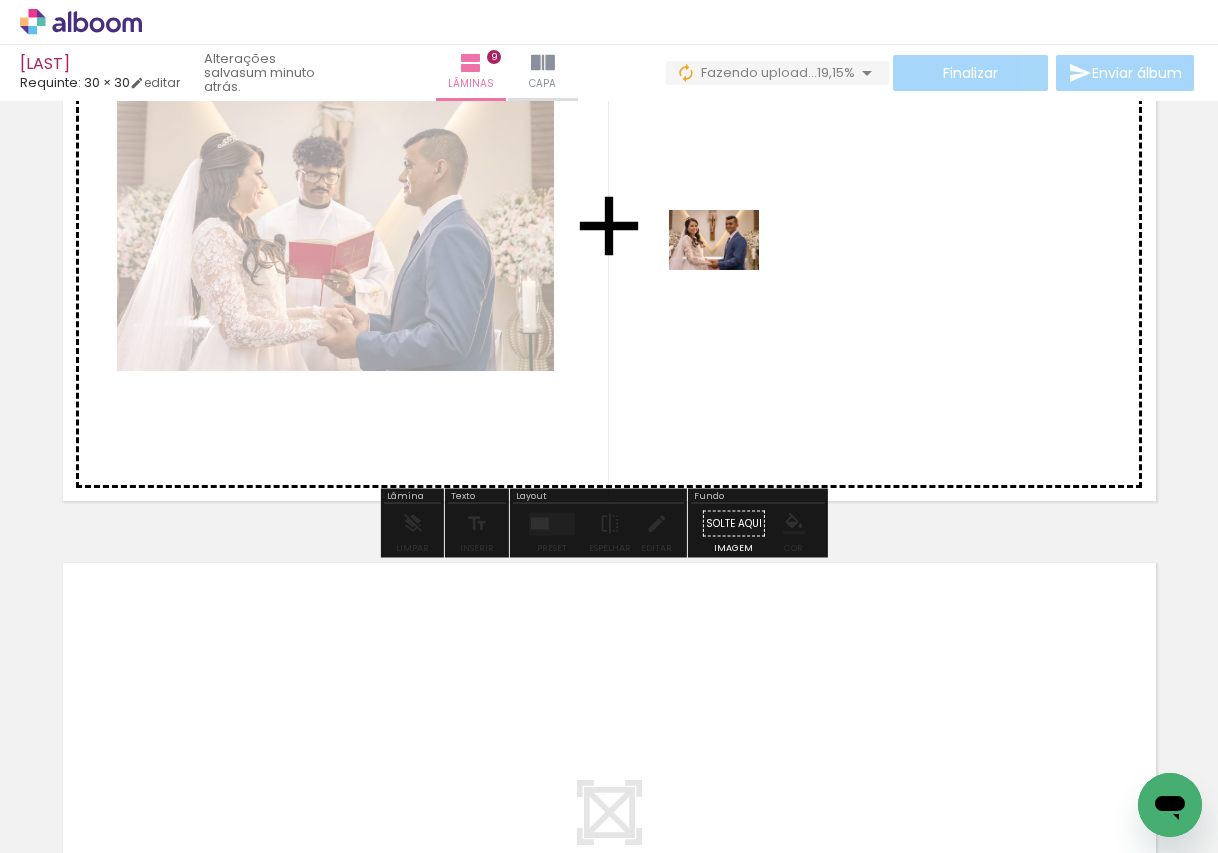 drag, startPoint x: 727, startPoint y: 805, endPoint x: 729, endPoint y: 270, distance: 535.0037 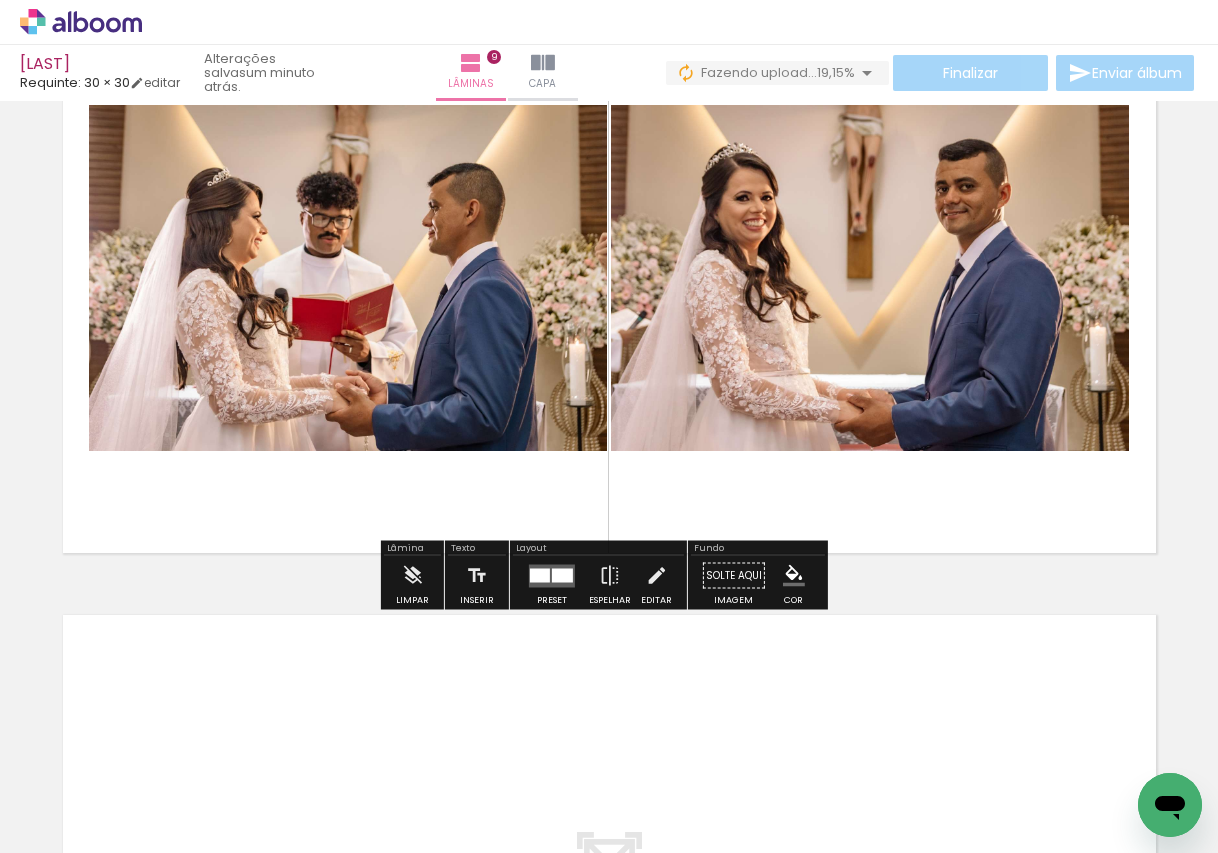 scroll, scrollTop: 5010, scrollLeft: 0, axis: vertical 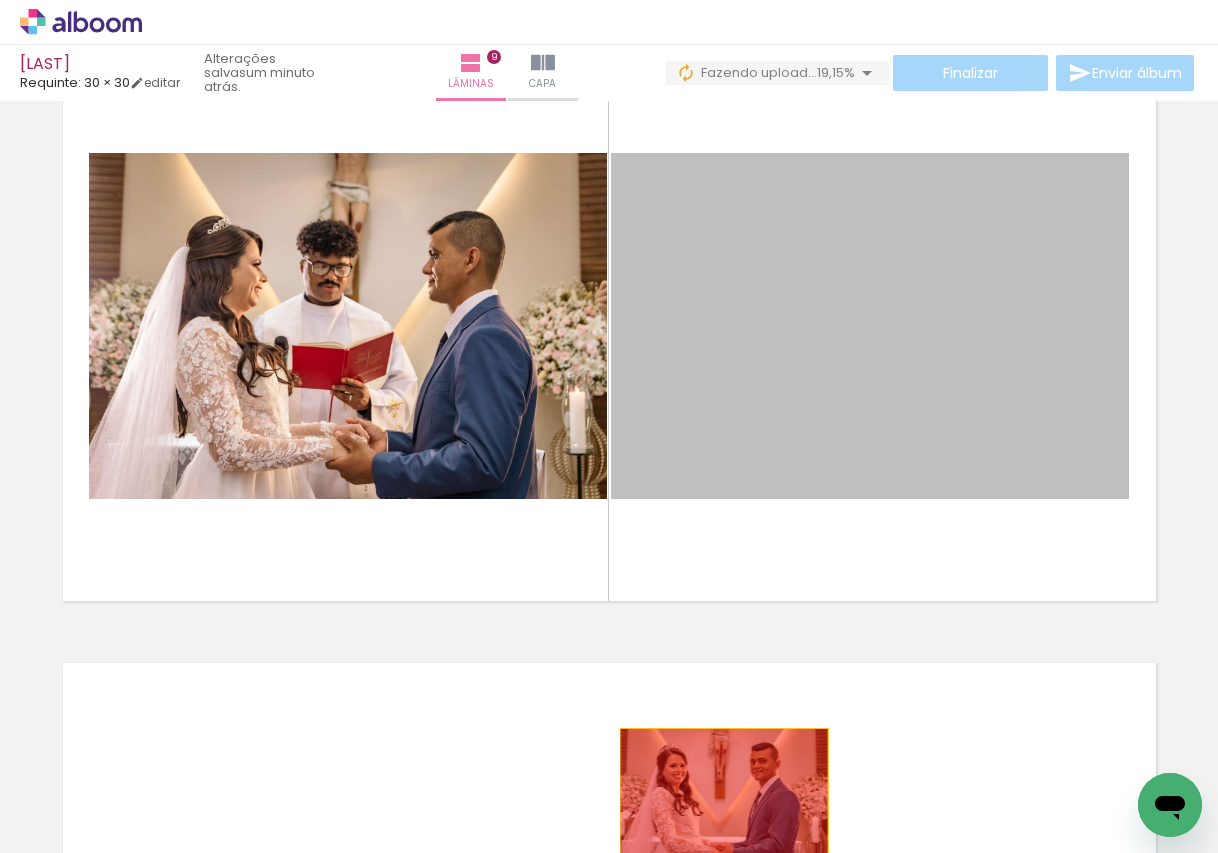 drag, startPoint x: 779, startPoint y: 307, endPoint x: 716, endPoint y: 798, distance: 495.02524 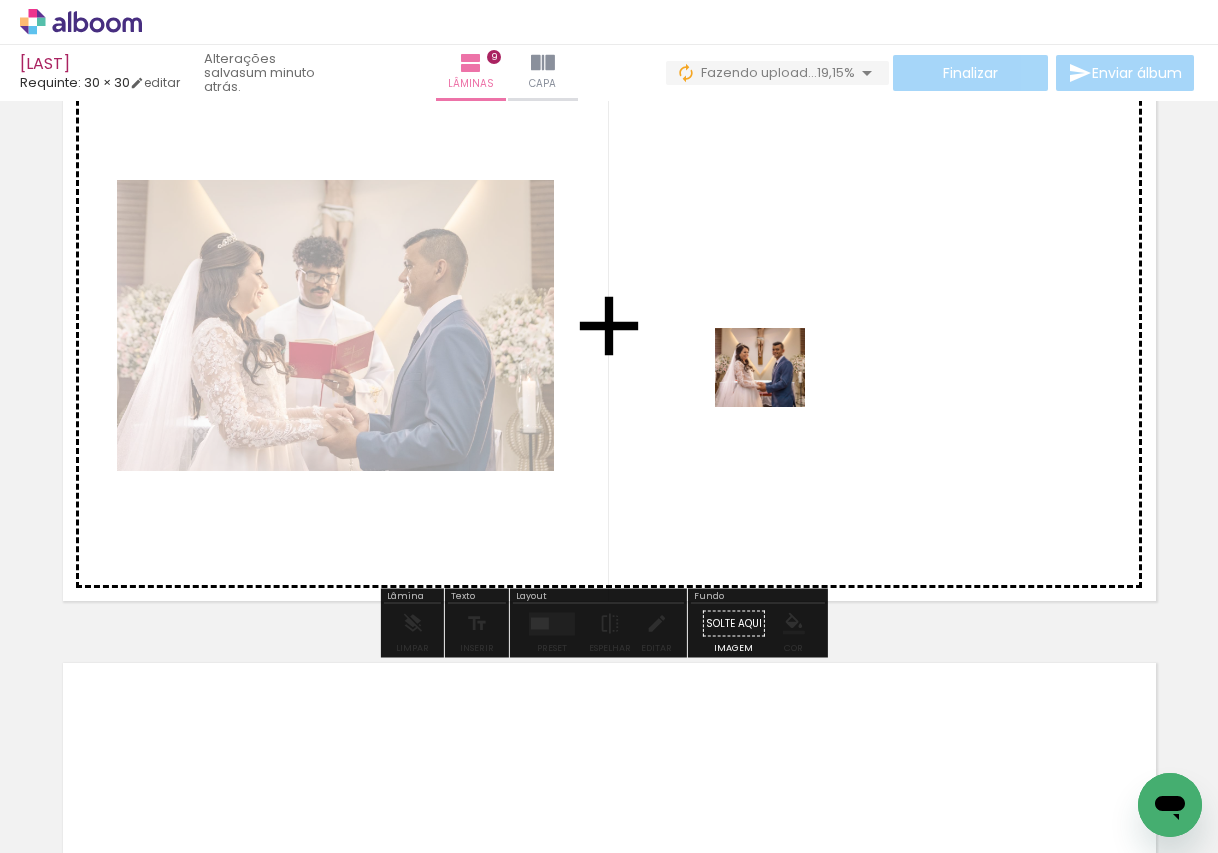 drag, startPoint x: 611, startPoint y: 798, endPoint x: 775, endPoint y: 388, distance: 441.58353 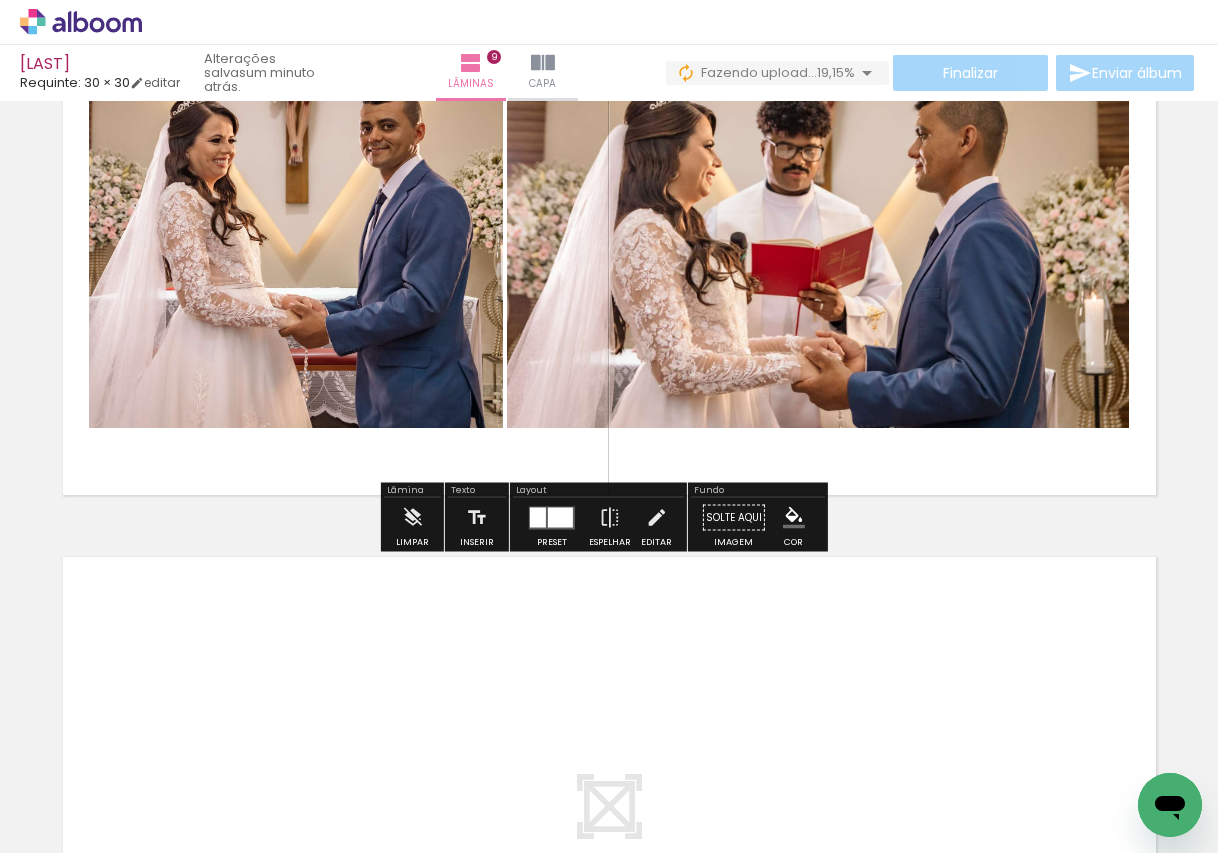 scroll, scrollTop: 5210, scrollLeft: 0, axis: vertical 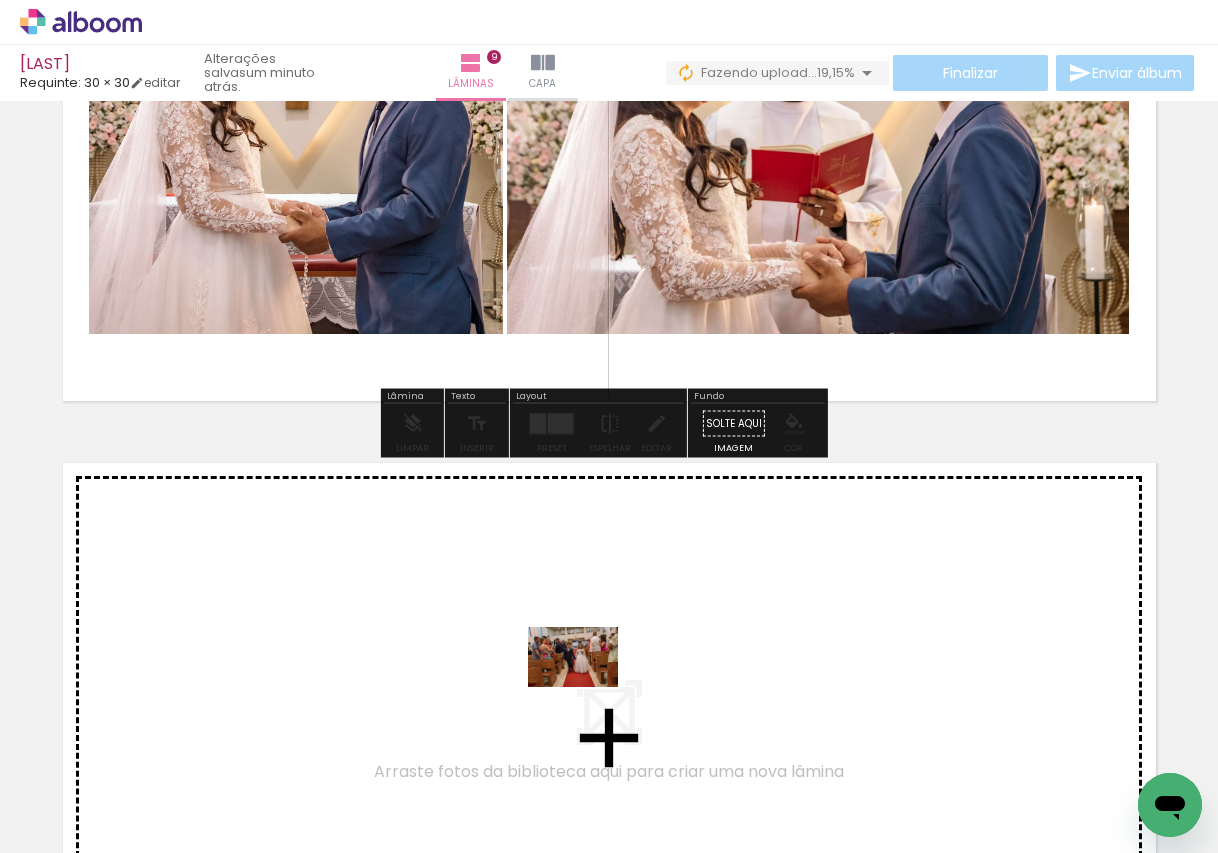 drag, startPoint x: 857, startPoint y: 799, endPoint x: 568, endPoint y: 686, distance: 310.3063 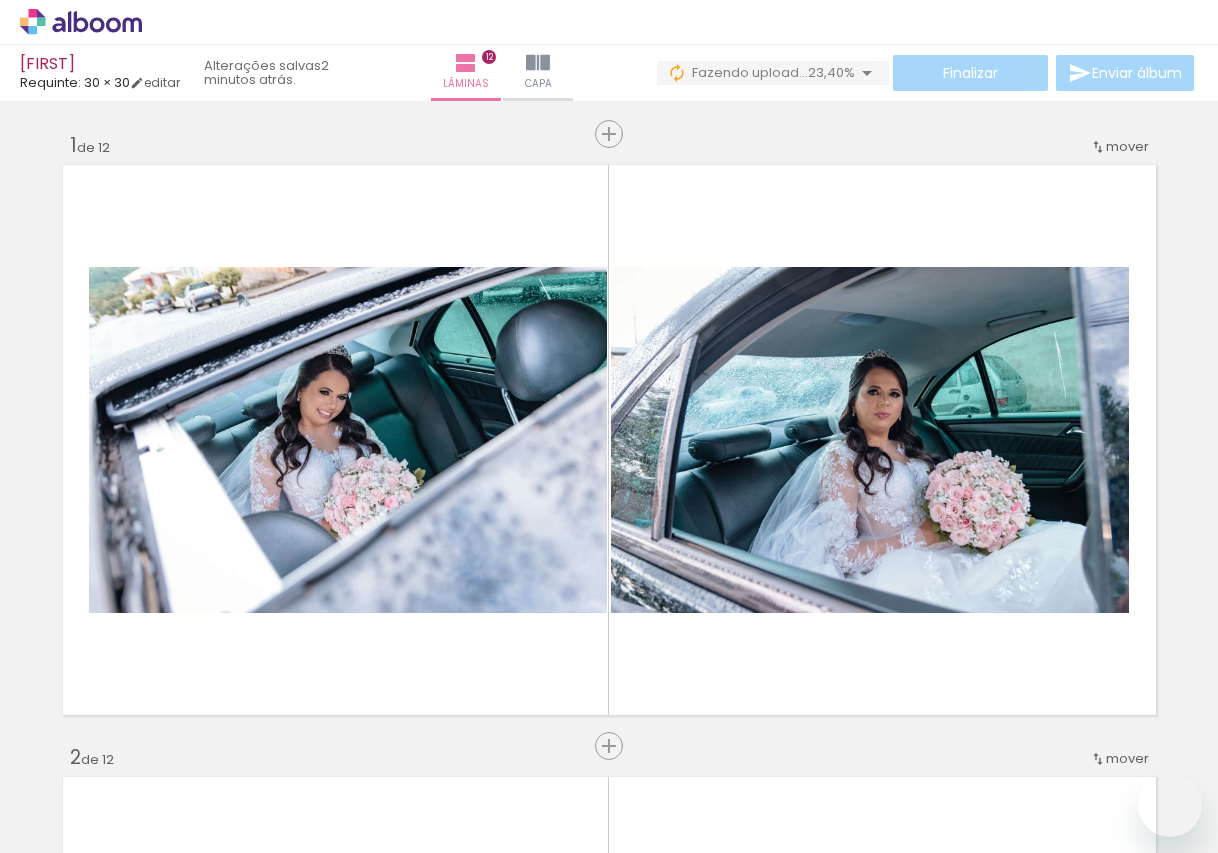 scroll, scrollTop: 0, scrollLeft: 0, axis: both 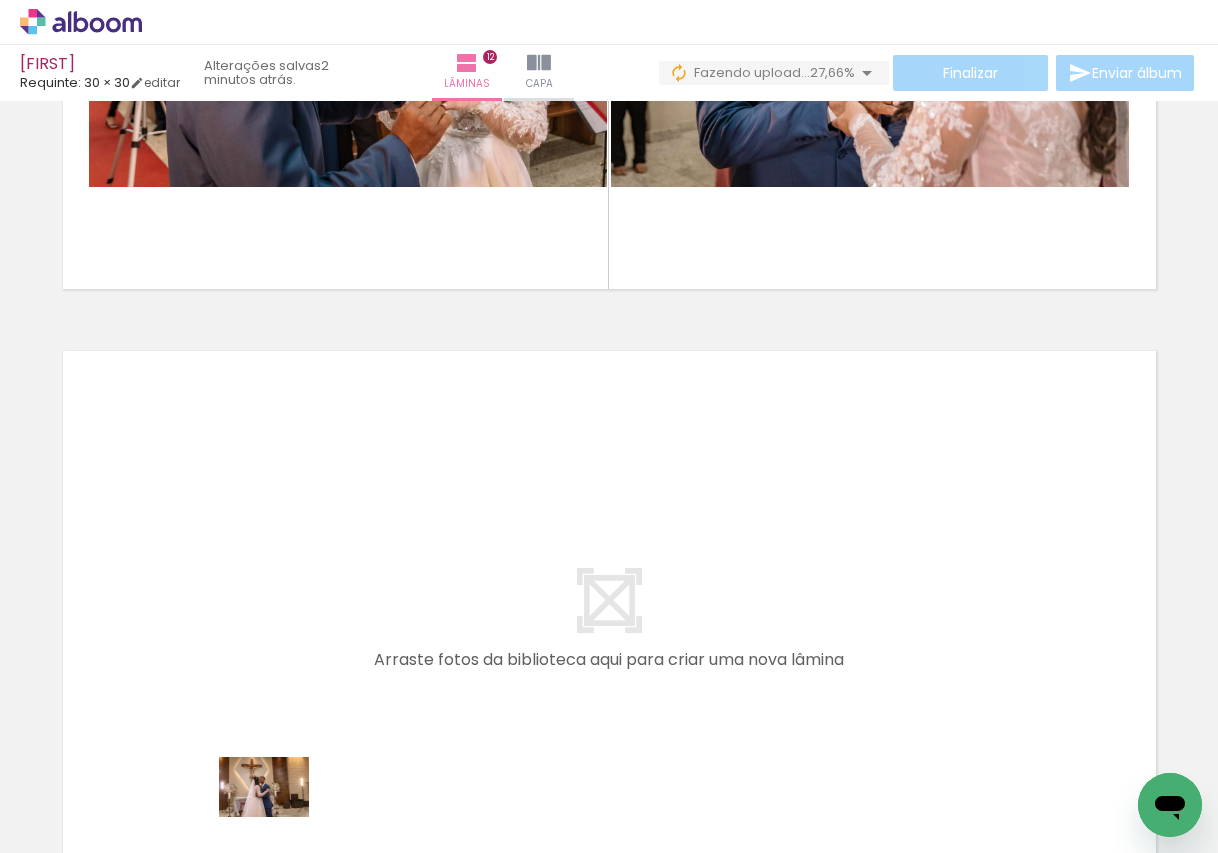 drag, startPoint x: 222, startPoint y: 806, endPoint x: 279, endPoint y: 830, distance: 61.846584 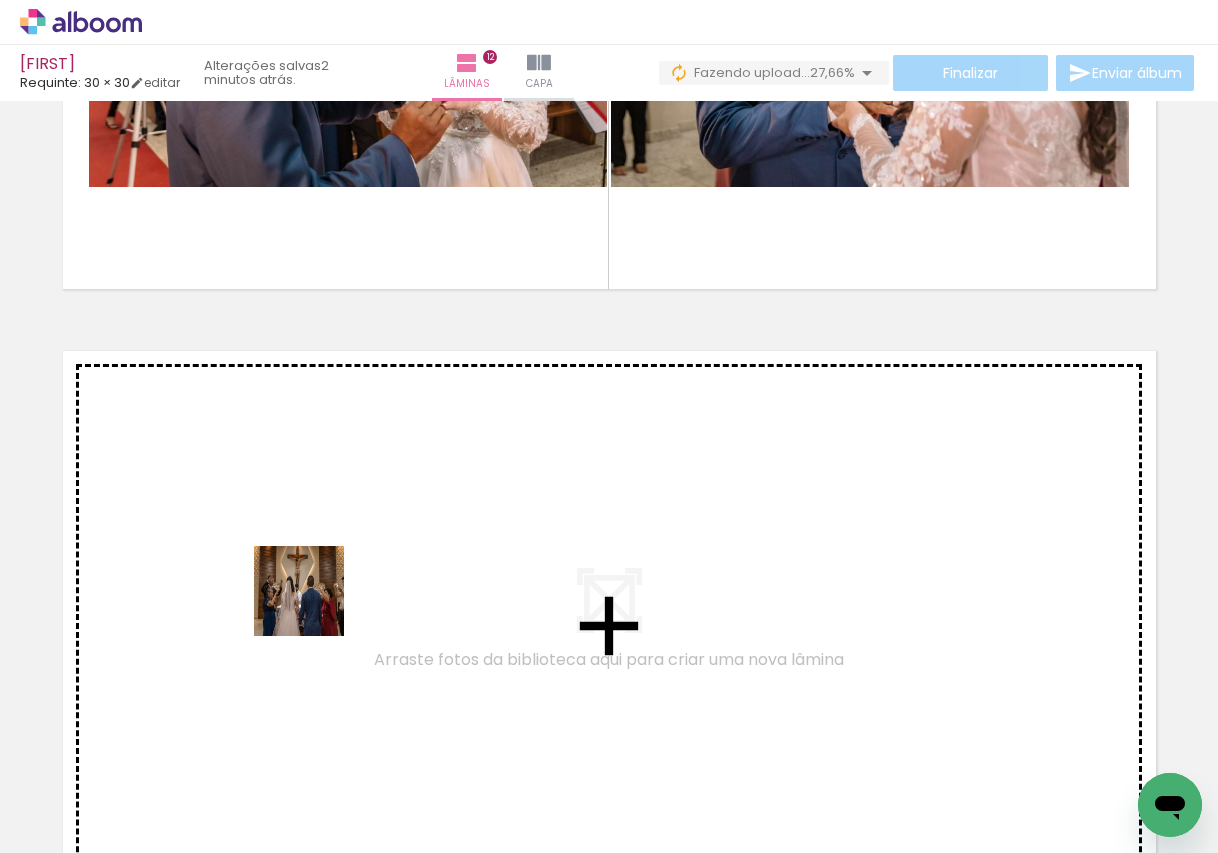 drag, startPoint x: 349, startPoint y: 797, endPoint x: 313, endPoint y: 603, distance: 197.31194 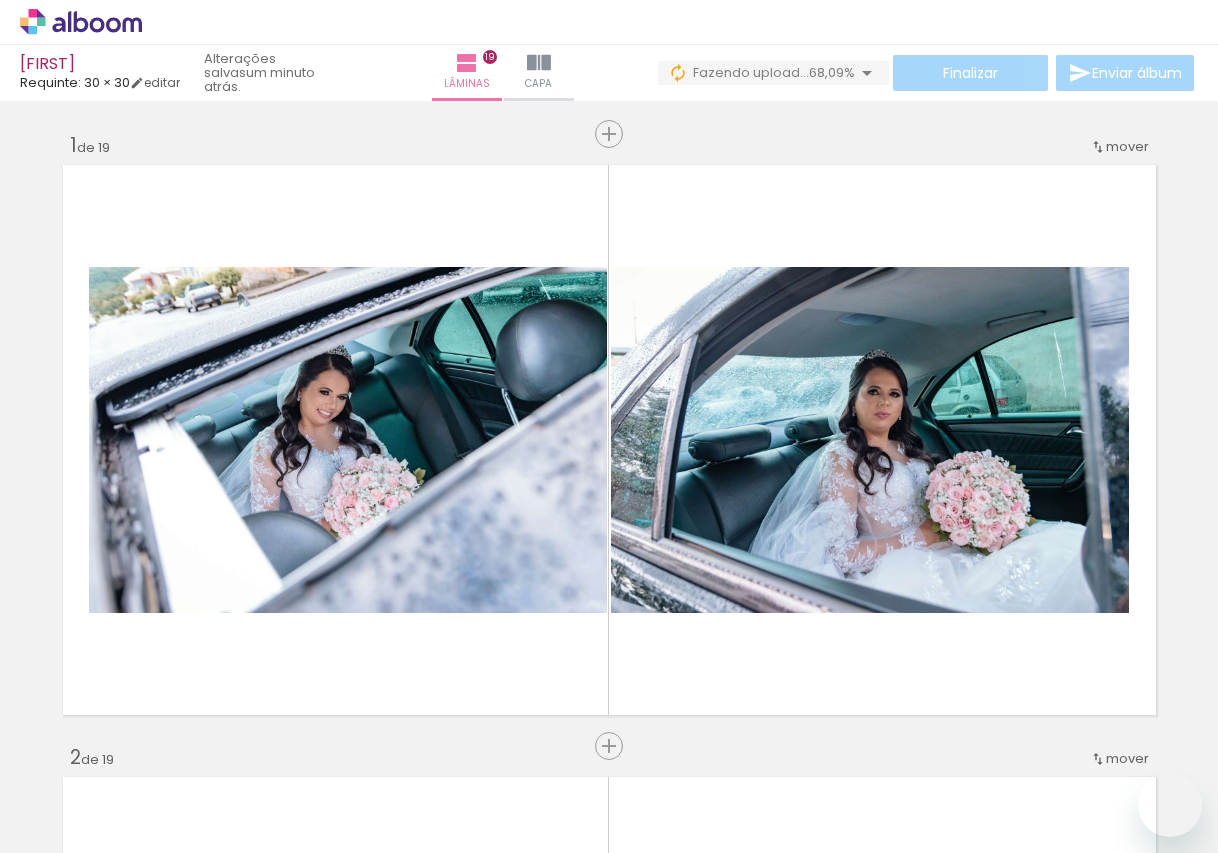 scroll, scrollTop: 0, scrollLeft: 0, axis: both 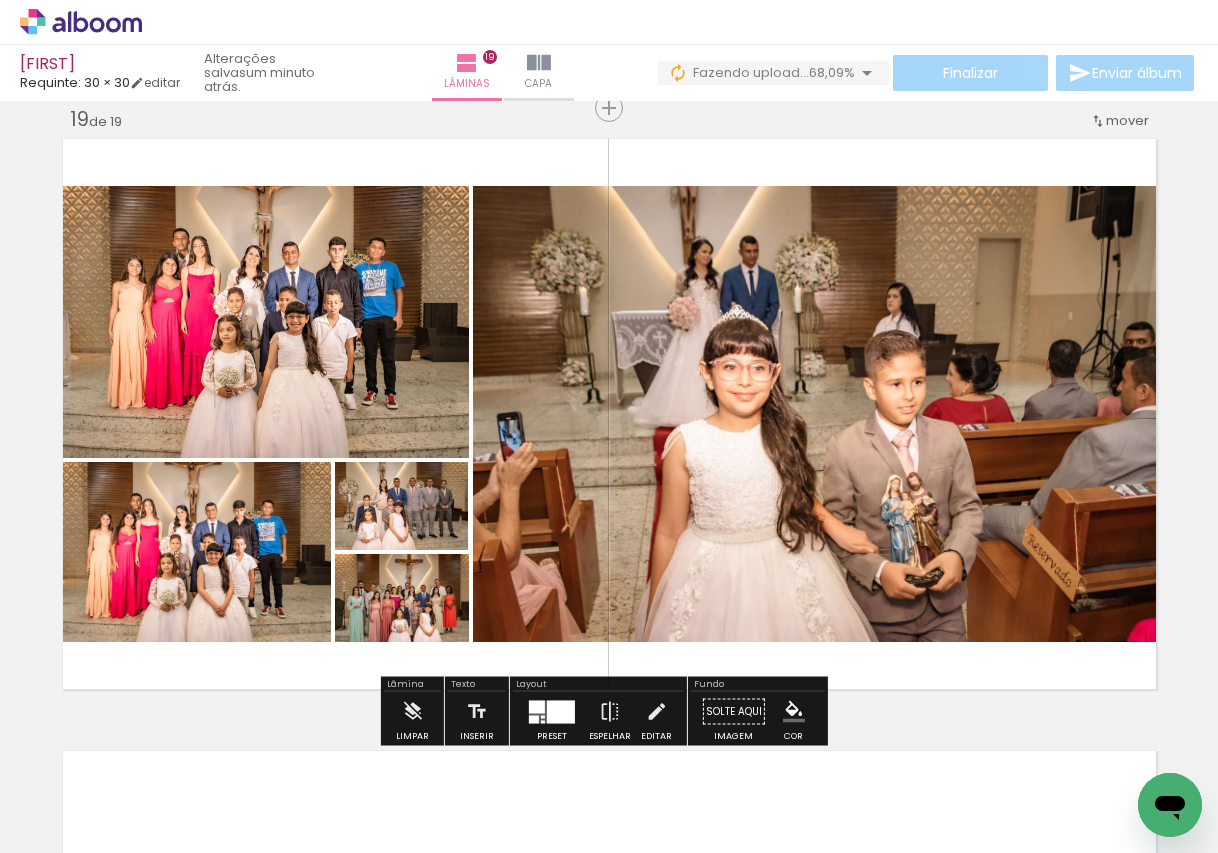 click at bounding box center [561, 711] 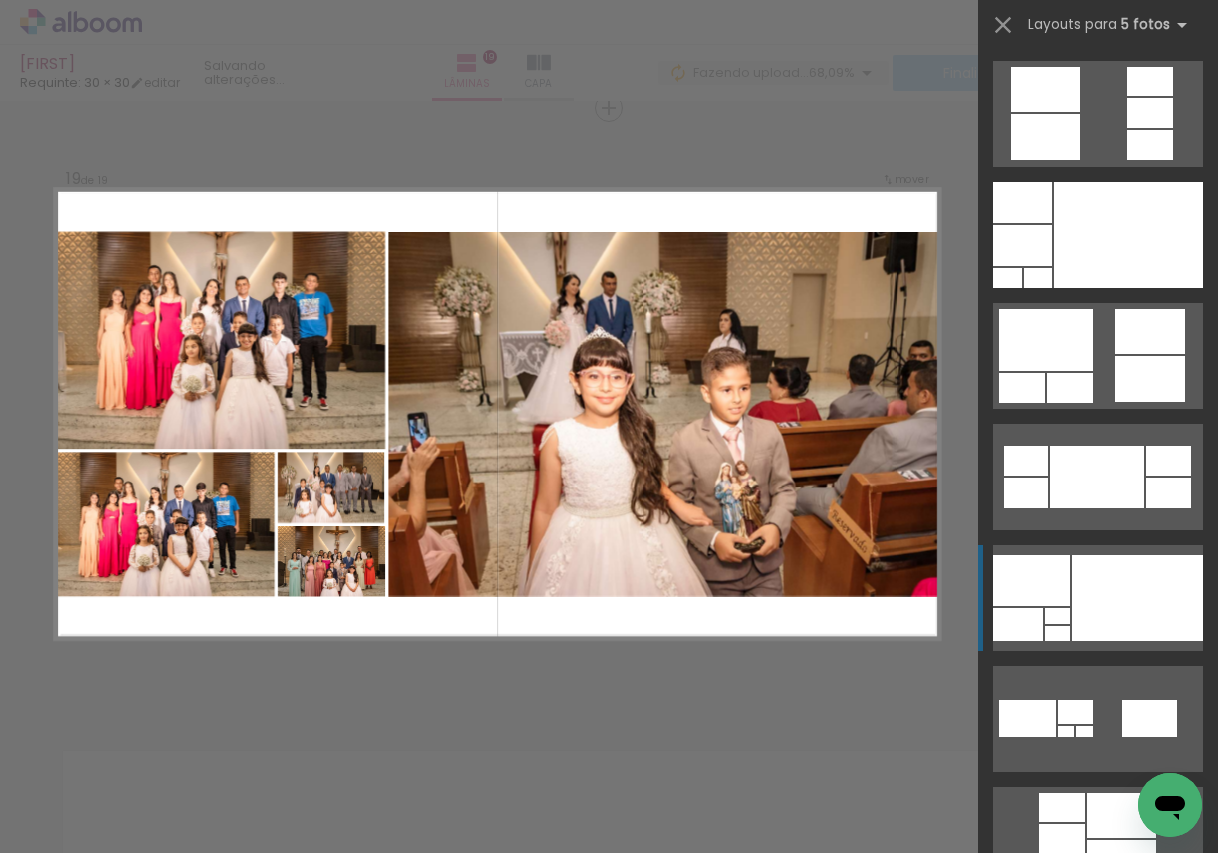 scroll, scrollTop: 484, scrollLeft: 0, axis: vertical 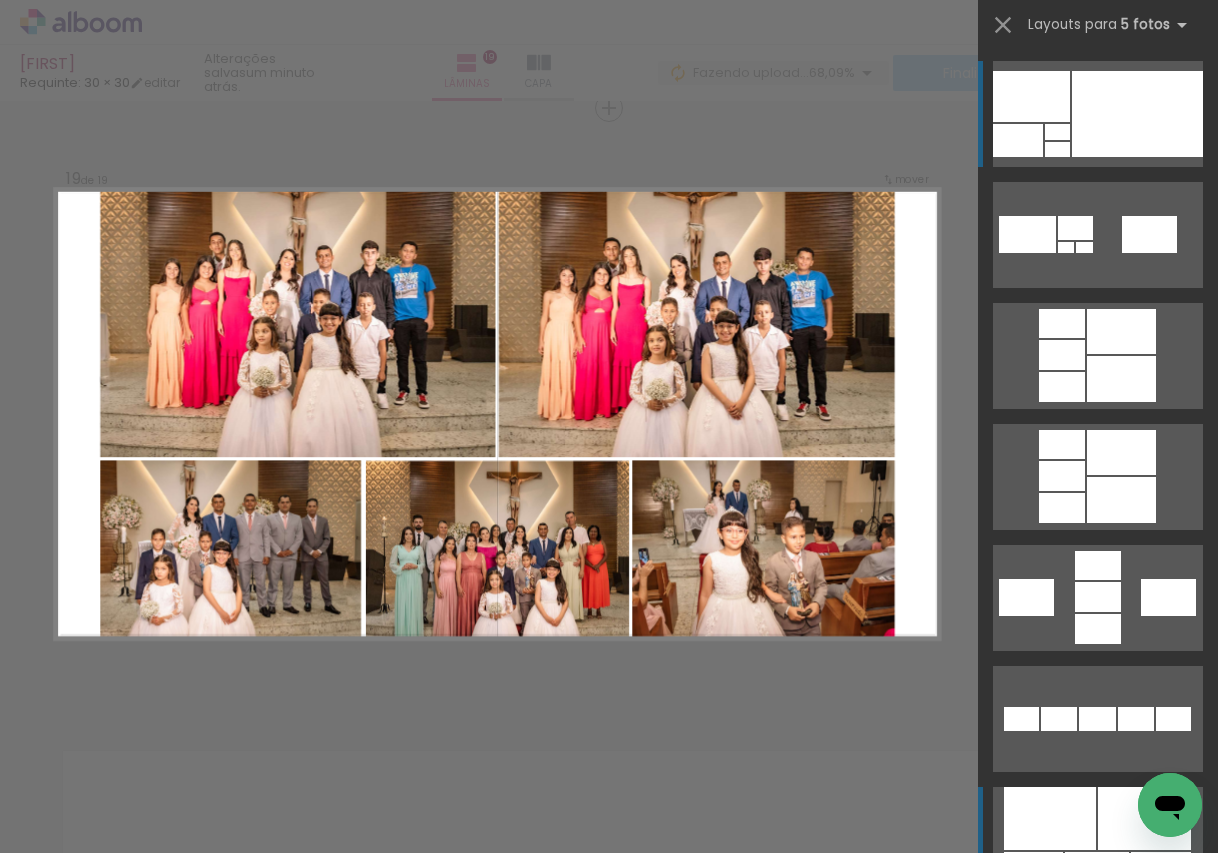 click at bounding box center (1022, -282) 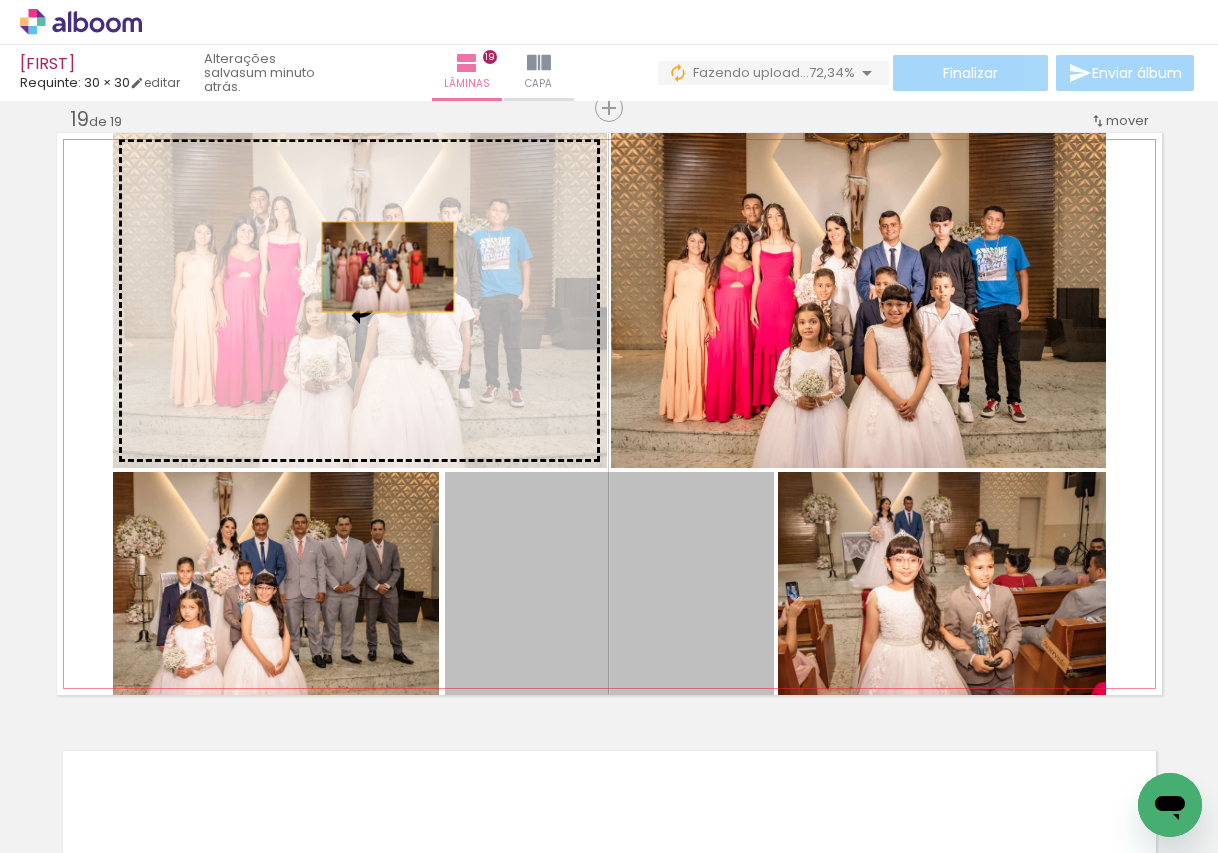 drag, startPoint x: 625, startPoint y: 613, endPoint x: 380, endPoint y: 267, distance: 423.9587 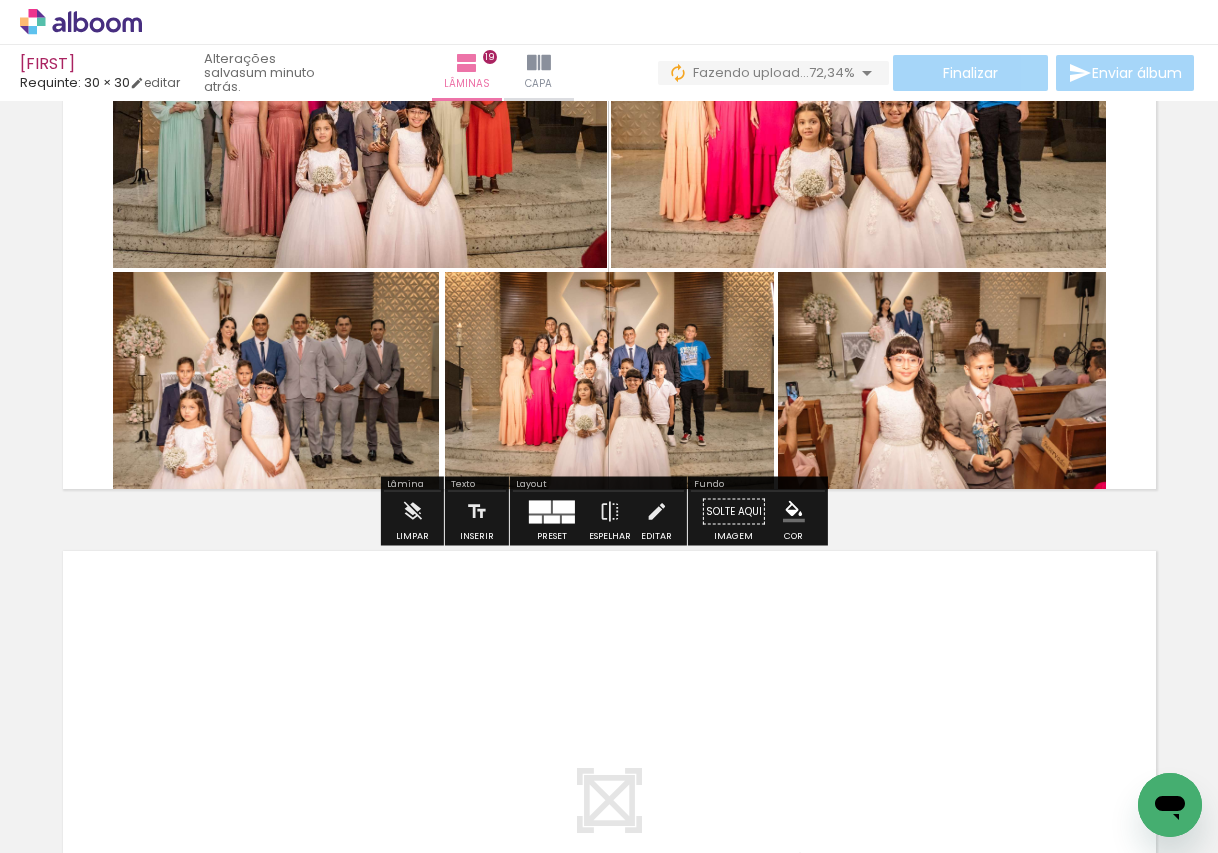 scroll, scrollTop: 11642, scrollLeft: 0, axis: vertical 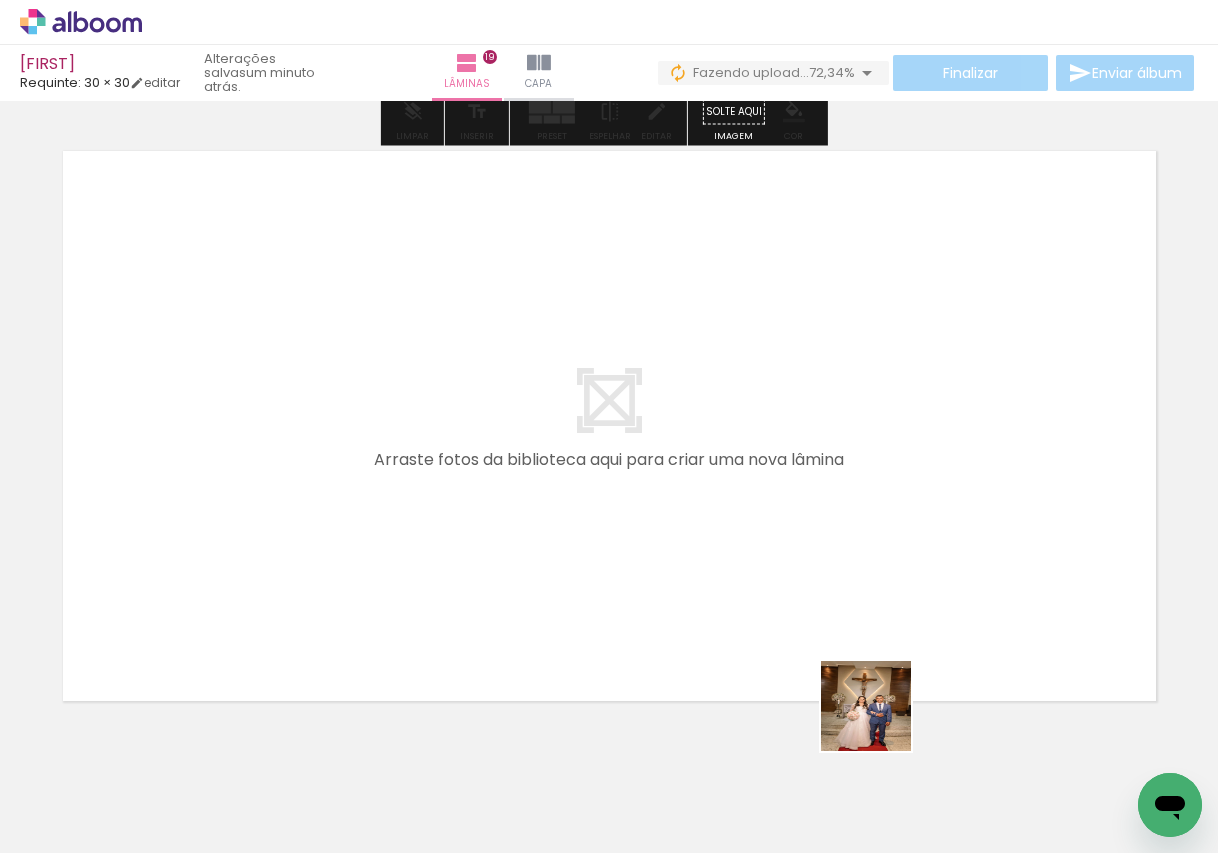 drag, startPoint x: 938, startPoint y: 813, endPoint x: 623, endPoint y: 536, distance: 419.46872 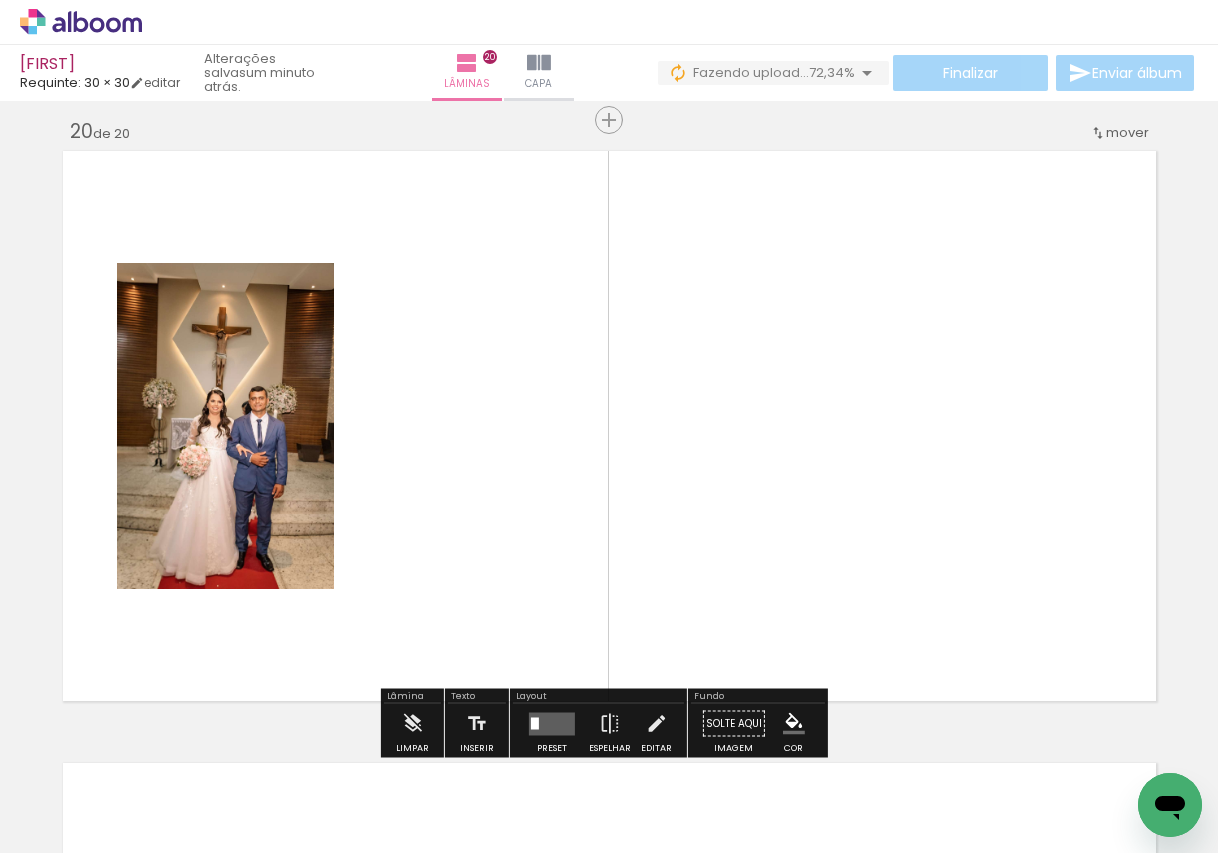 scroll, scrollTop: 11654, scrollLeft: 0, axis: vertical 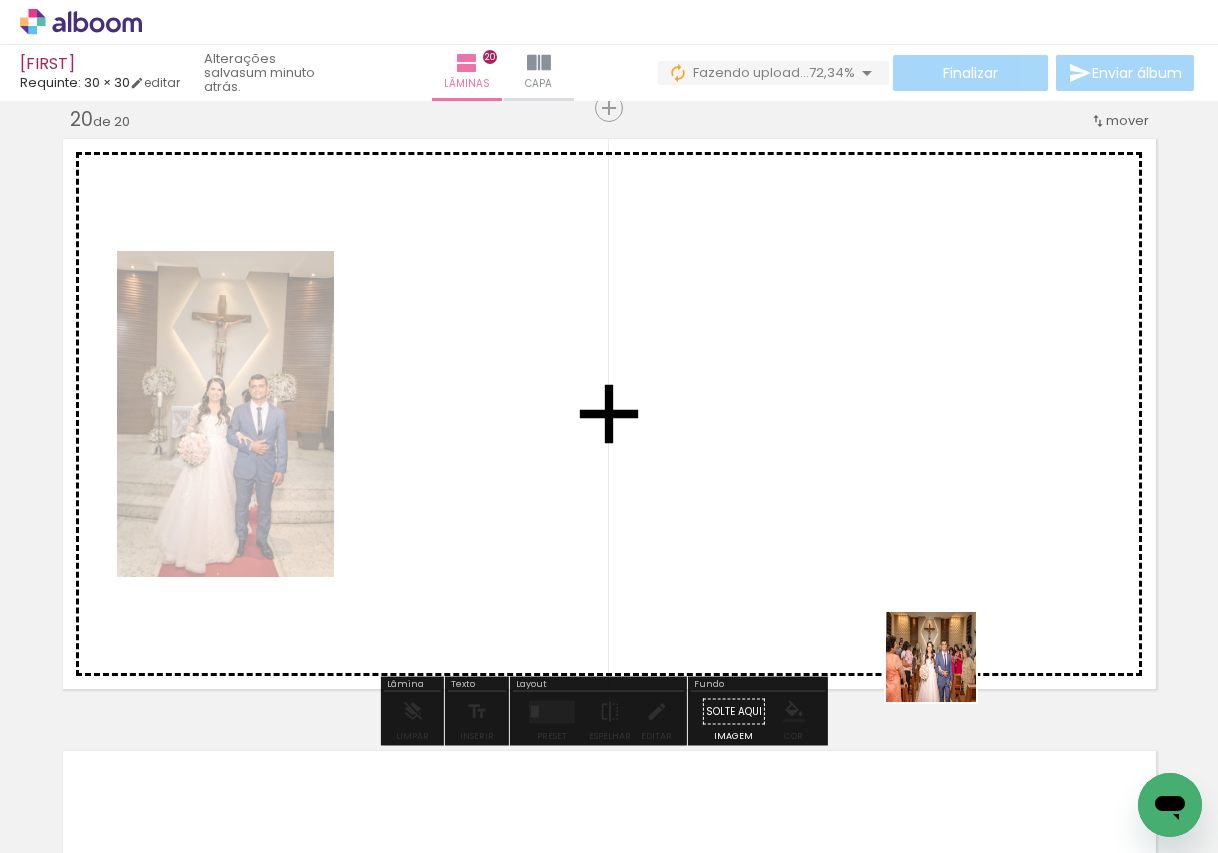drag, startPoint x: 1011, startPoint y: 765, endPoint x: 1114, endPoint y: 771, distance: 103.17461 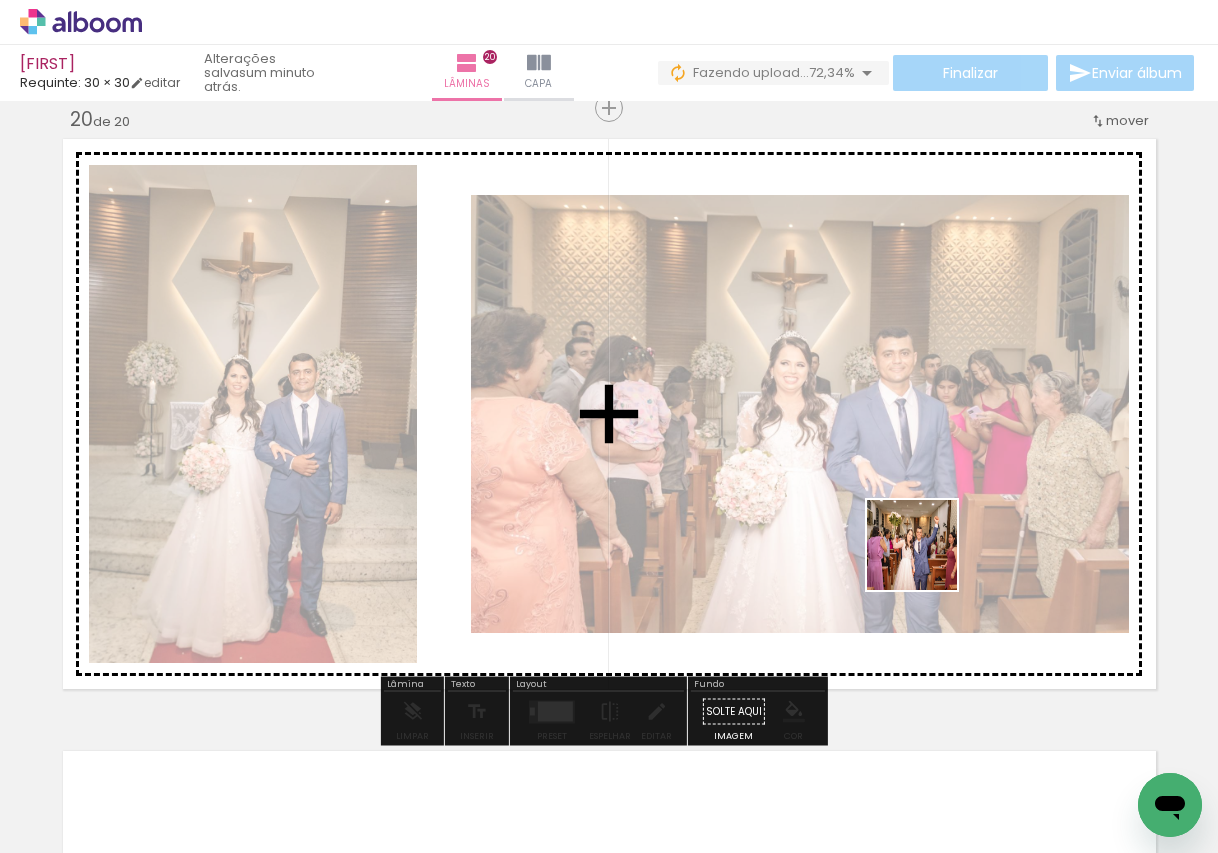 drag, startPoint x: 1123, startPoint y: 792, endPoint x: 839, endPoint y: 459, distance: 437.65854 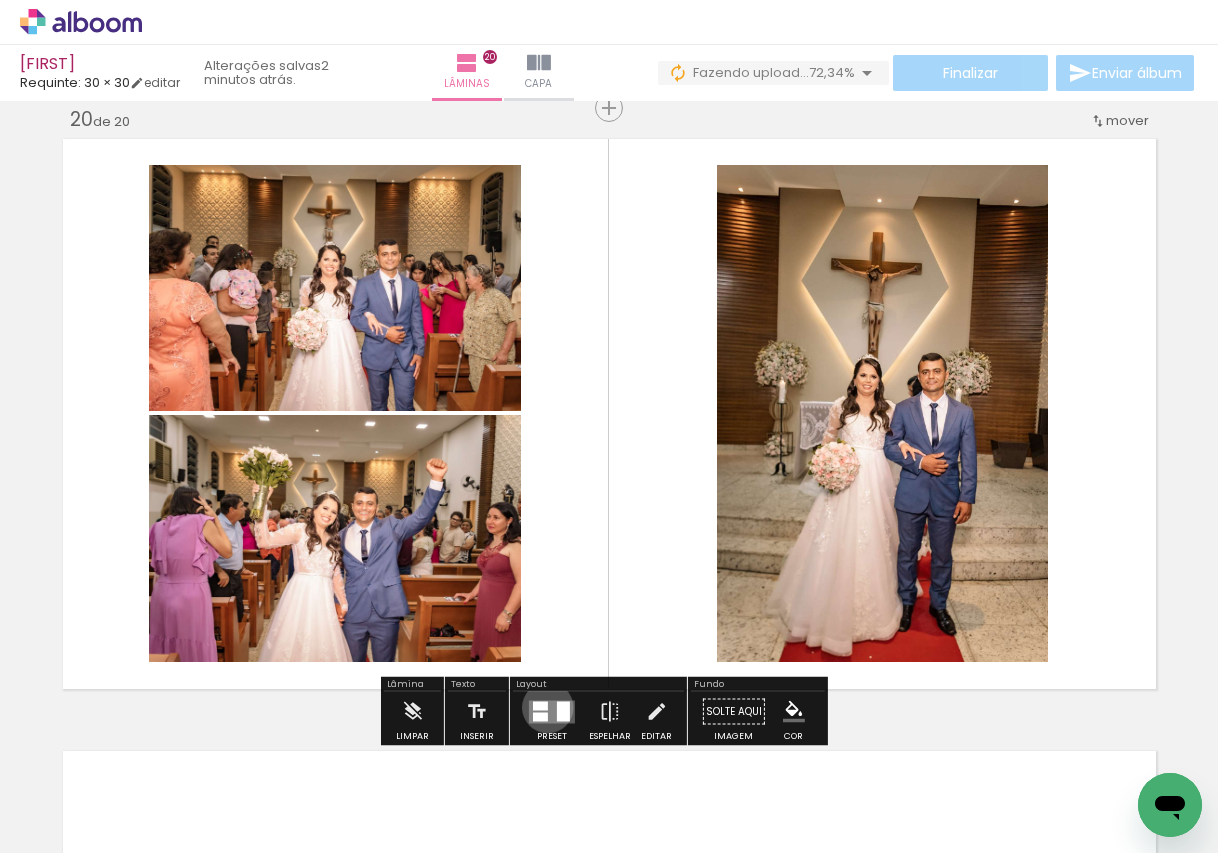 click at bounding box center [540, 705] 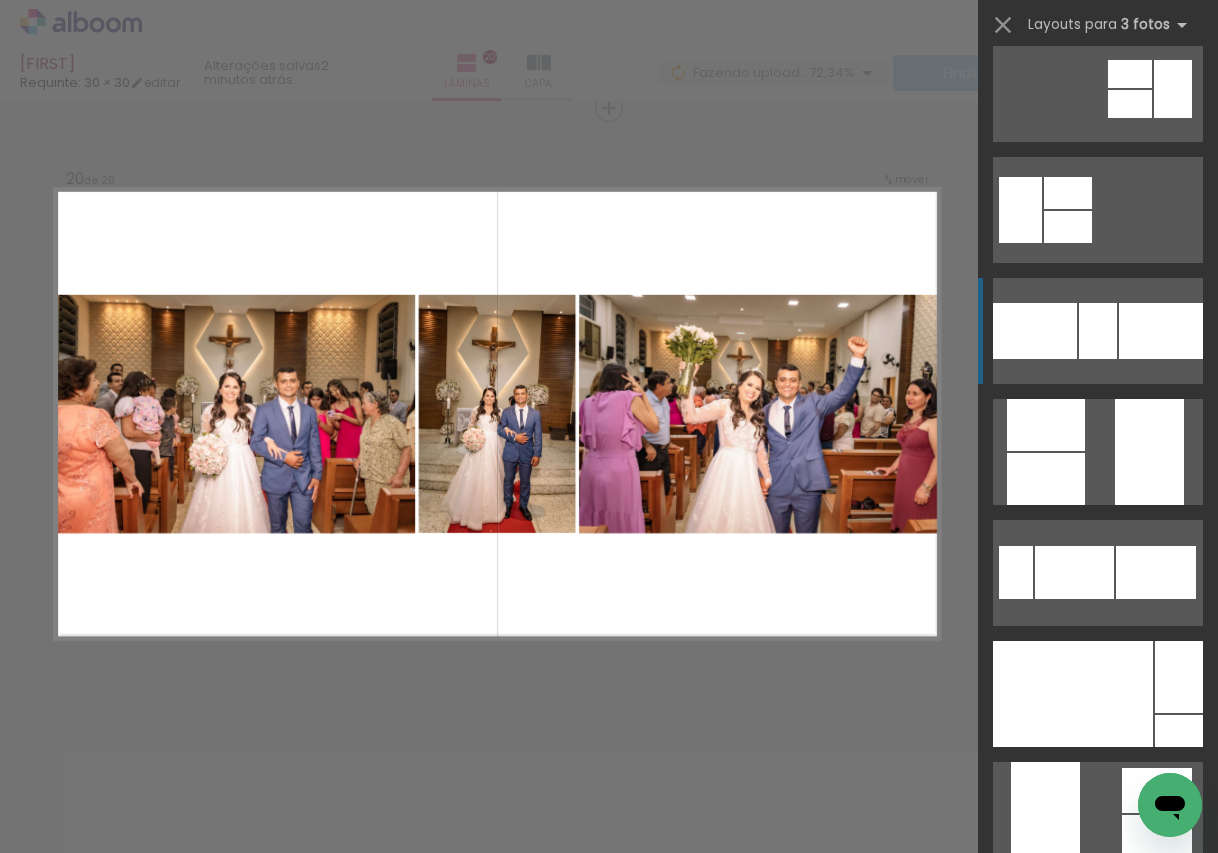 scroll, scrollTop: 400, scrollLeft: 0, axis: vertical 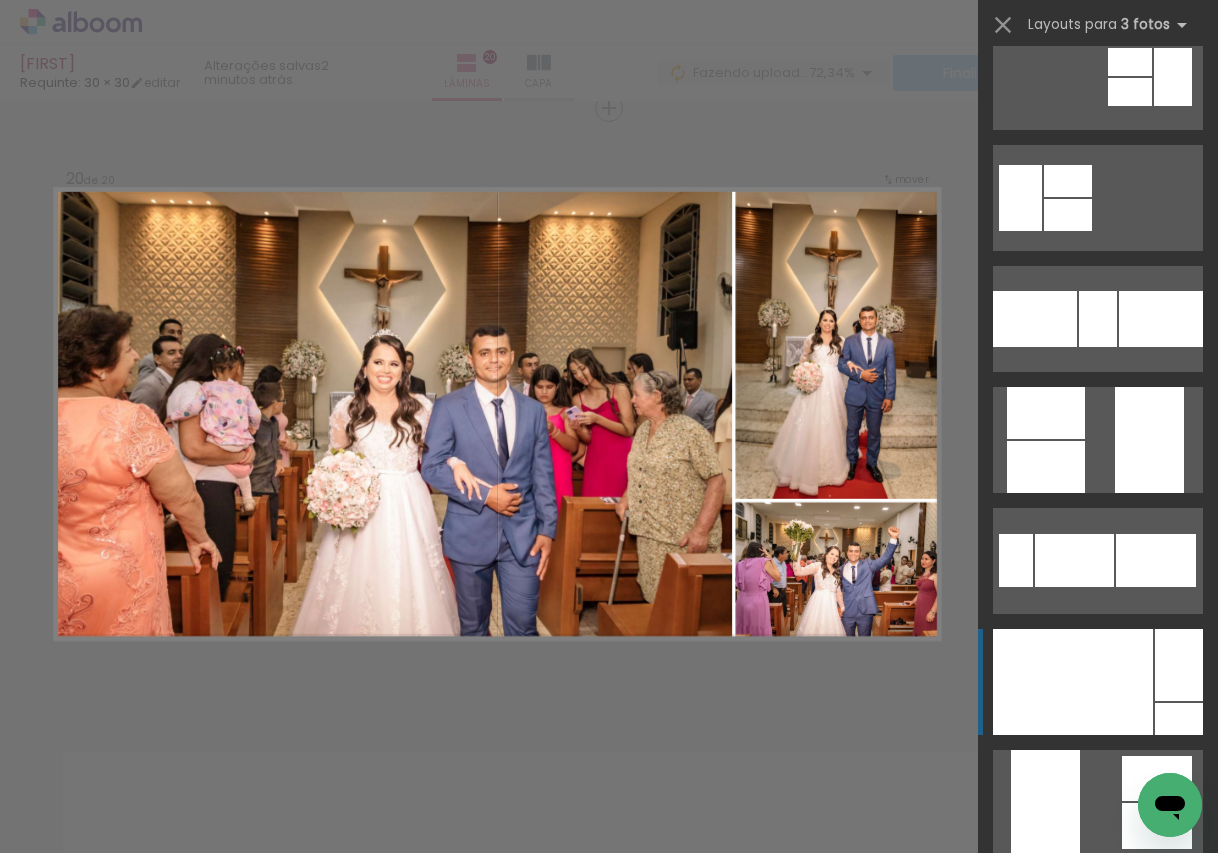 click at bounding box center (1073, 682) 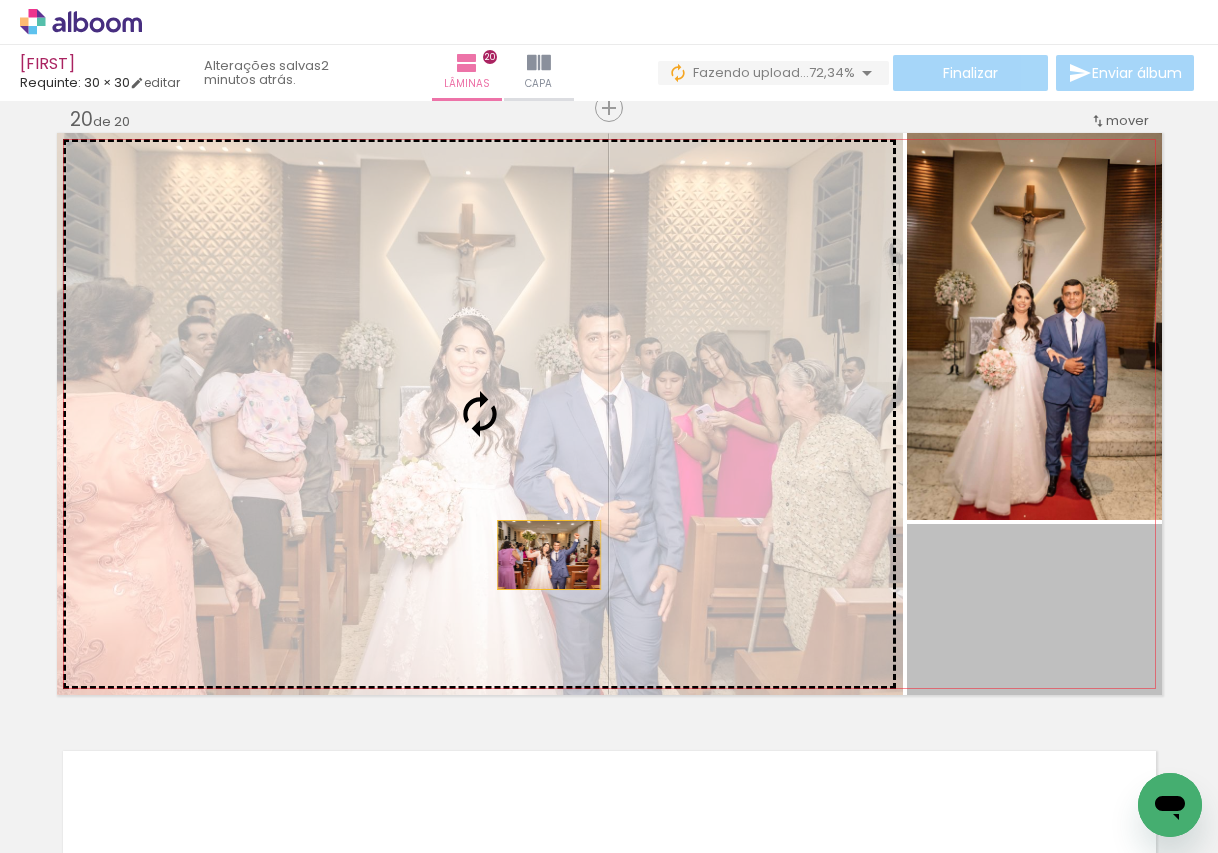 drag, startPoint x: 1056, startPoint y: 656, endPoint x: 508, endPoint y: 544, distance: 559.3282 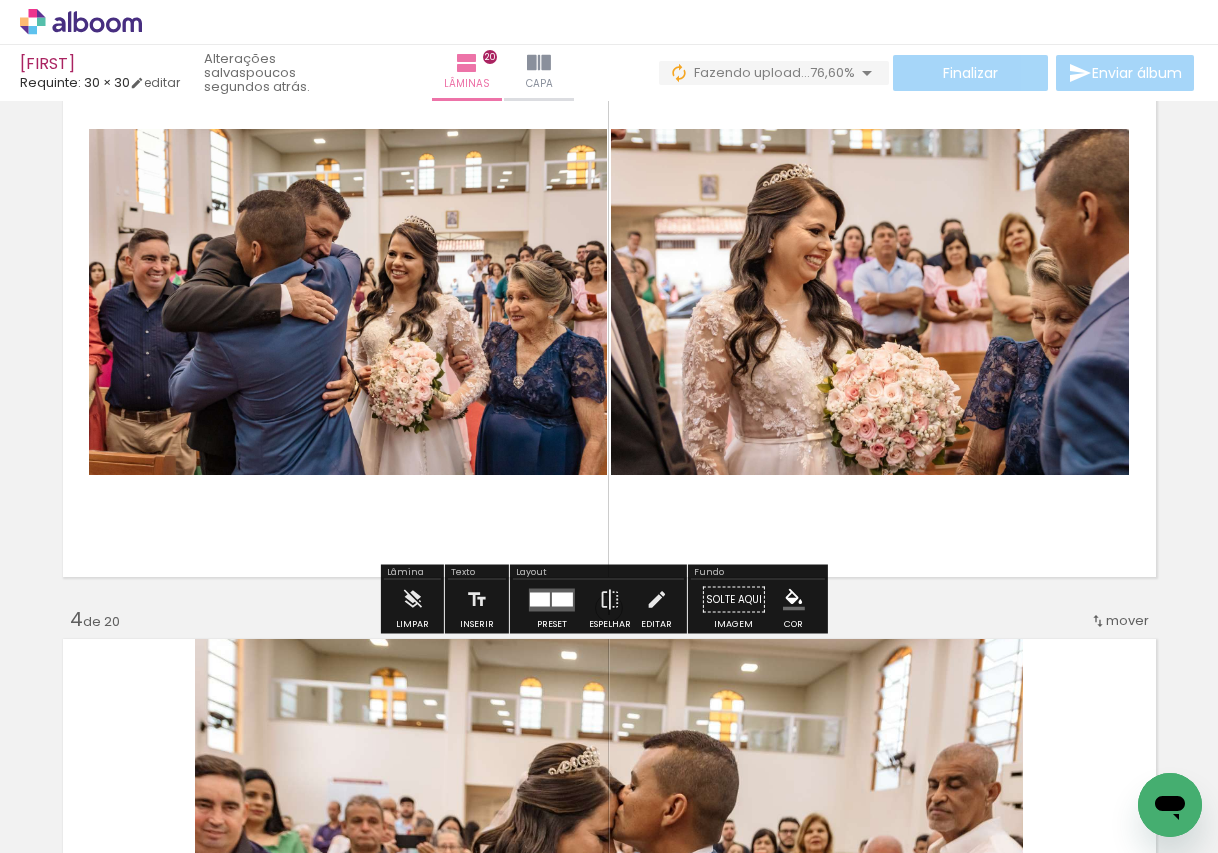 scroll, scrollTop: 1500, scrollLeft: 0, axis: vertical 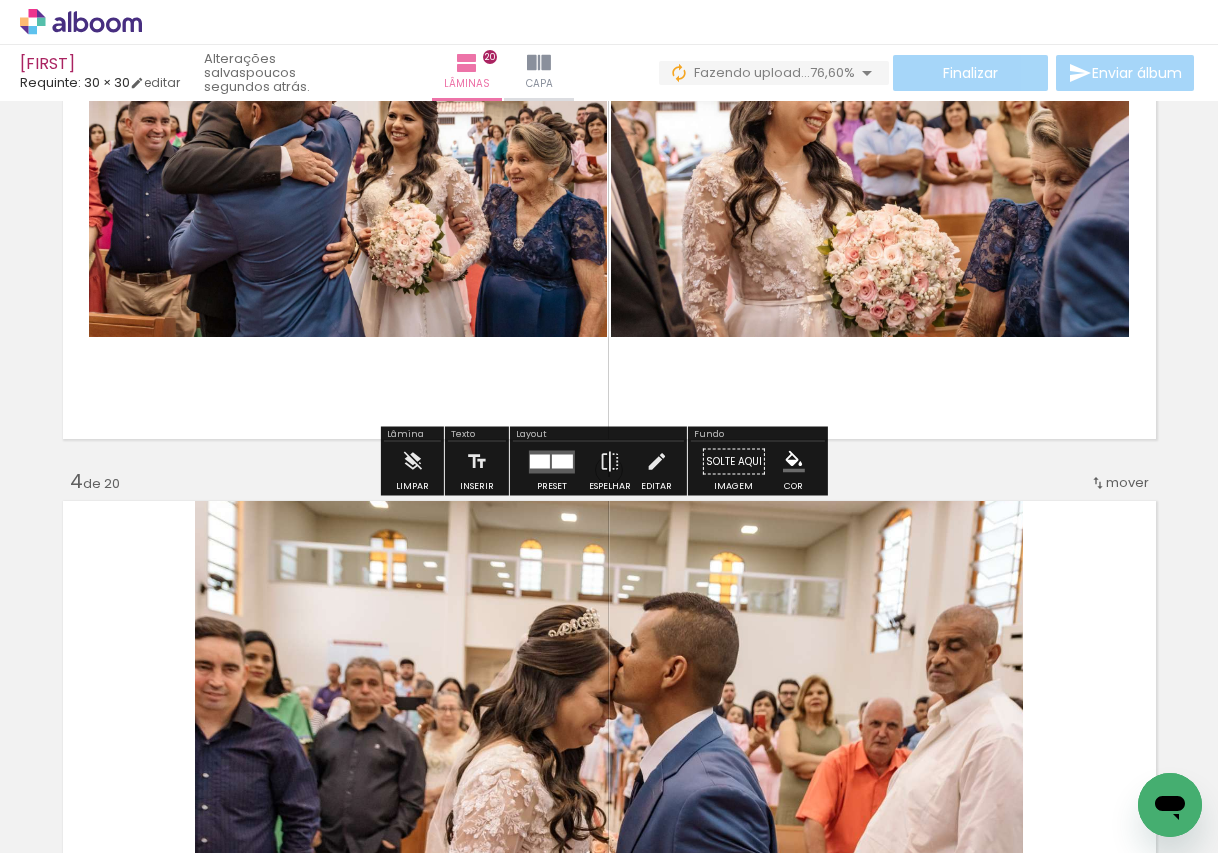 drag, startPoint x: 1146, startPoint y: 659, endPoint x: 679, endPoint y: 127, distance: 707.8934 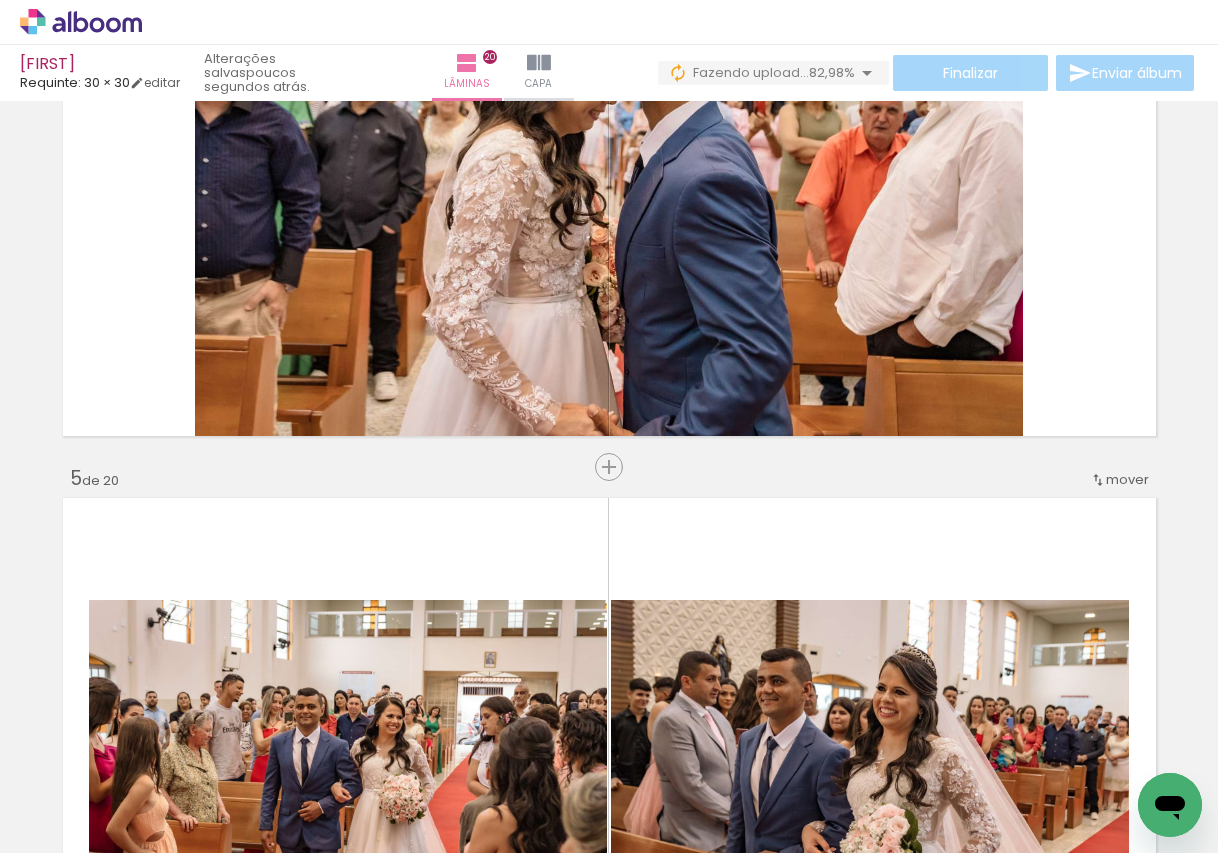 scroll, scrollTop: 2300, scrollLeft: 0, axis: vertical 